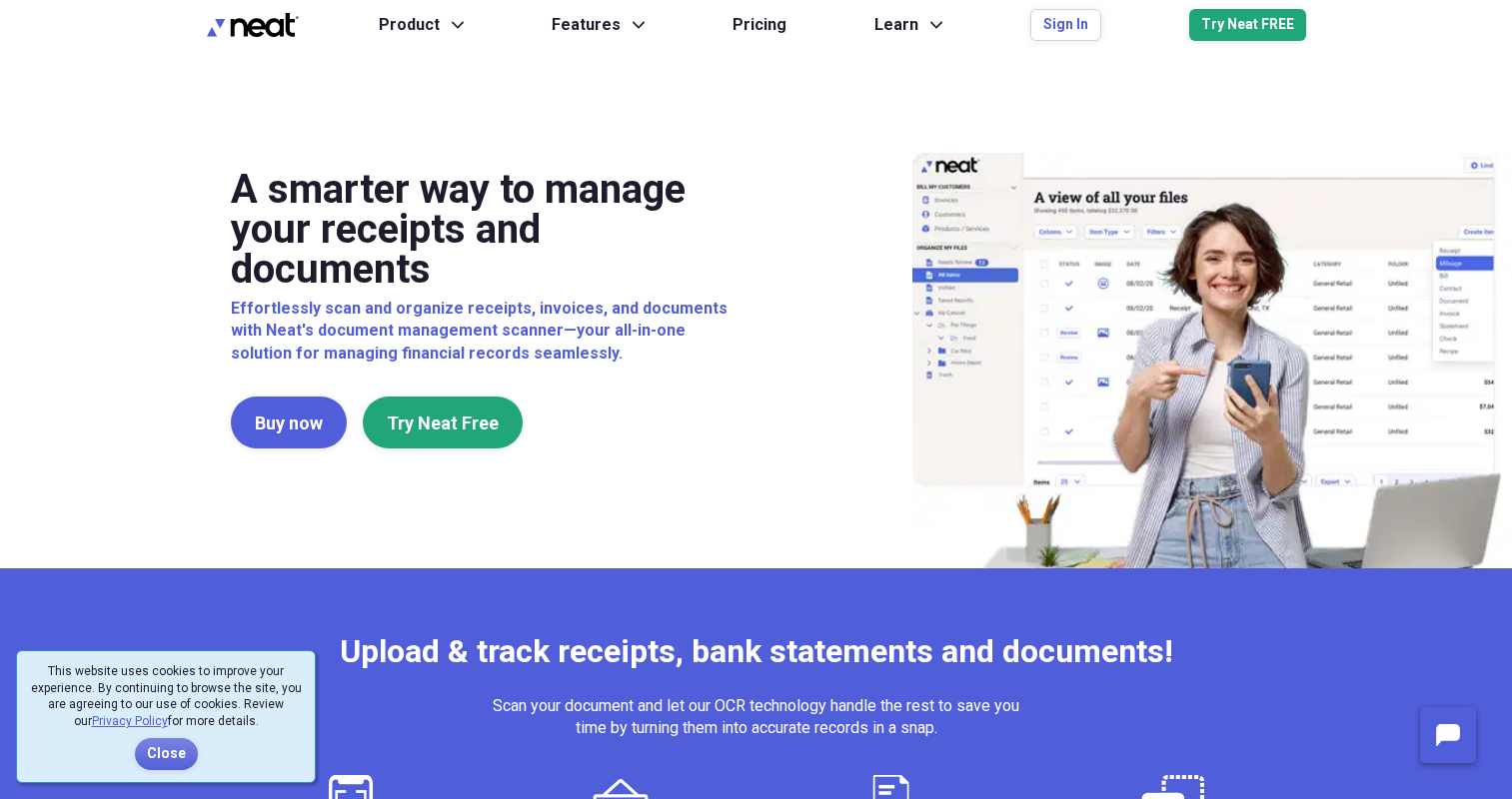scroll, scrollTop: 0, scrollLeft: 0, axis: both 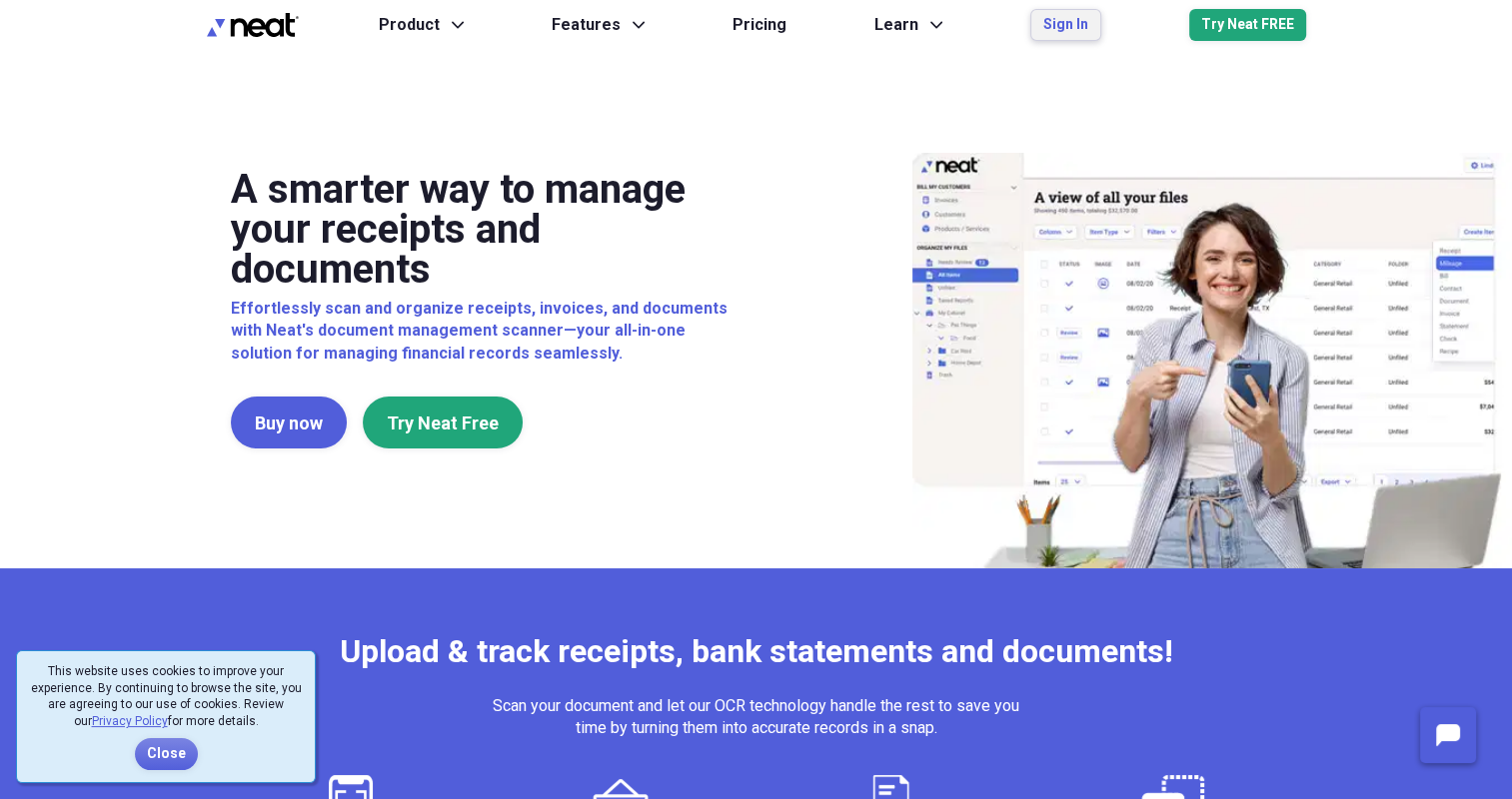 click on "Sign In" at bounding box center (1065, 25) 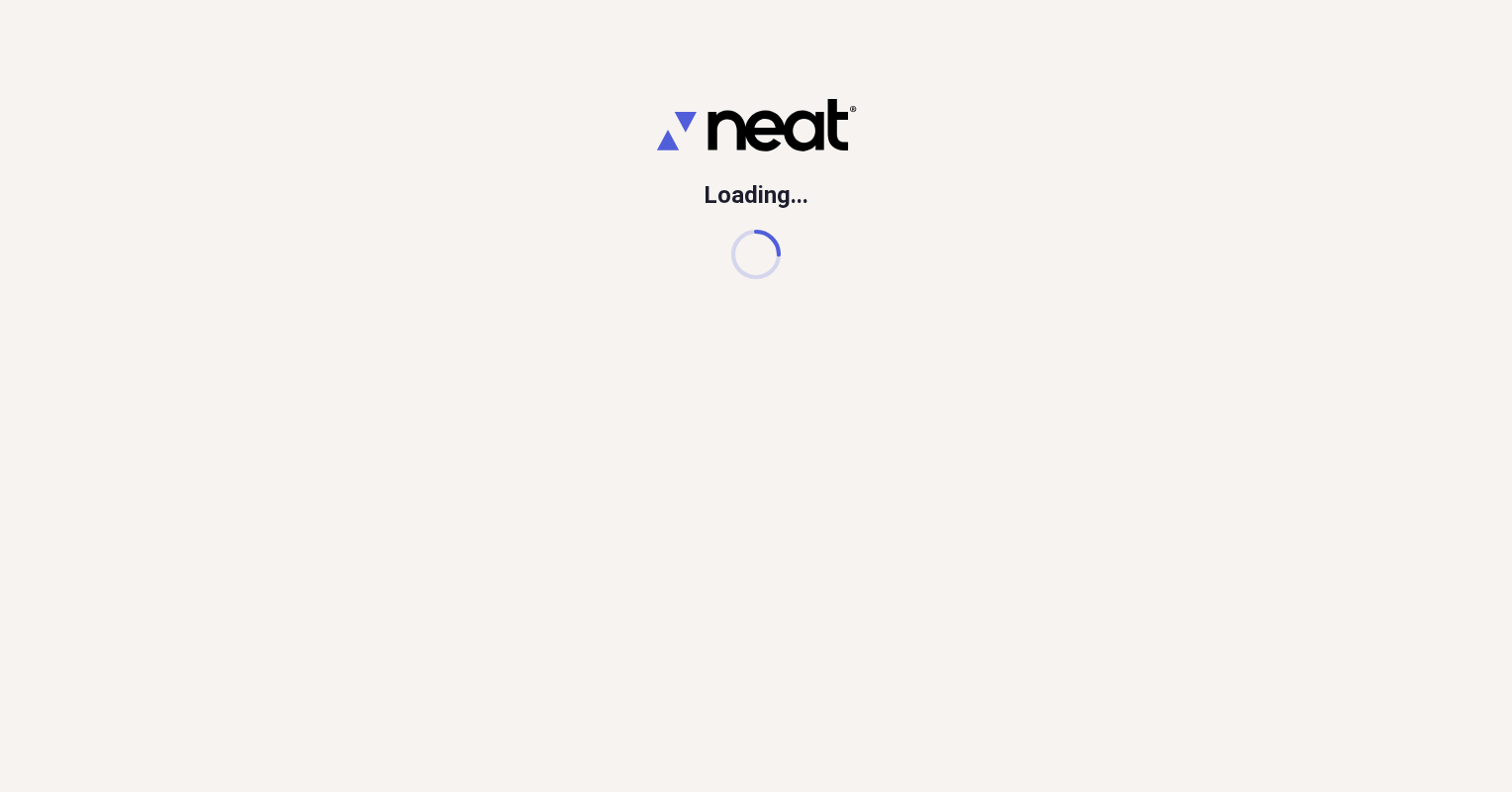 scroll, scrollTop: 0, scrollLeft: 0, axis: both 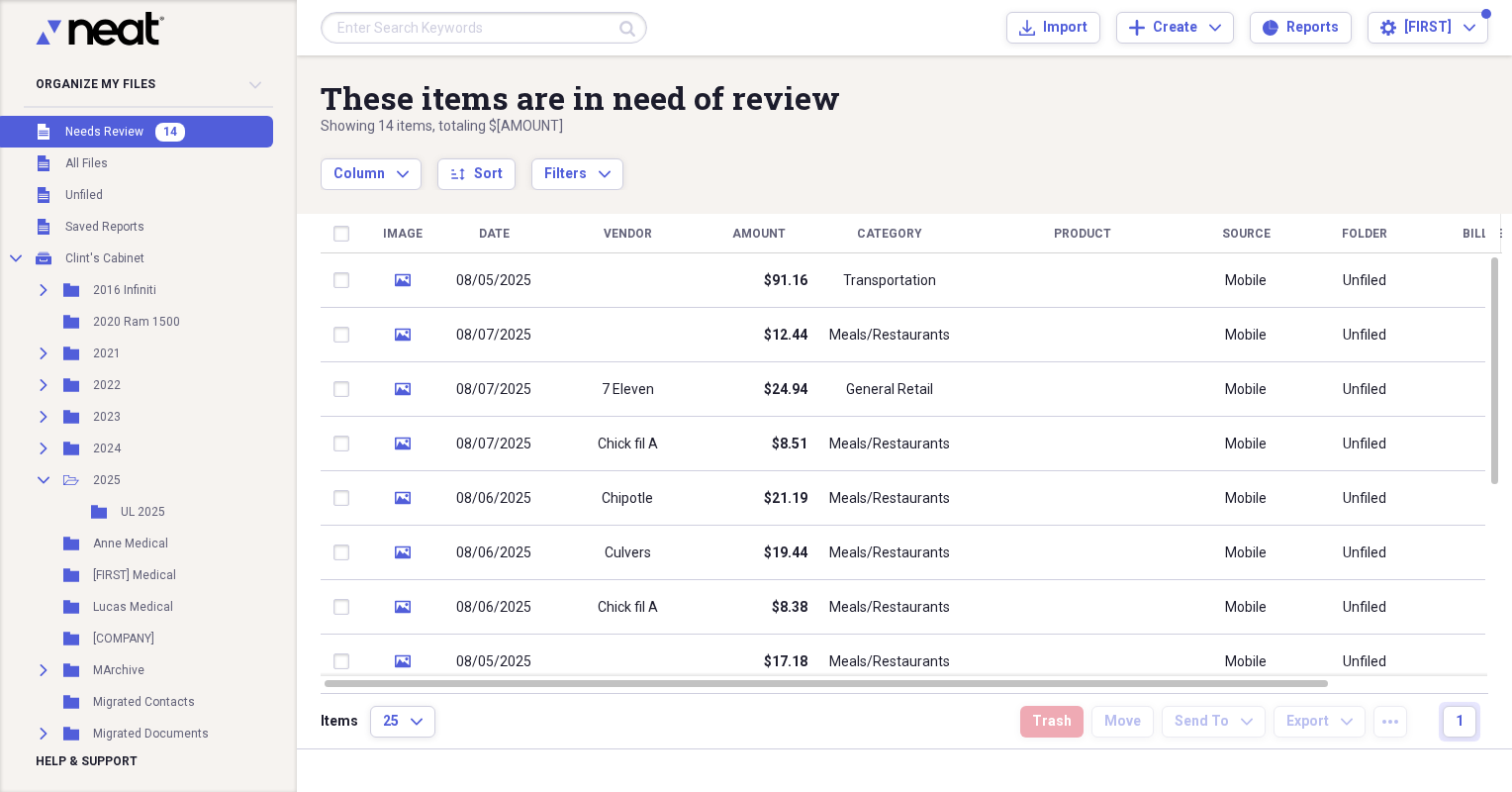 click on "Needs Review" at bounding box center (104, 132) 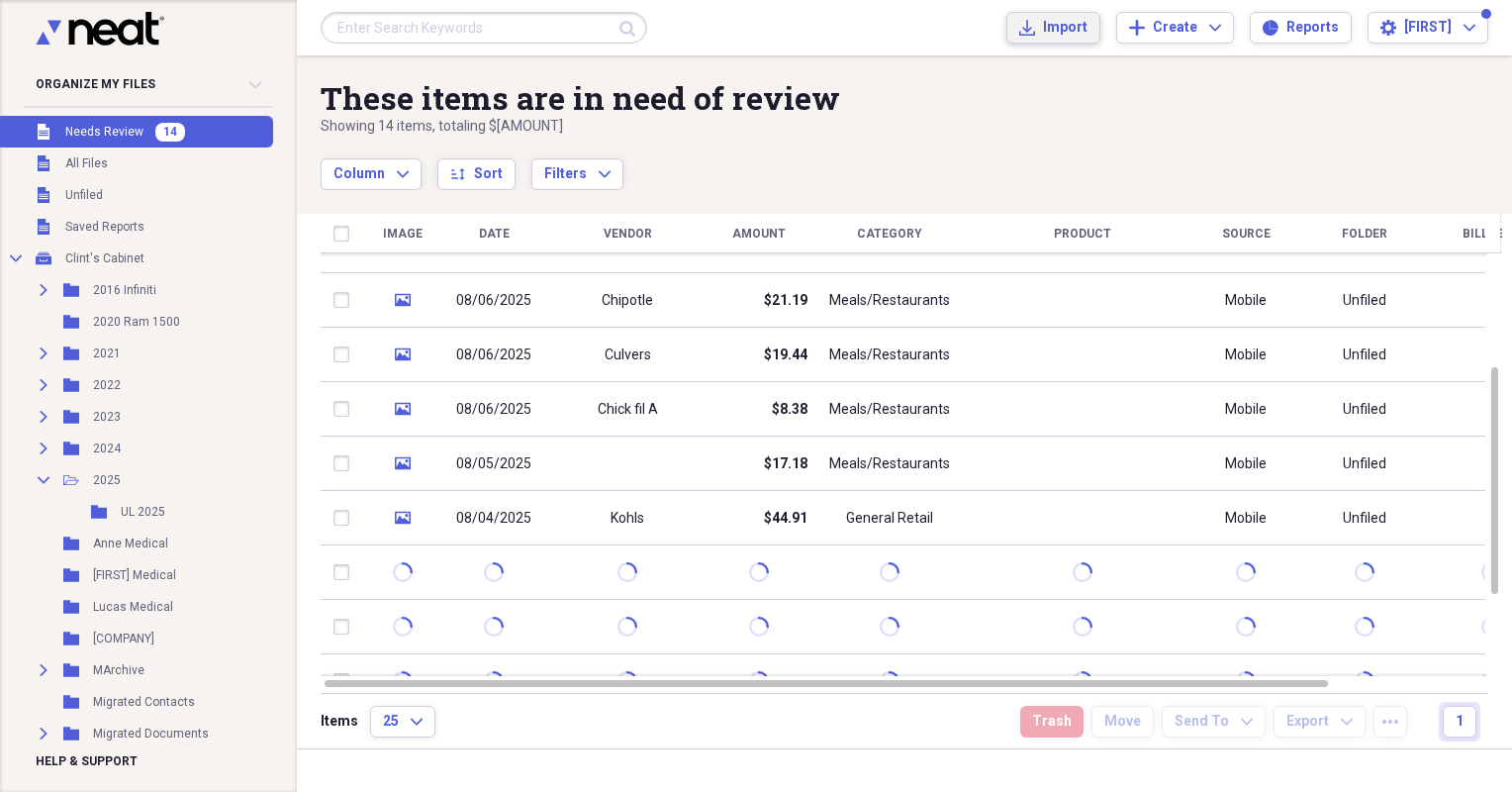 click on "Import Import" at bounding box center (1053, 28) 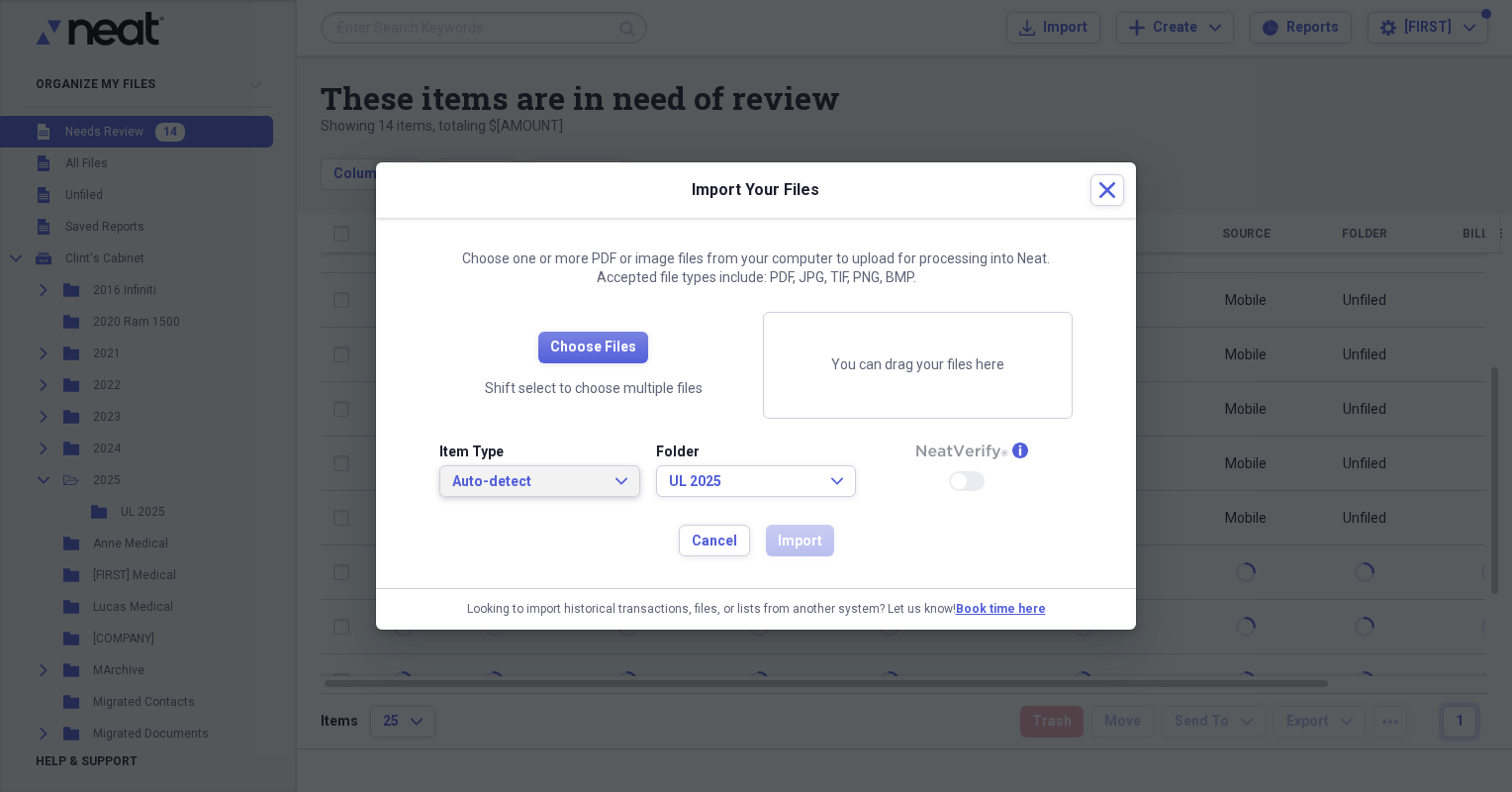 click on "Auto-detect Expand" at bounding box center (539, 481) 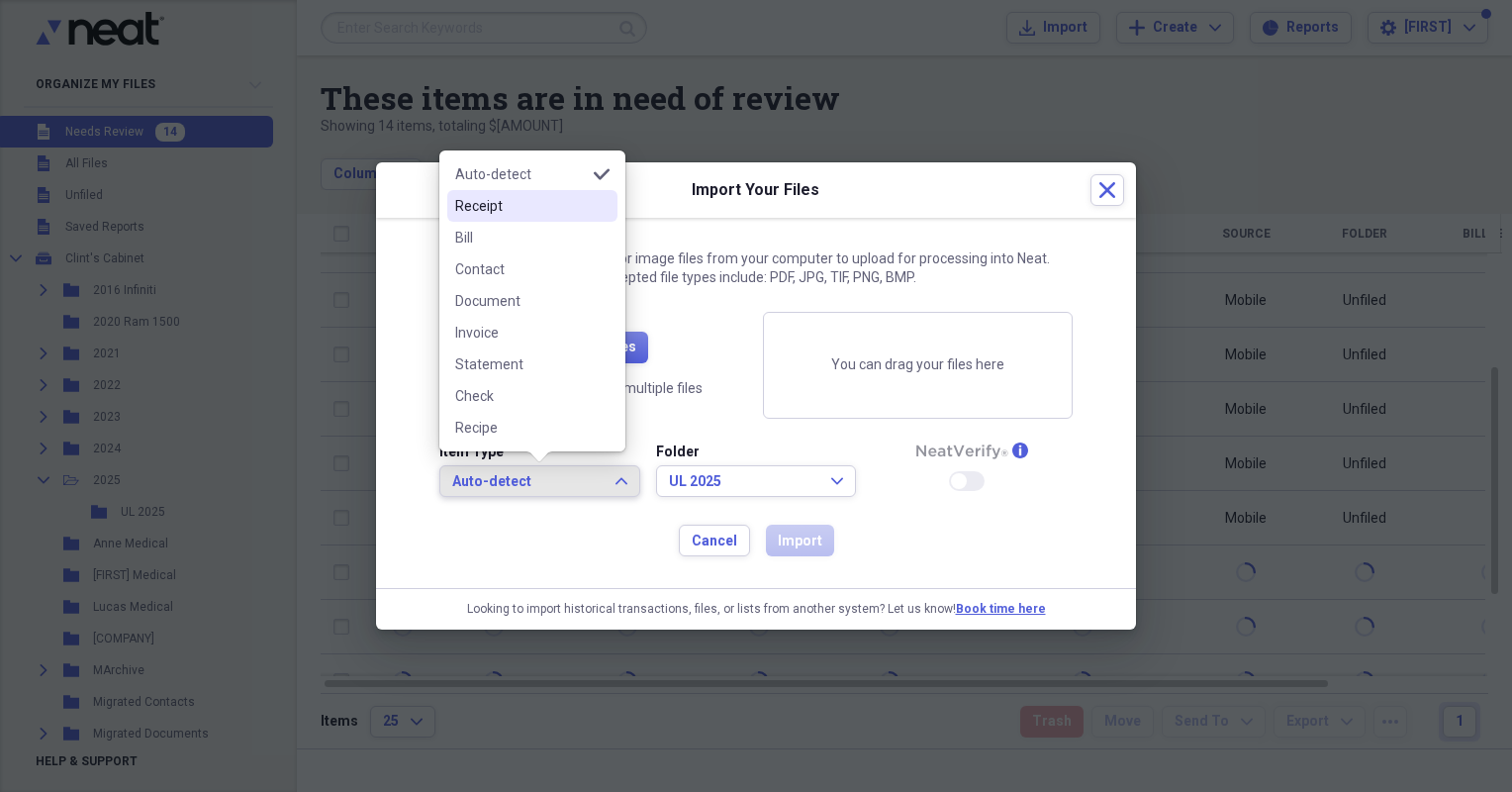 click on "Receipt" at bounding box center [520, 206] 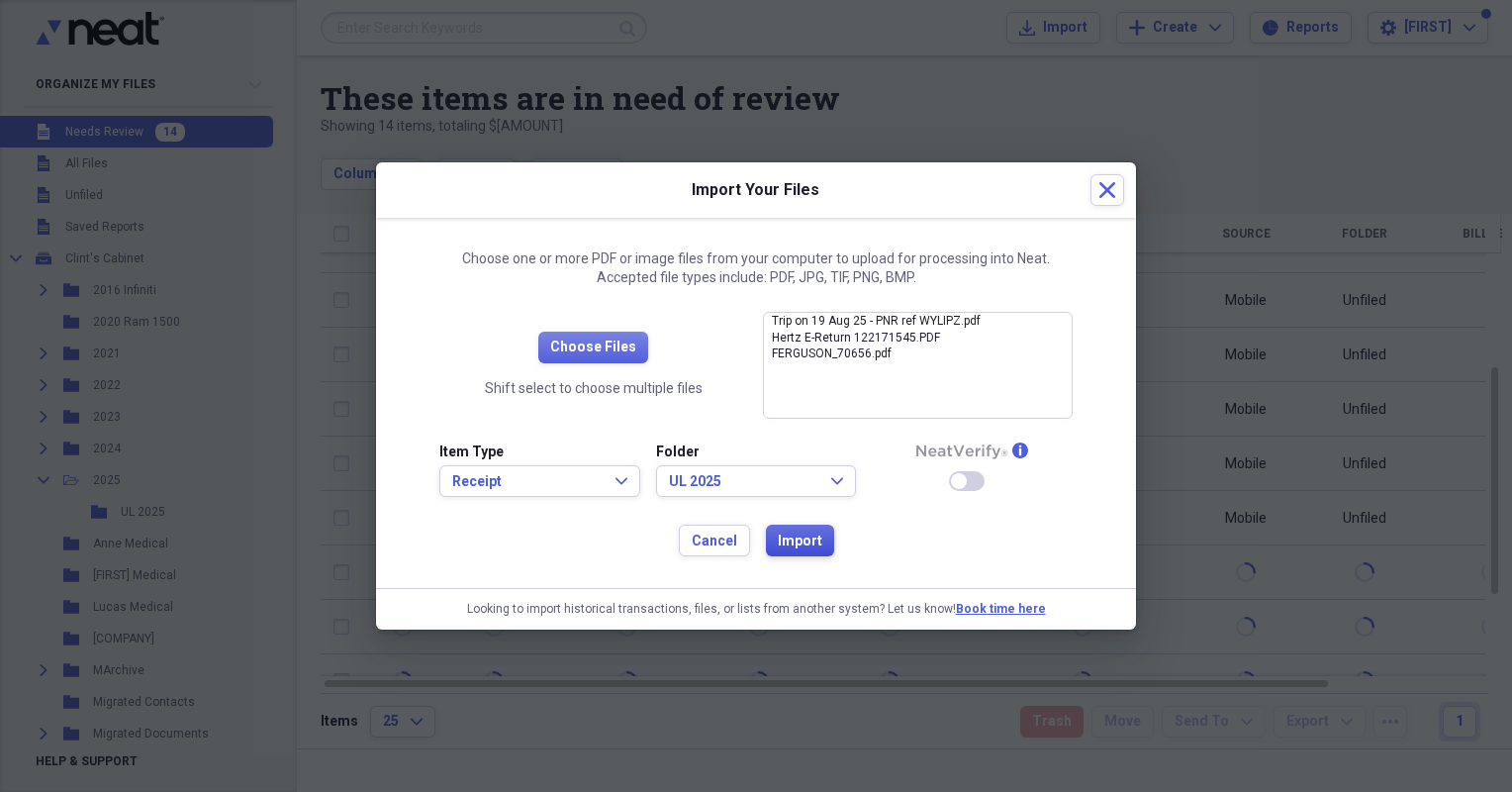 click on "Import" at bounding box center [800, 542] 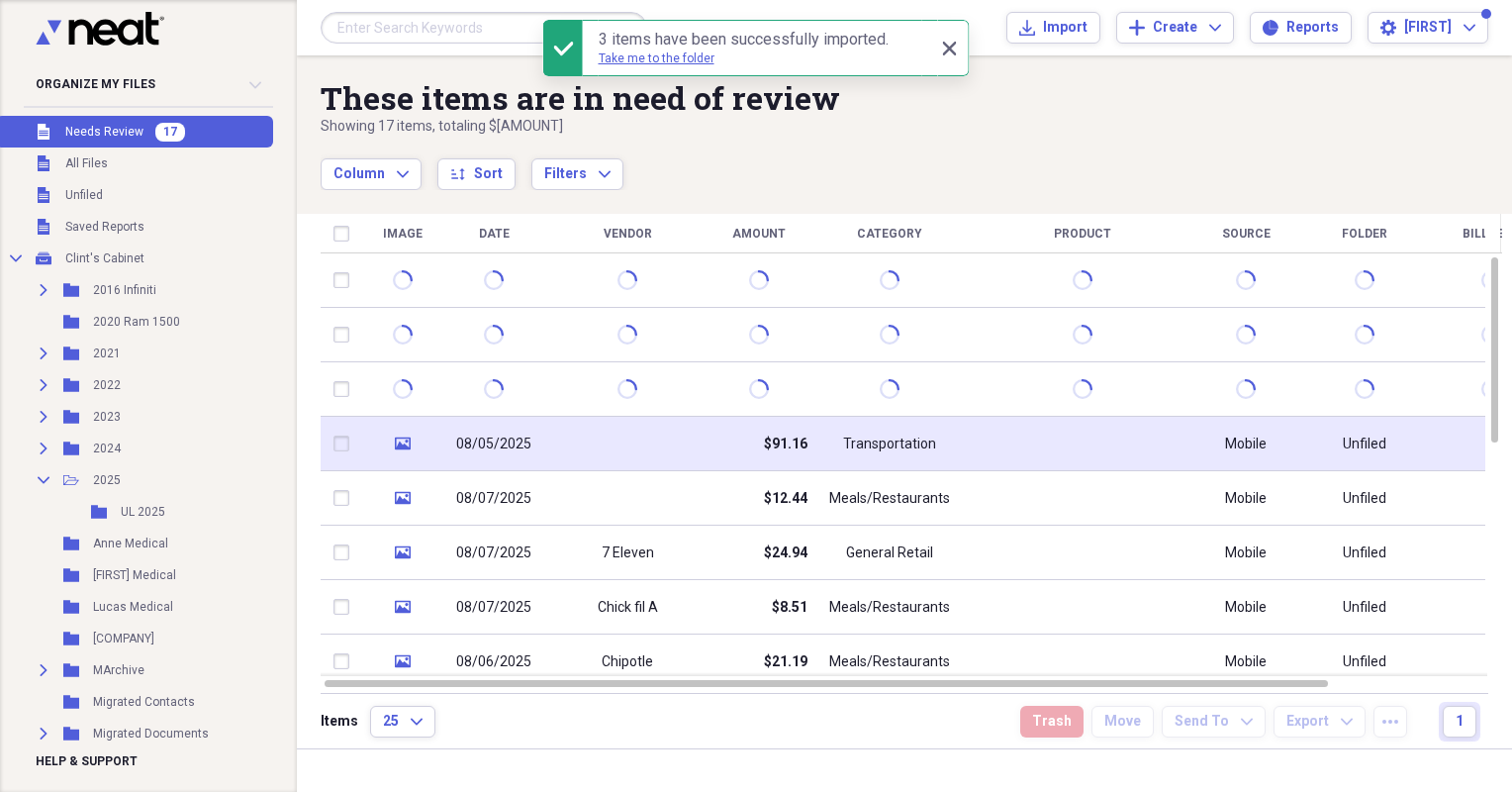 click at bounding box center (627, 444) 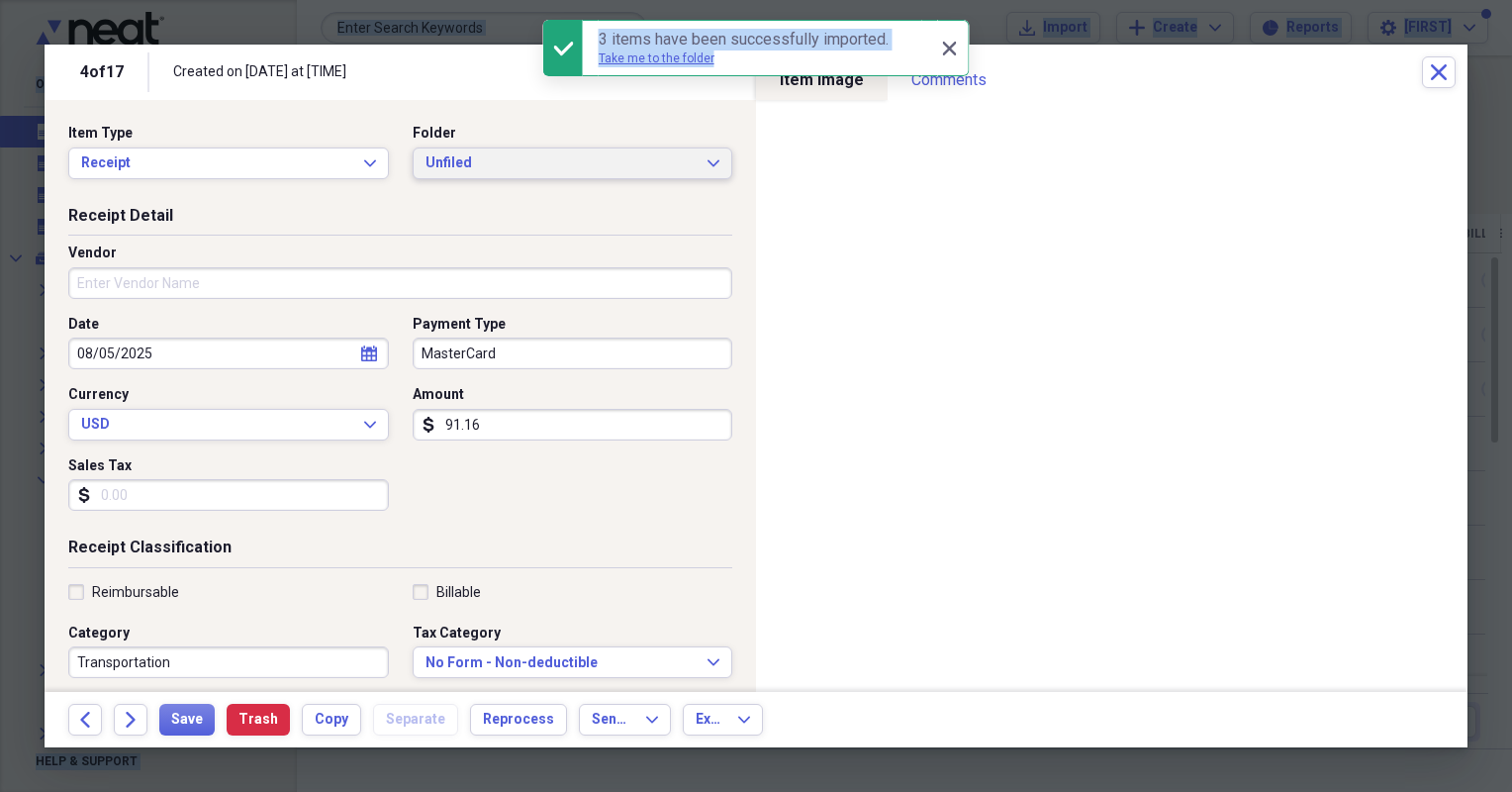 click on "Unfiled Expand" at bounding box center [573, 163] 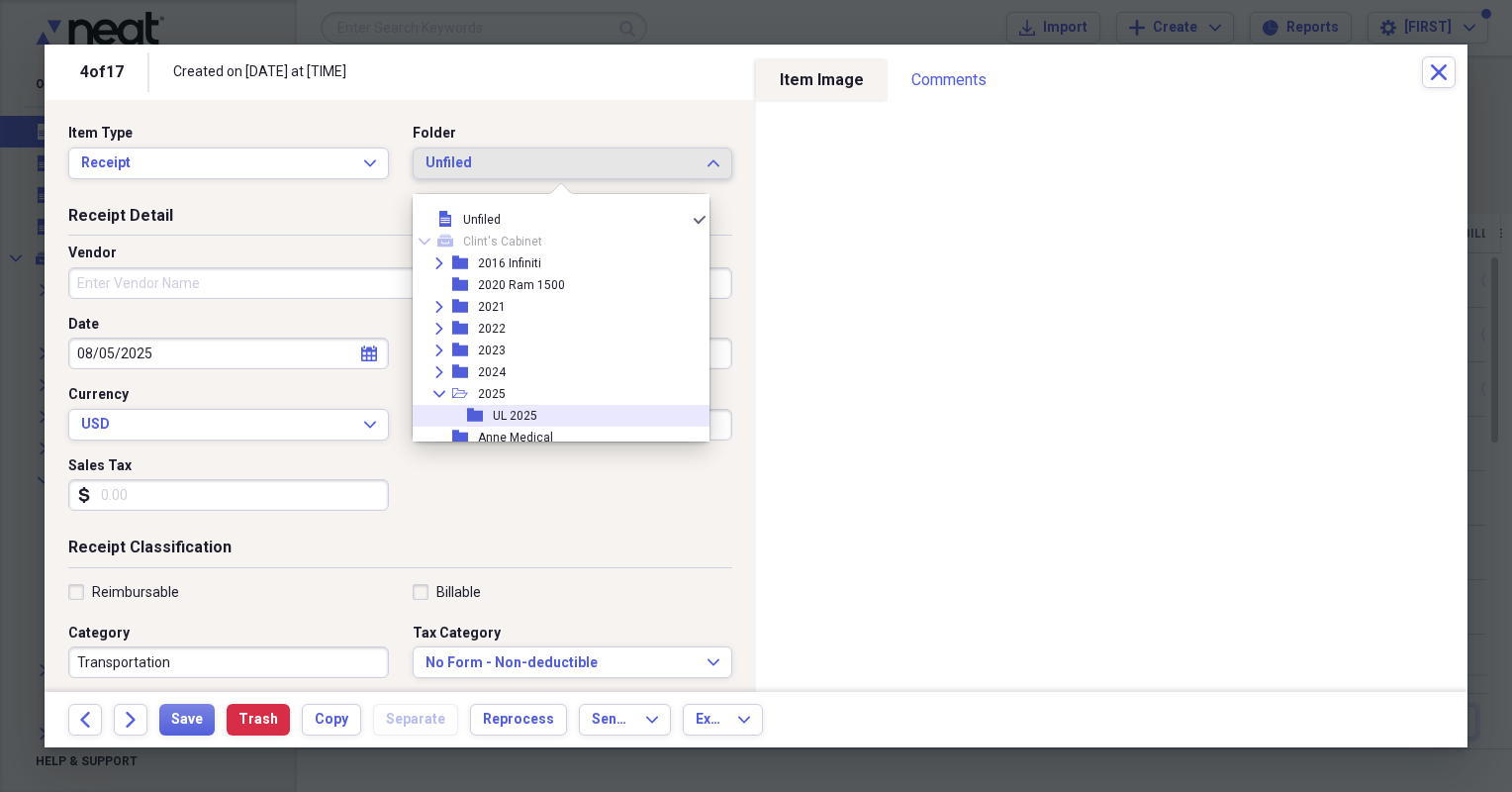 click on "UL 2025" at bounding box center (515, 416) 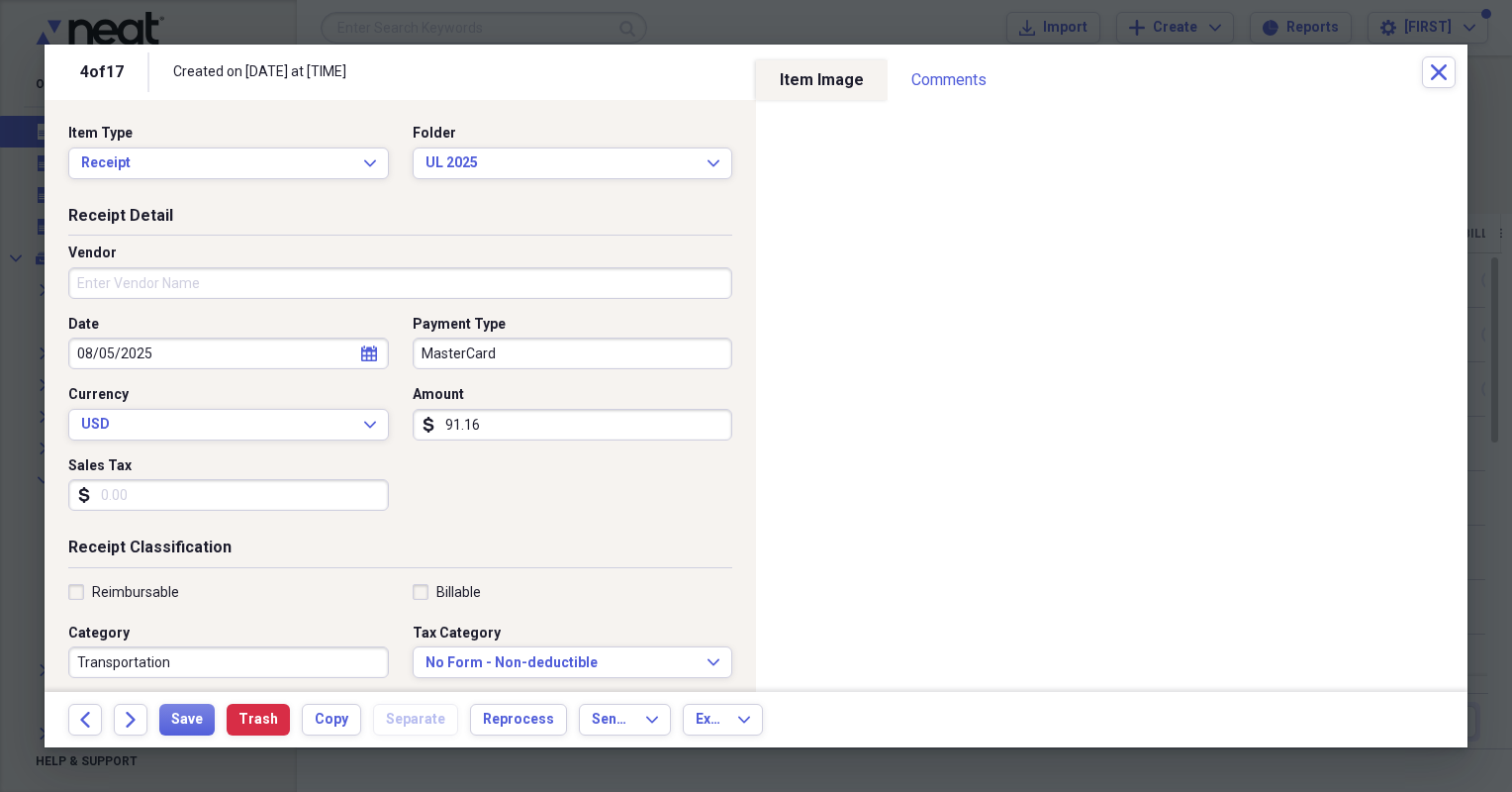 click on "Vendor" at bounding box center (400, 283) 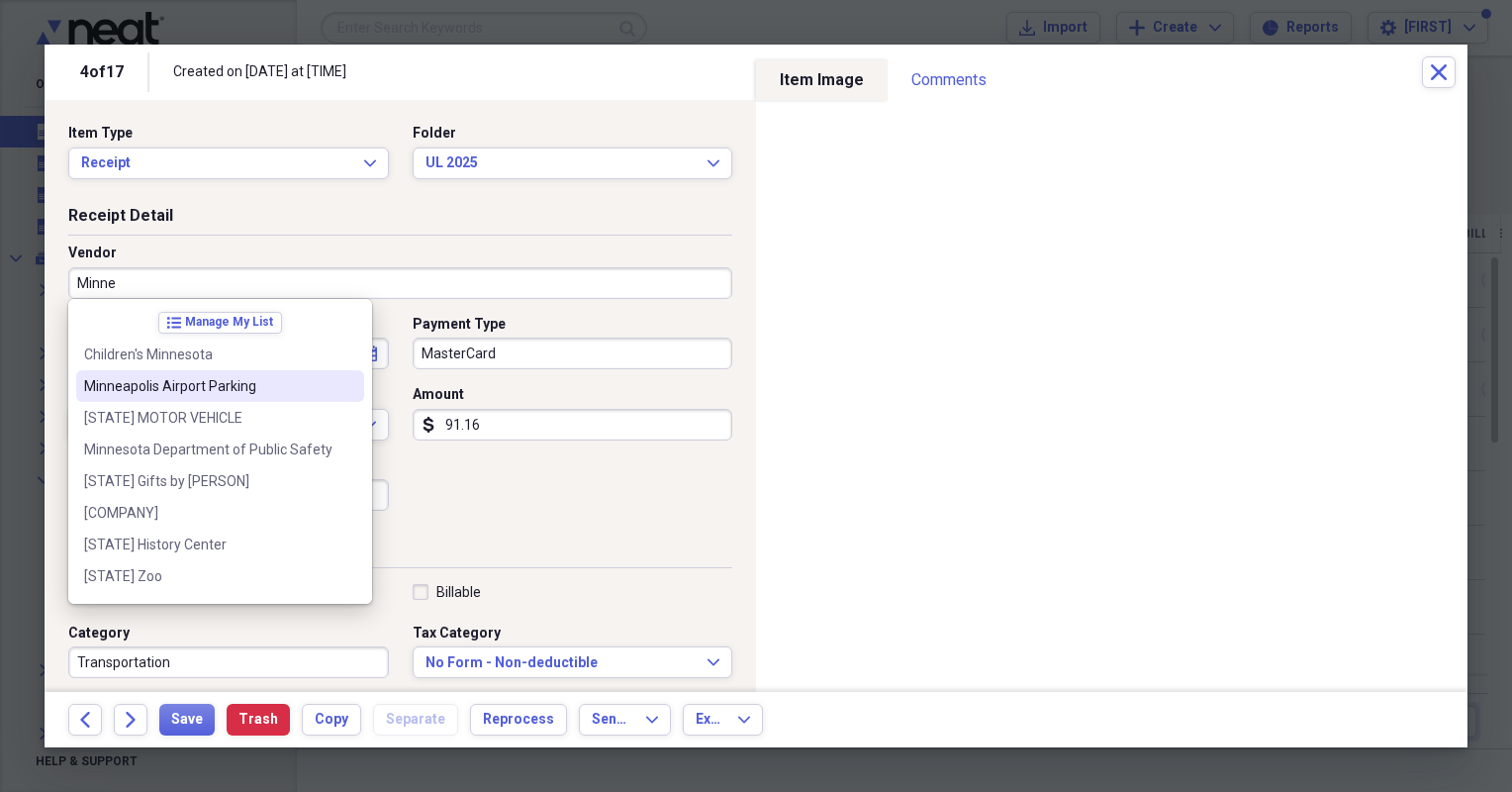 click on "Minneapolis Airport Parking" at bounding box center [208, 386] 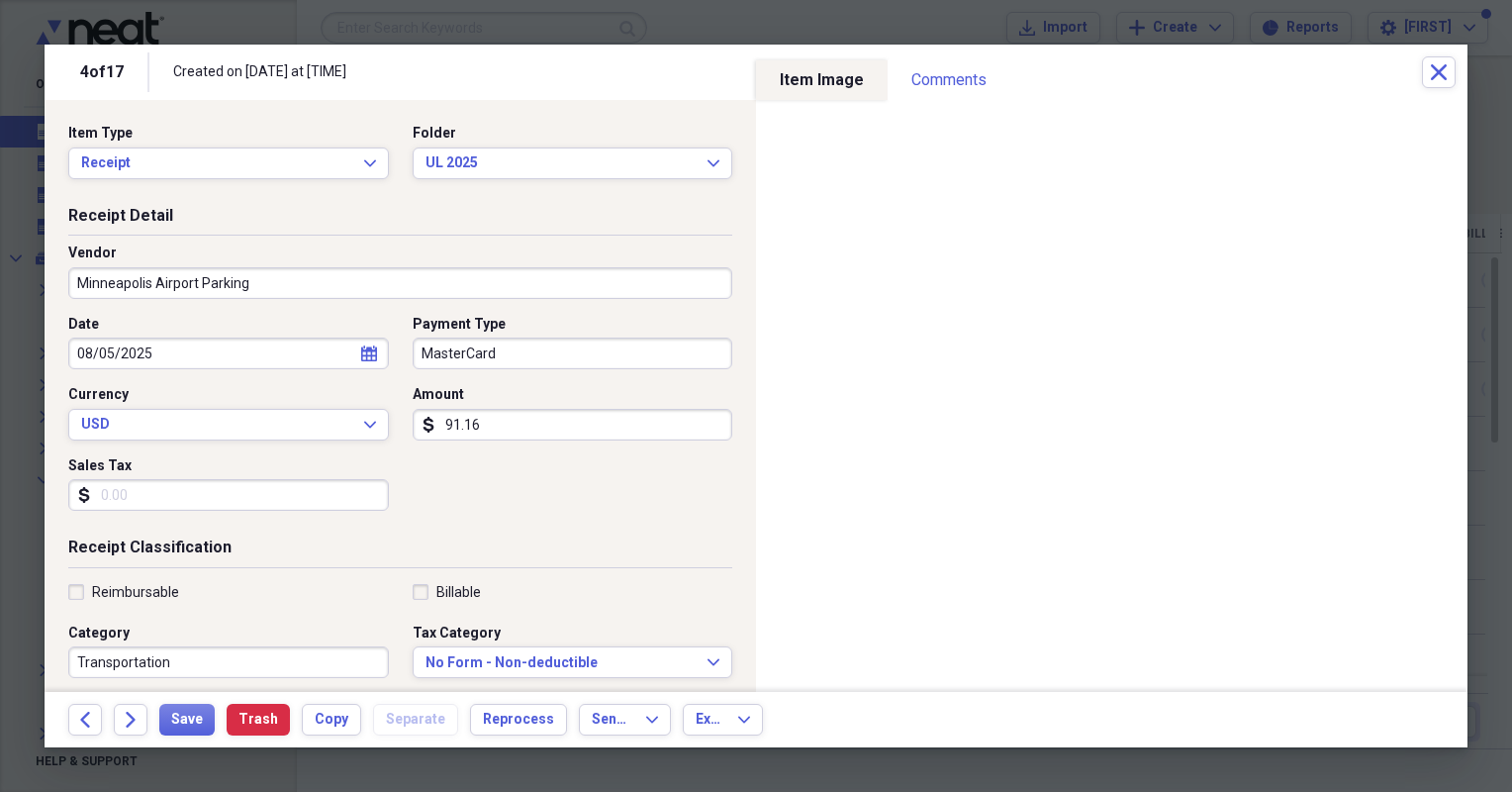 type on "Parking" 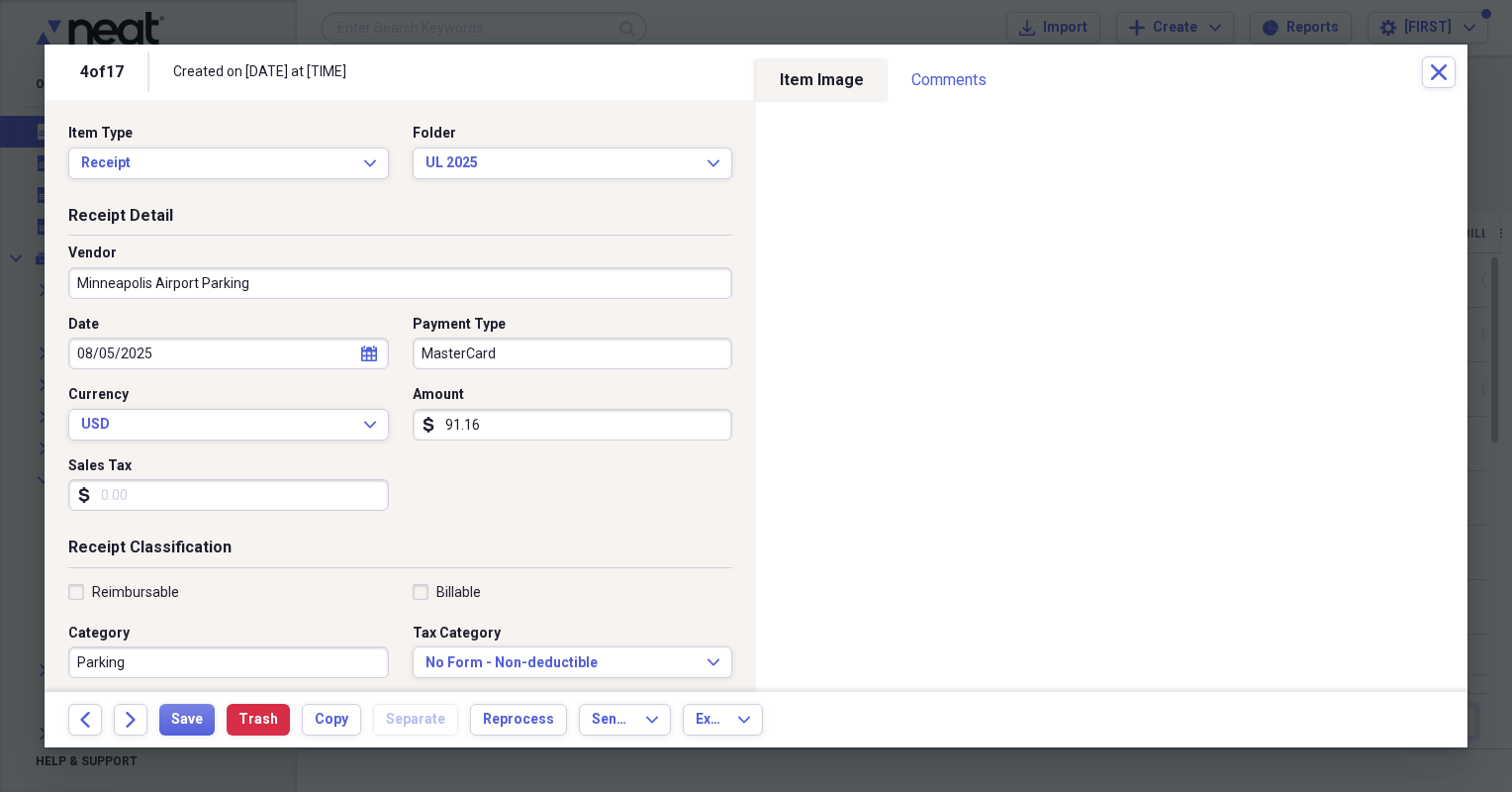 click on "Sales Tax" at bounding box center [229, 495] 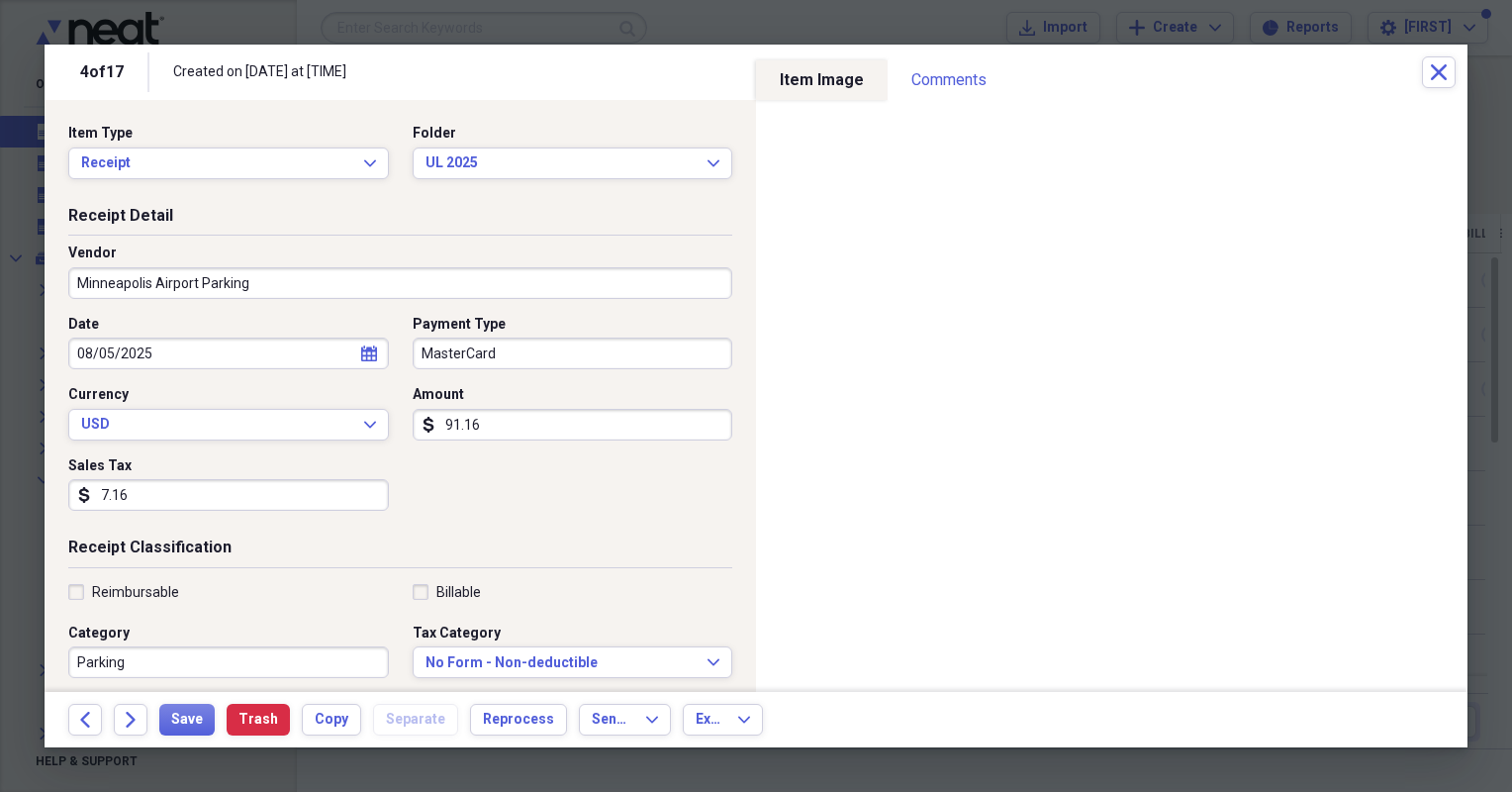 type on "7.16" 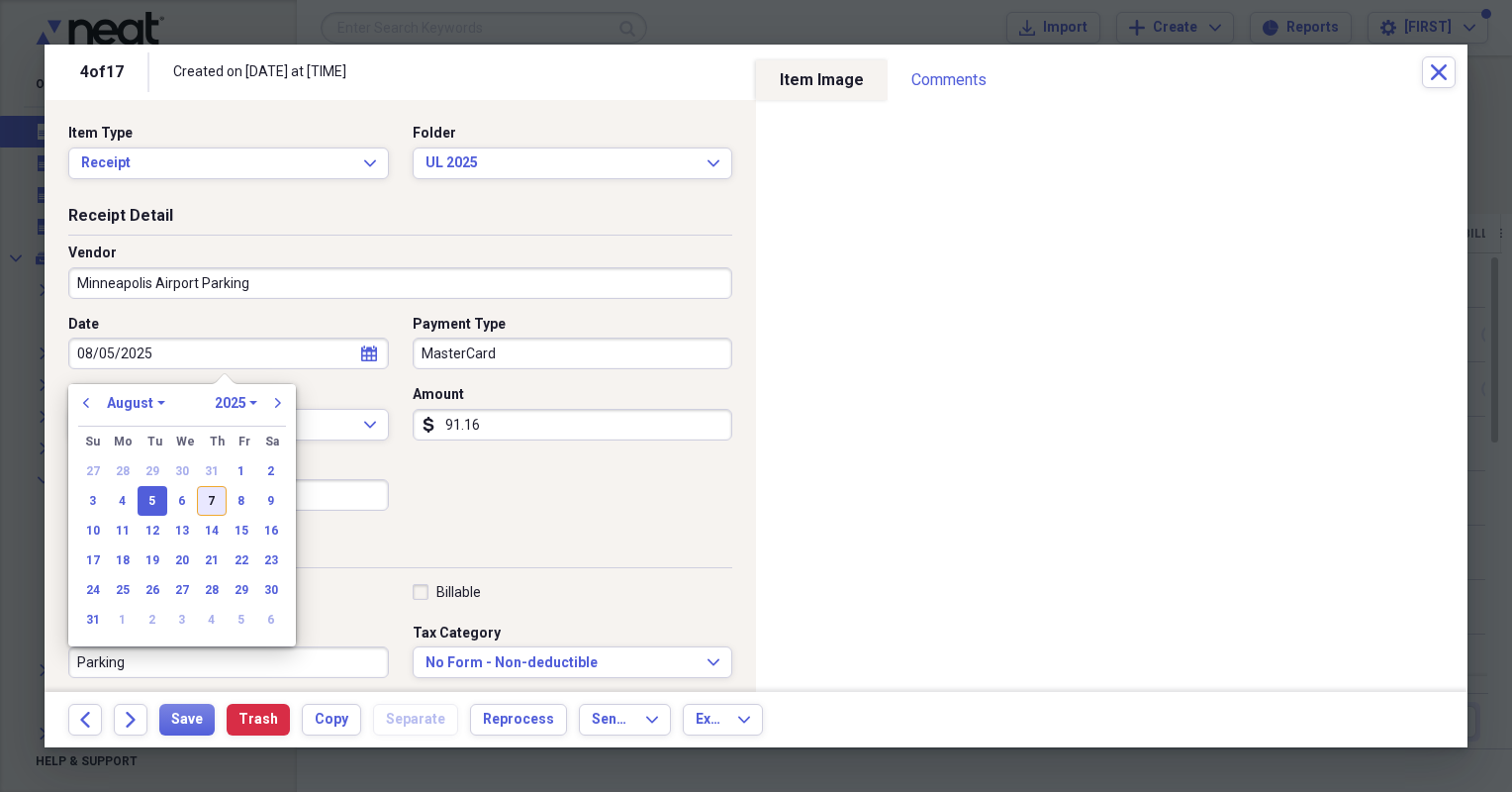 click on "7" at bounding box center [212, 501] 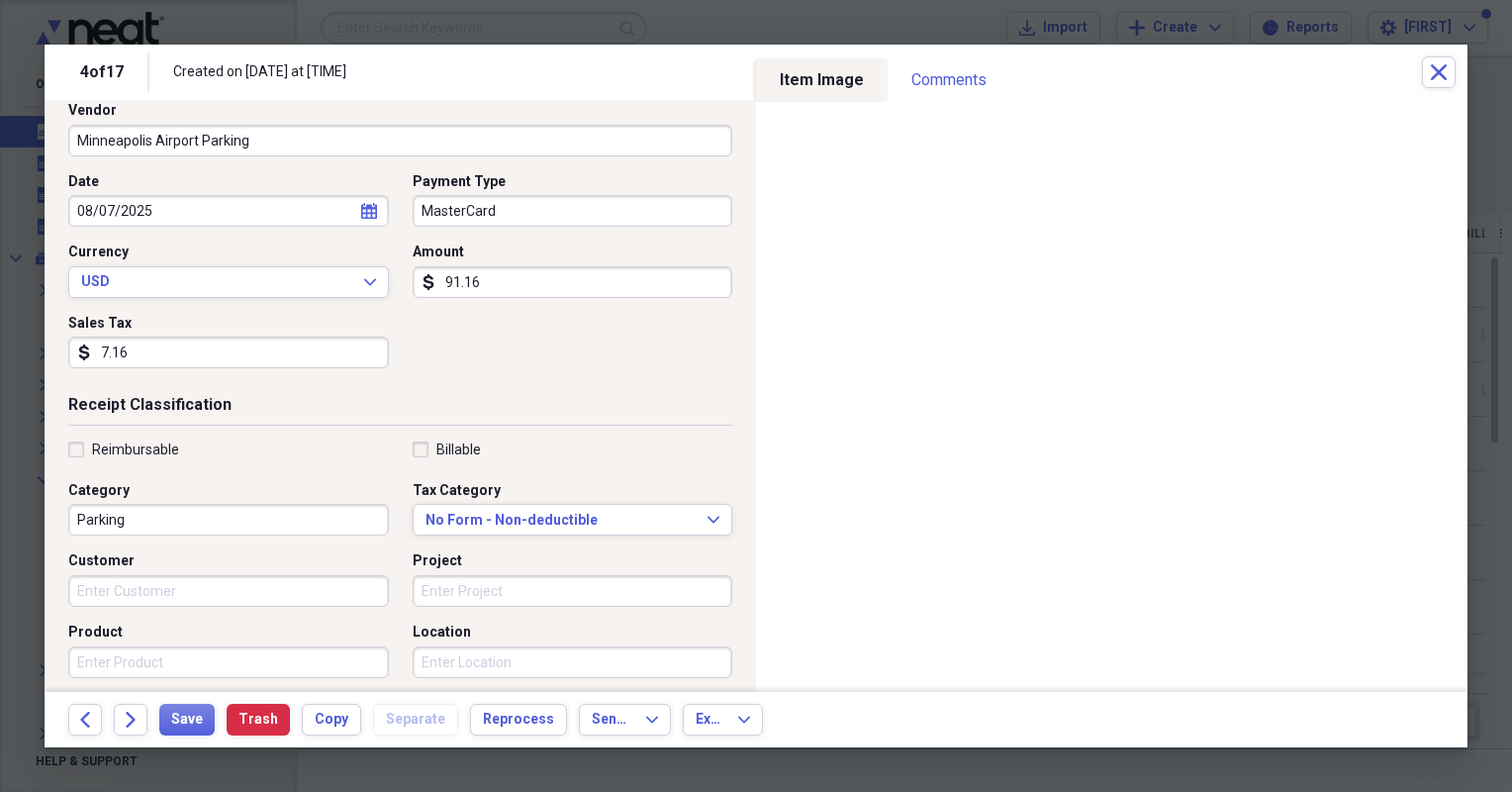 scroll, scrollTop: 396, scrollLeft: 0, axis: vertical 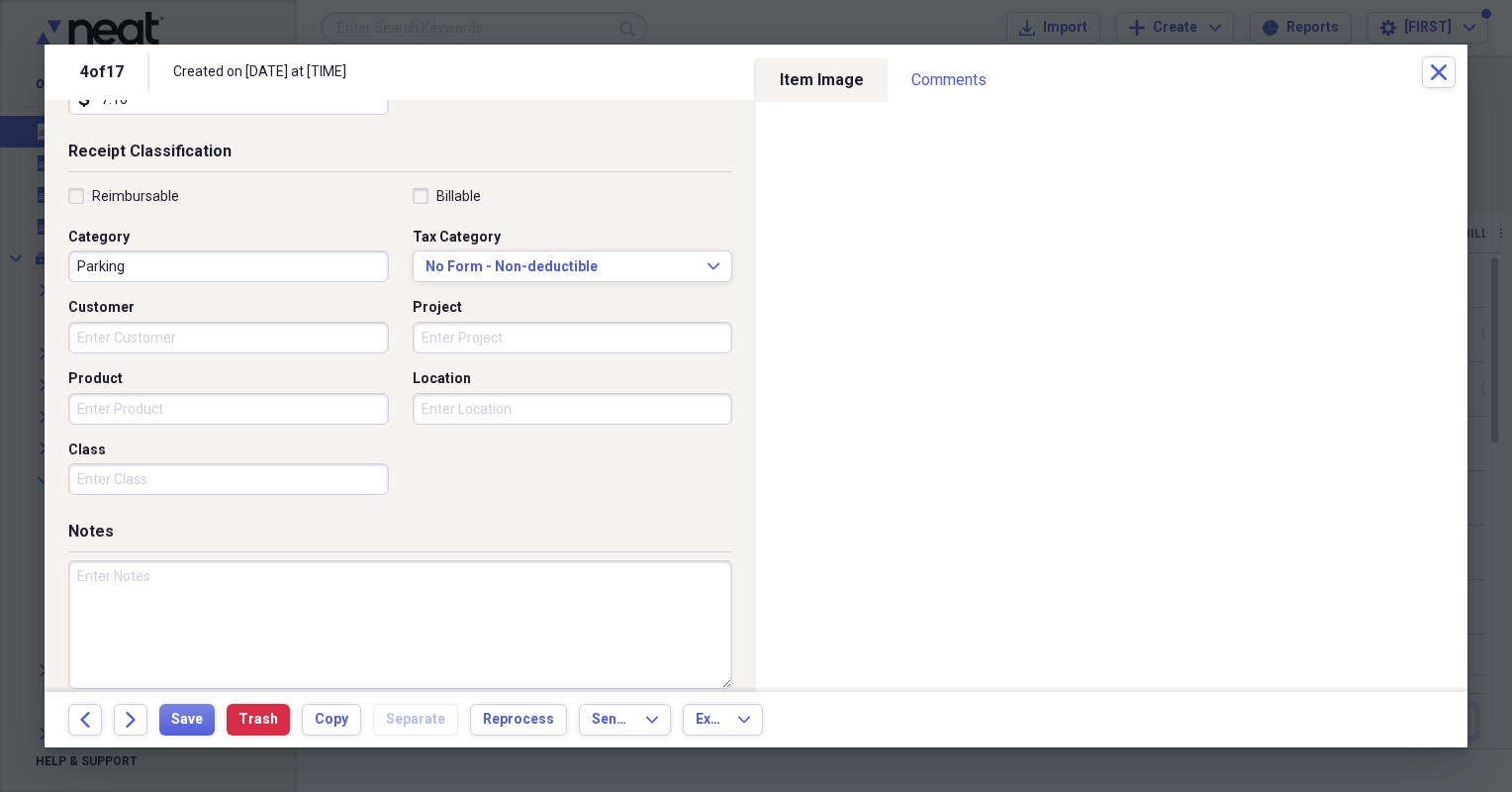 click at bounding box center (400, 625) 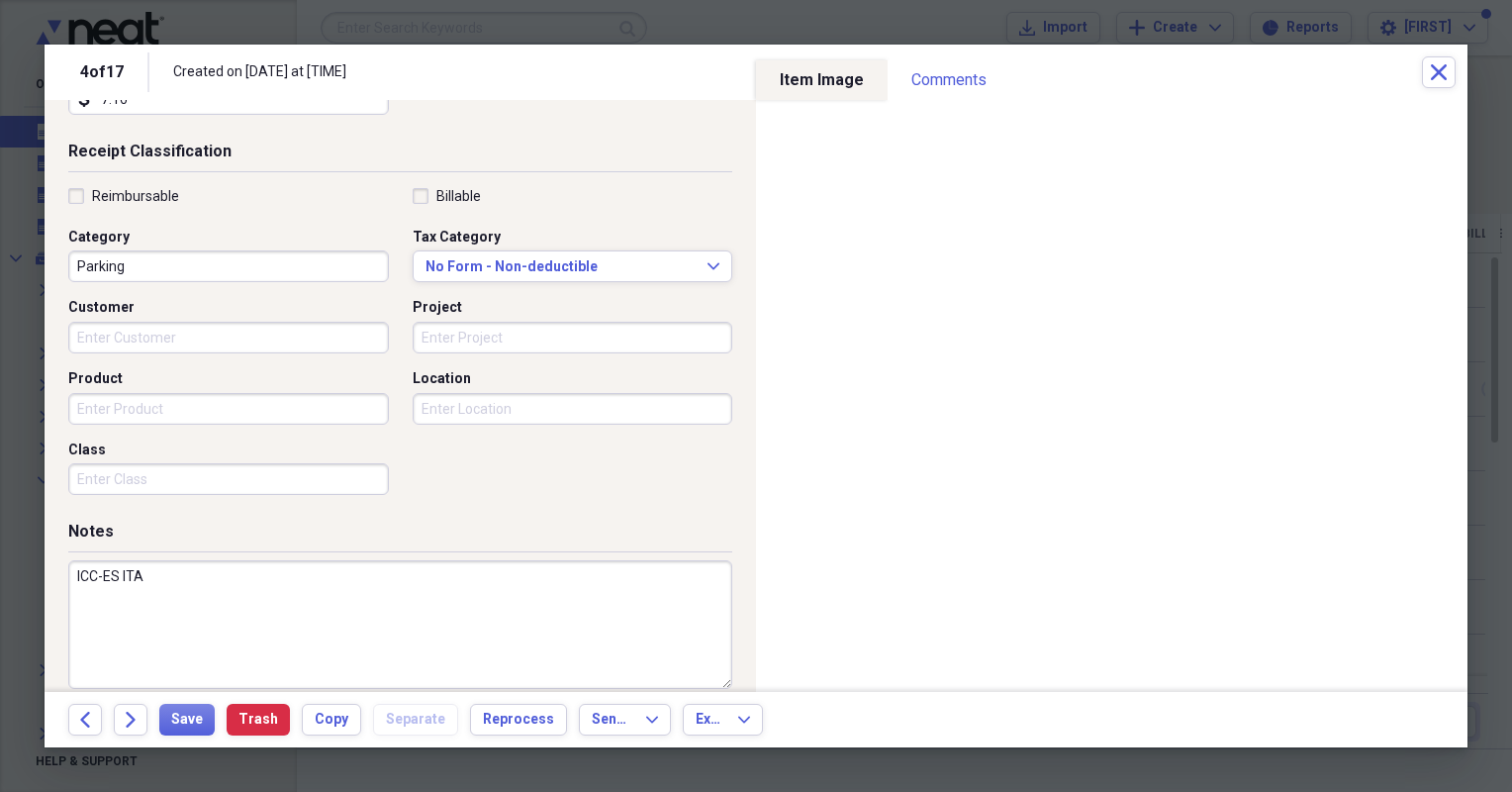 drag, startPoint x: 158, startPoint y: 579, endPoint x: 73, endPoint y: 573, distance: 85.211502 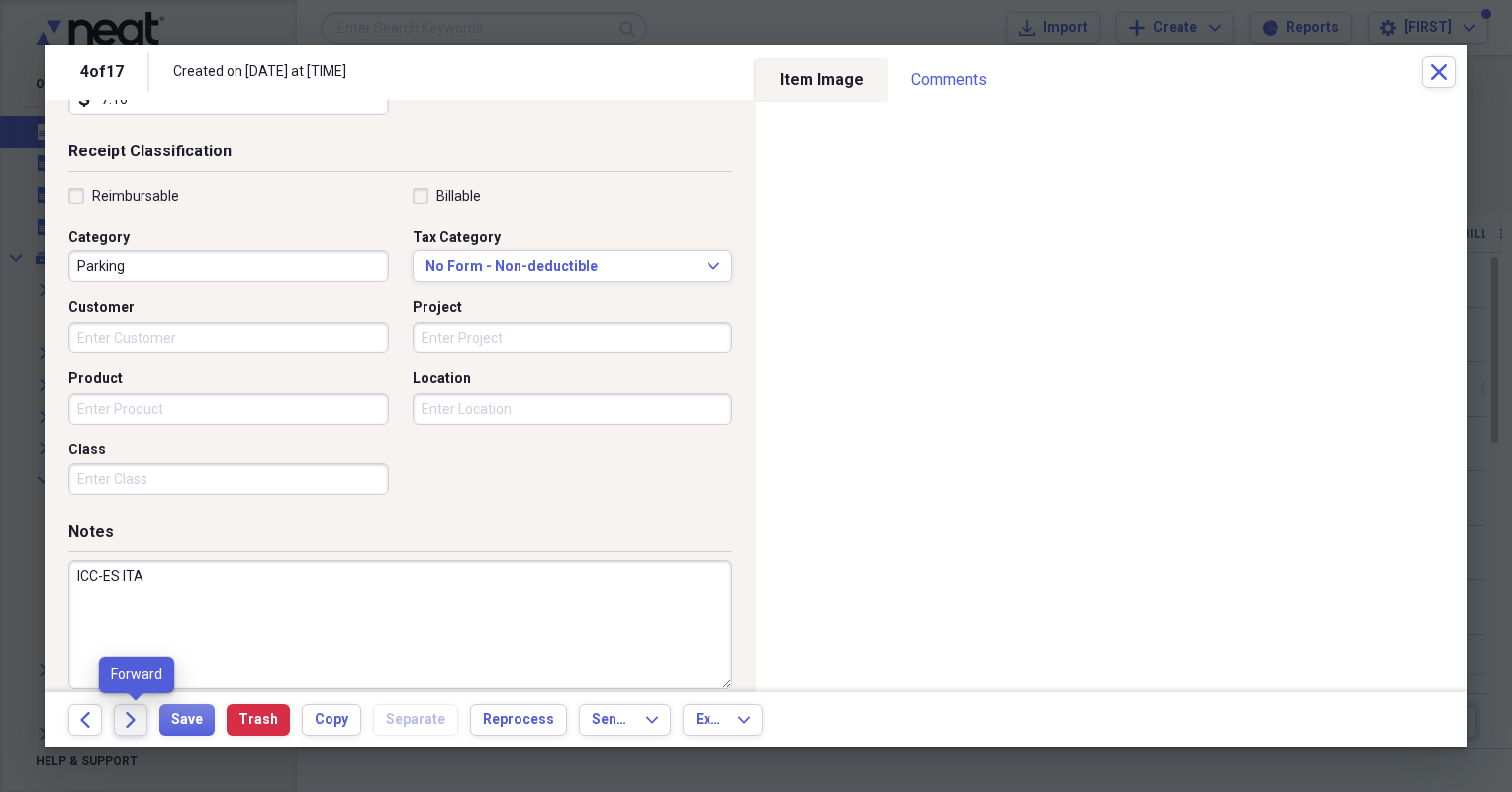 type on "ICC-ES ITA" 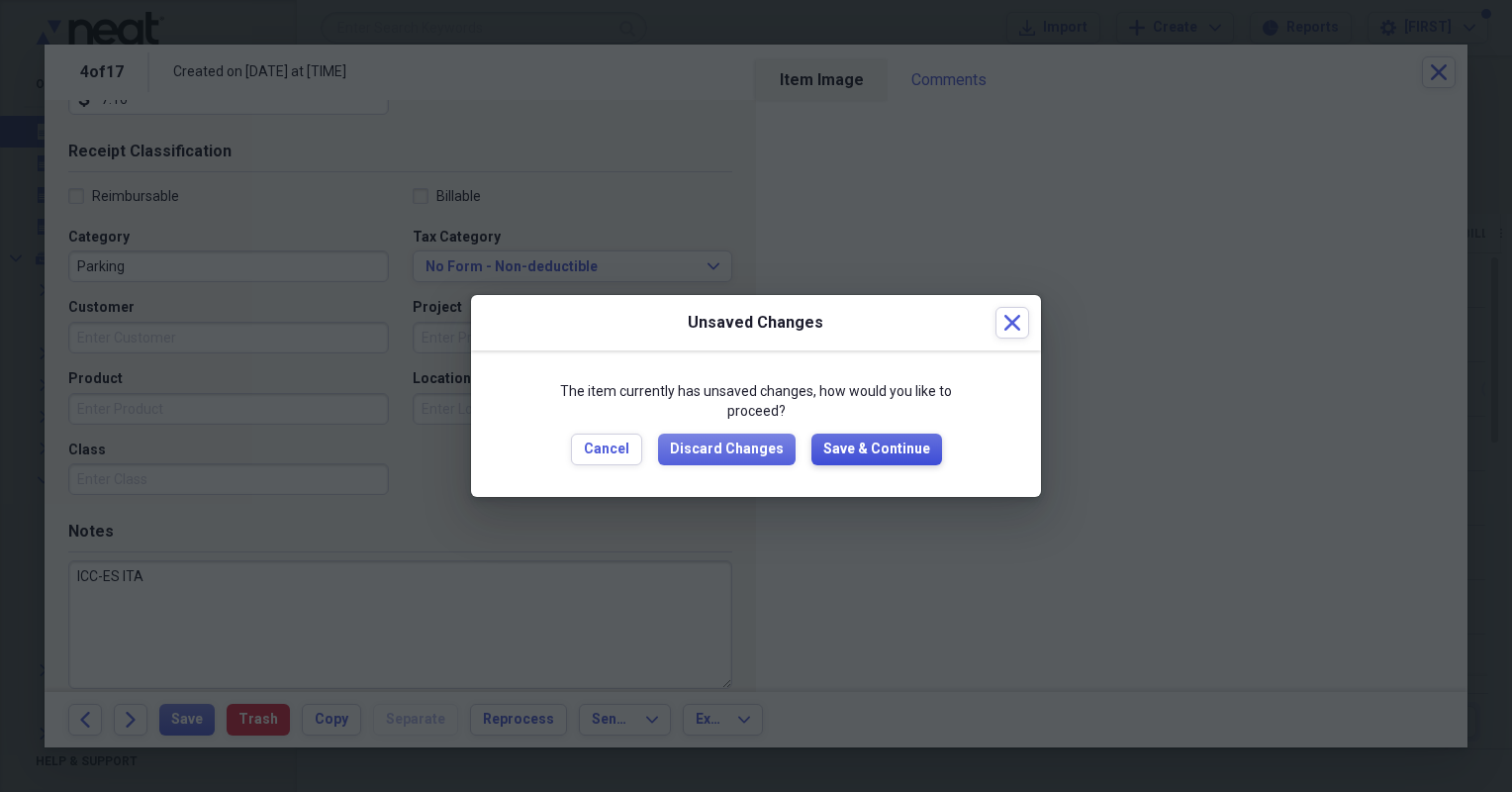 click on "Save & Continue" at bounding box center (877, 449) 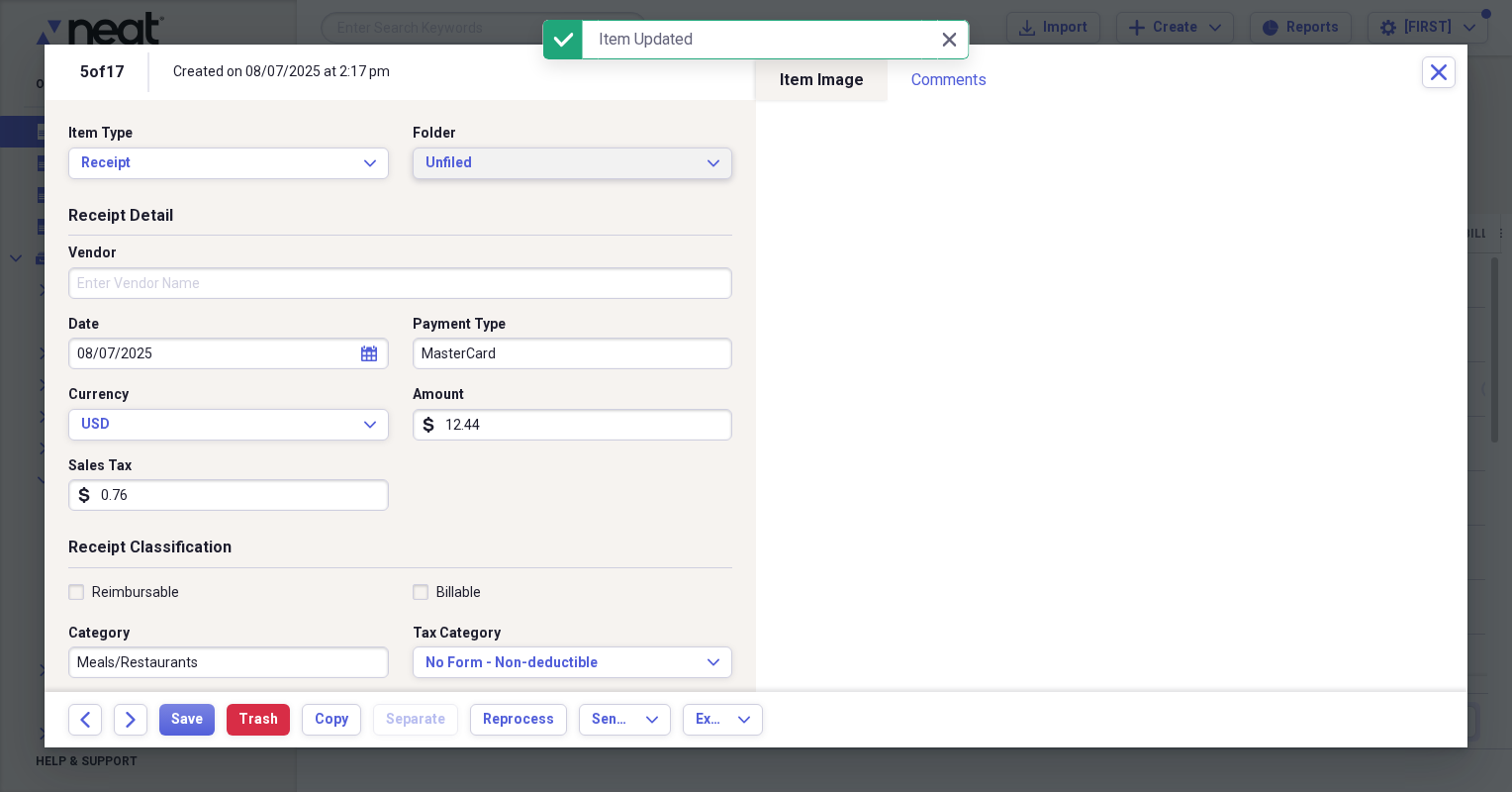 click on "Unfiled" at bounding box center [561, 163] 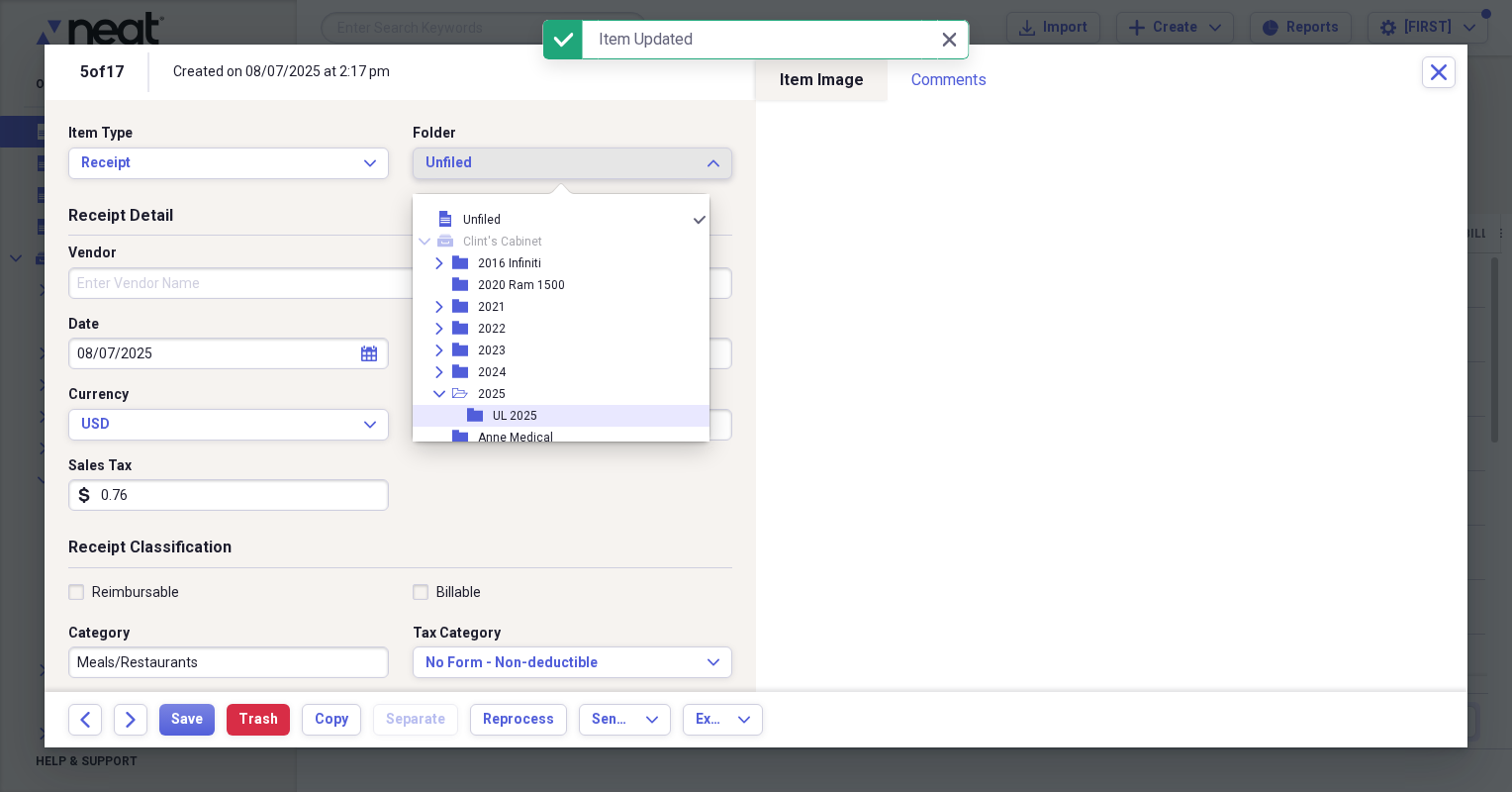 click on "folder UL 2025" at bounding box center (553, 416) 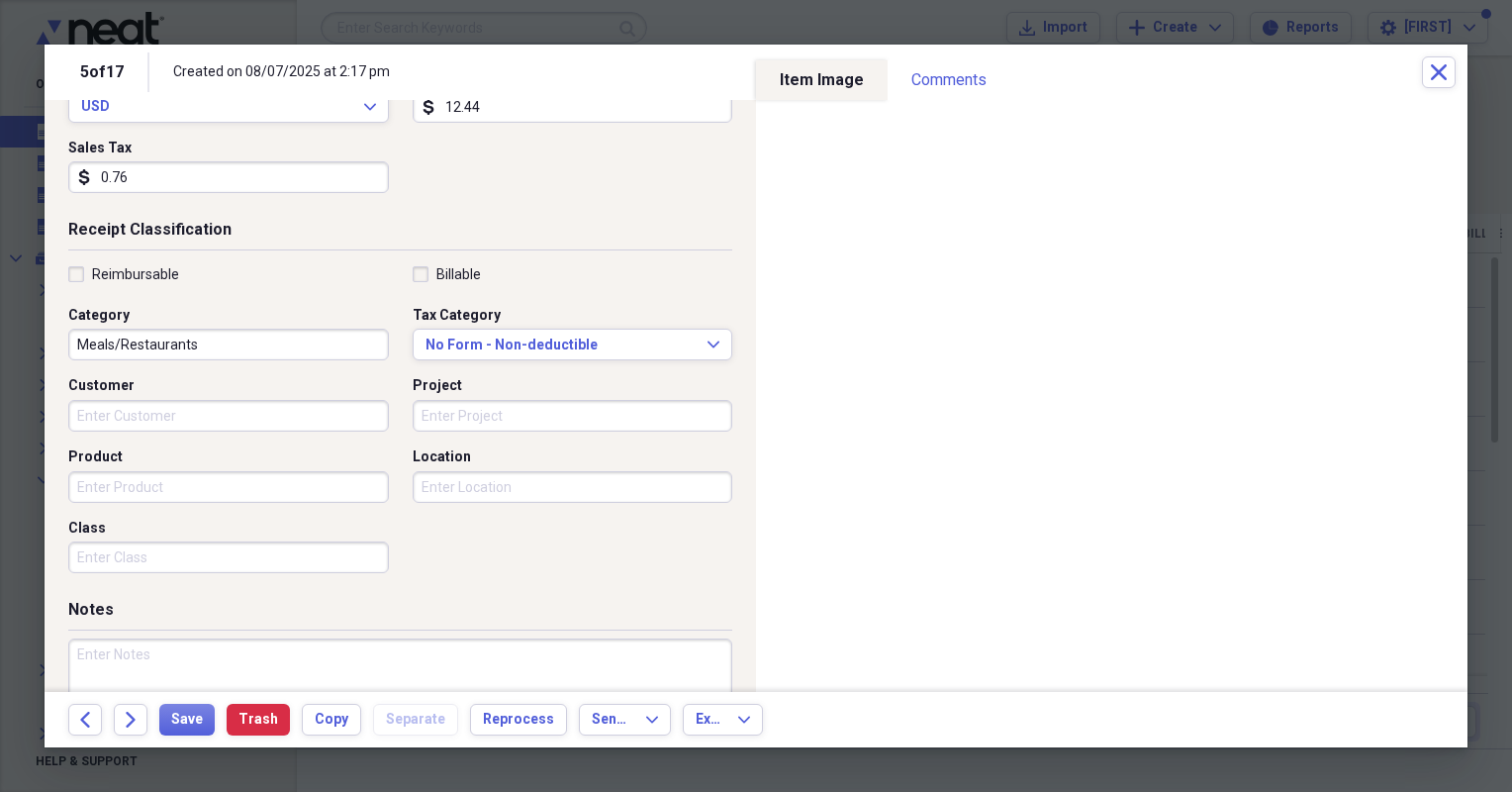 scroll, scrollTop: 396, scrollLeft: 0, axis: vertical 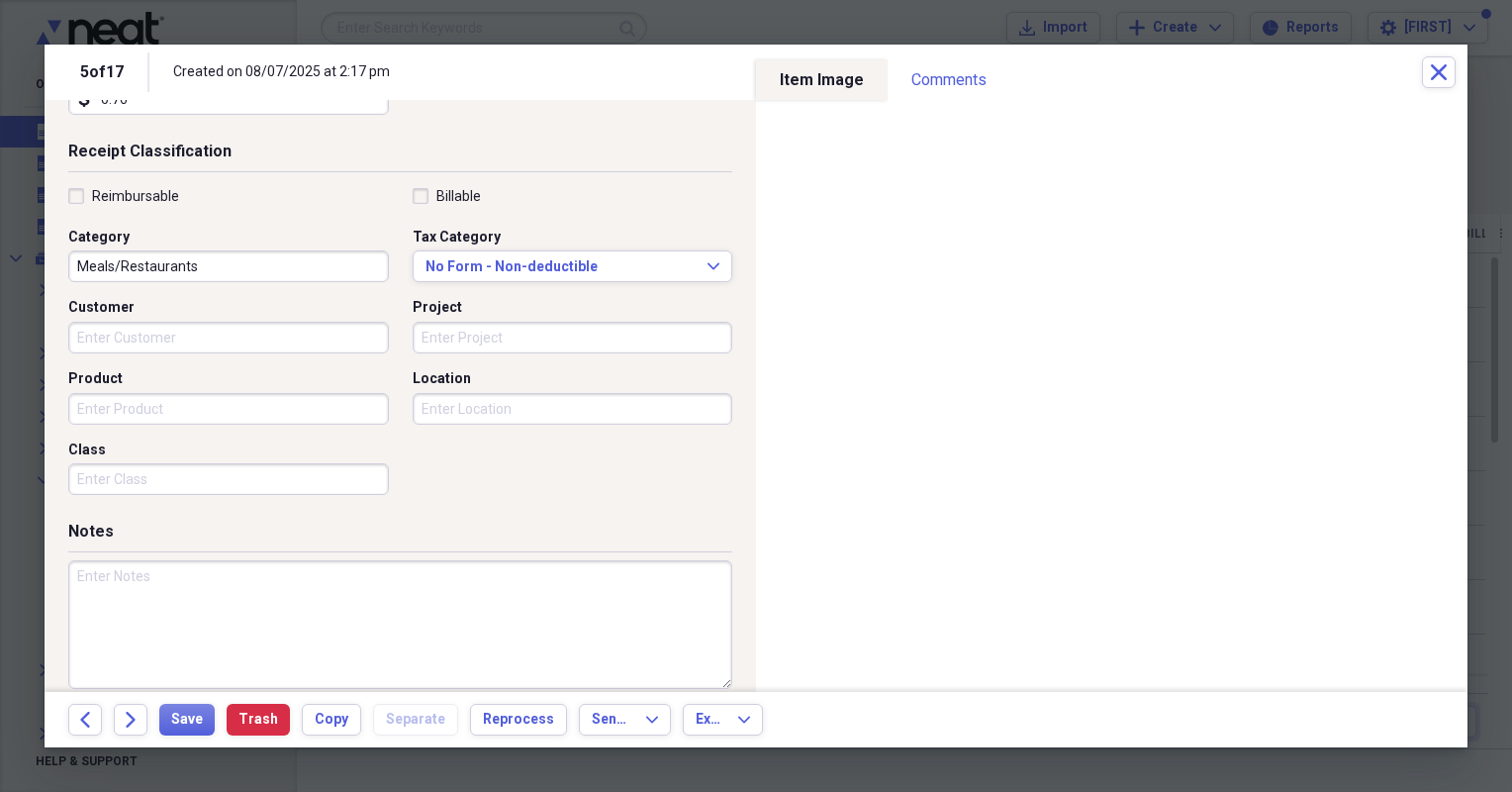 click at bounding box center [400, 625] 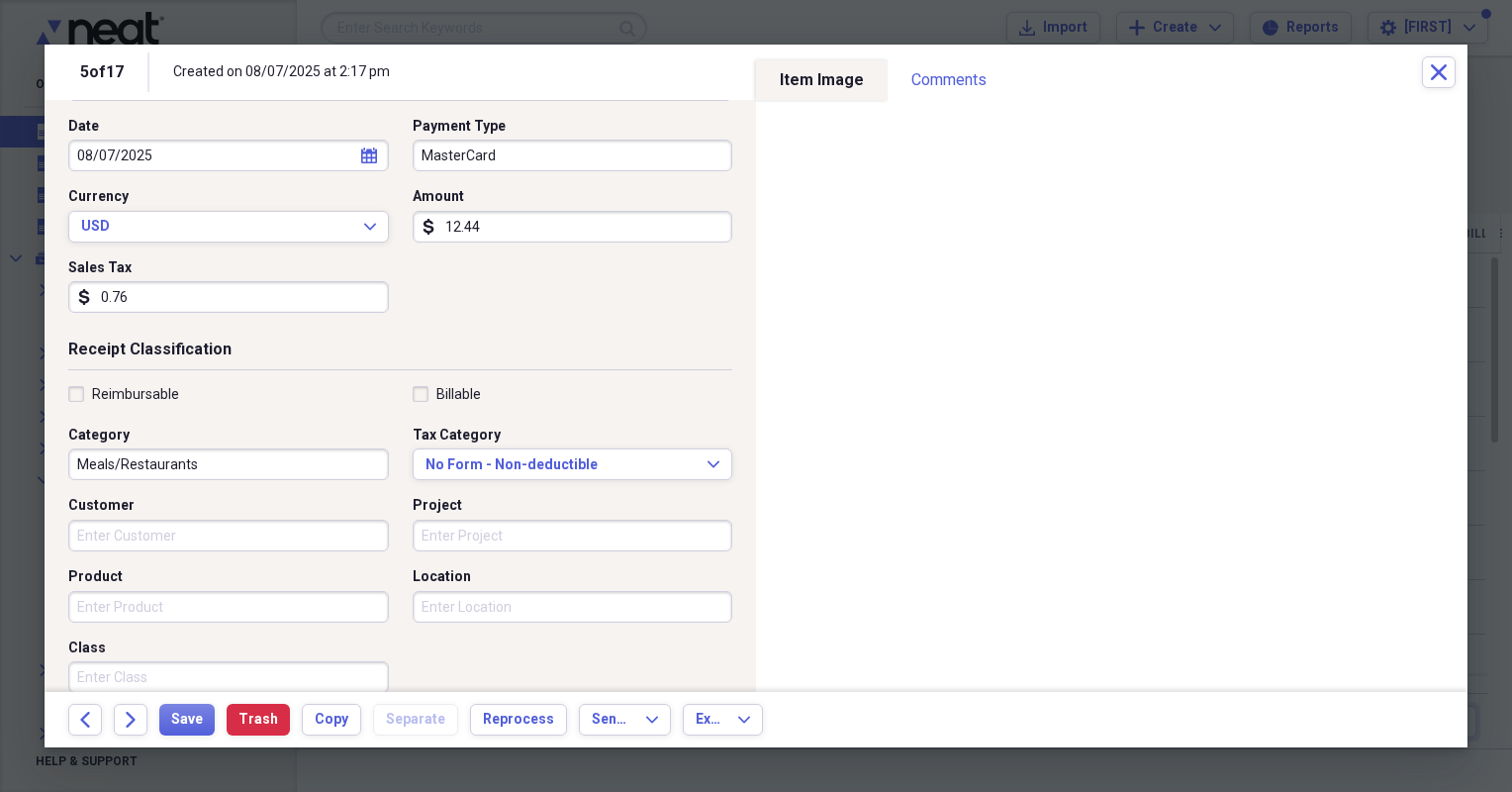 scroll, scrollTop: 99, scrollLeft: 0, axis: vertical 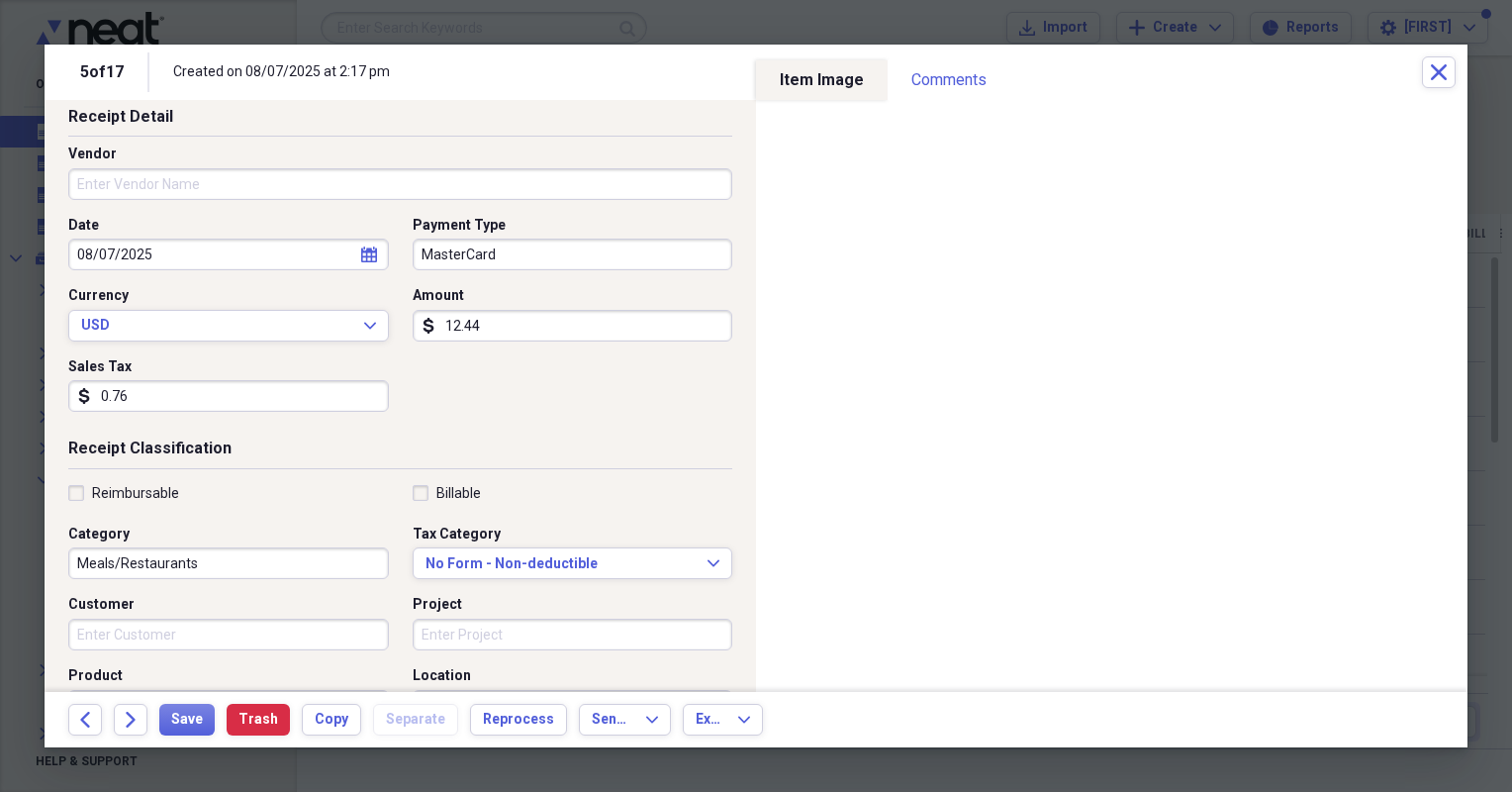 type on "ICC-ES ITA" 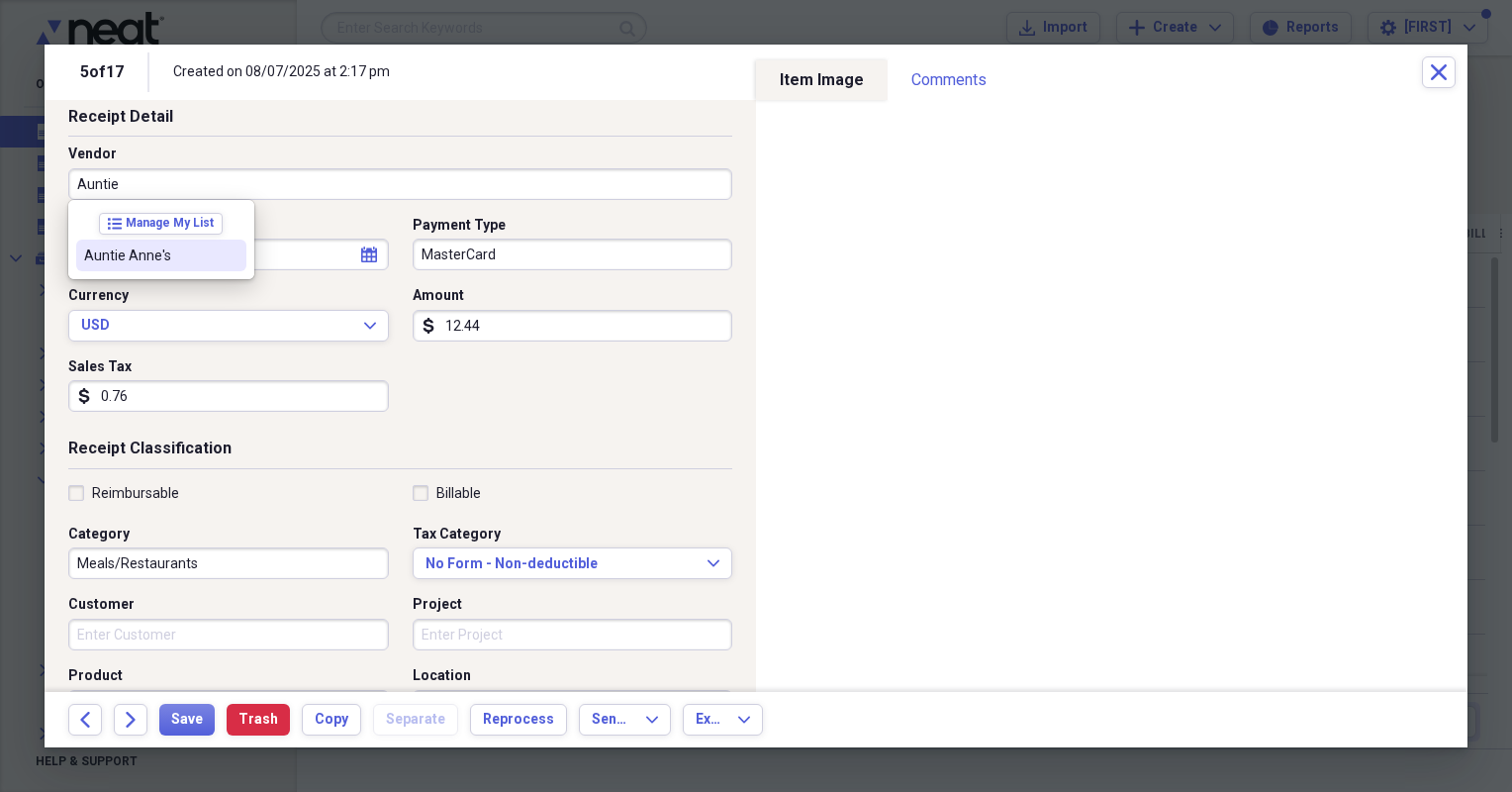click on "Auntie Anne's" at bounding box center [149, 255] 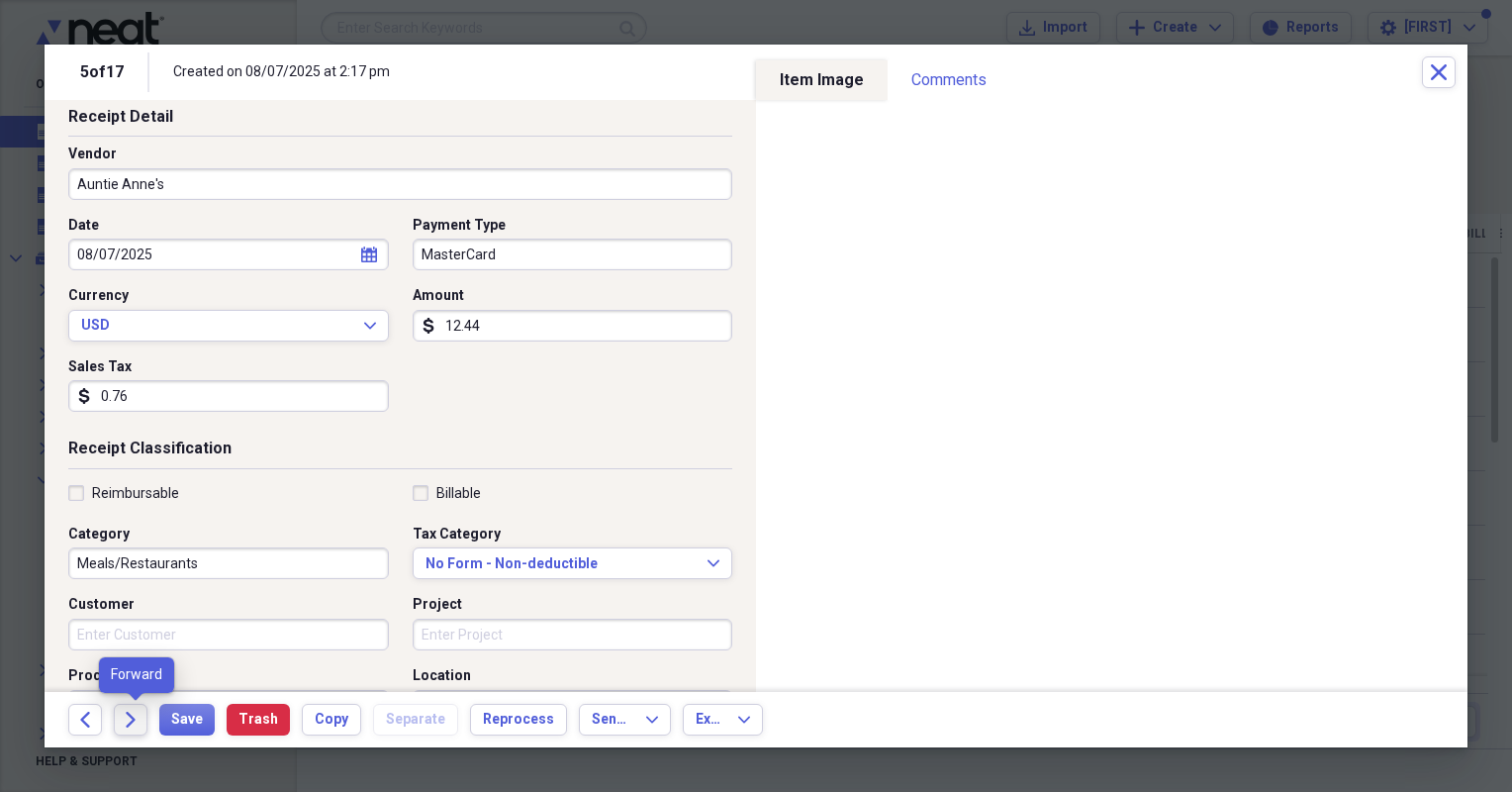 click on "Forward" 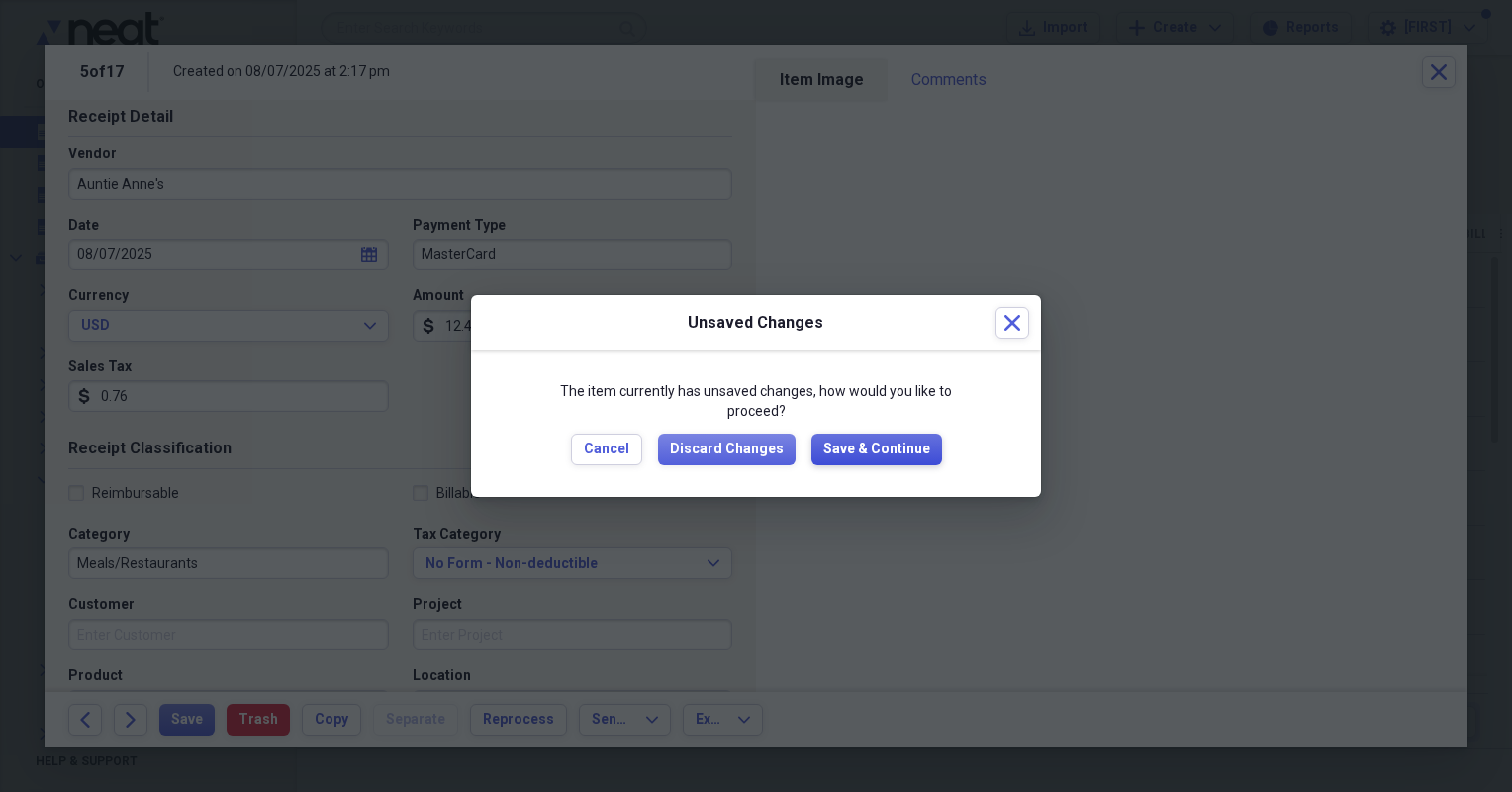 click on "Save & Continue" at bounding box center [877, 449] 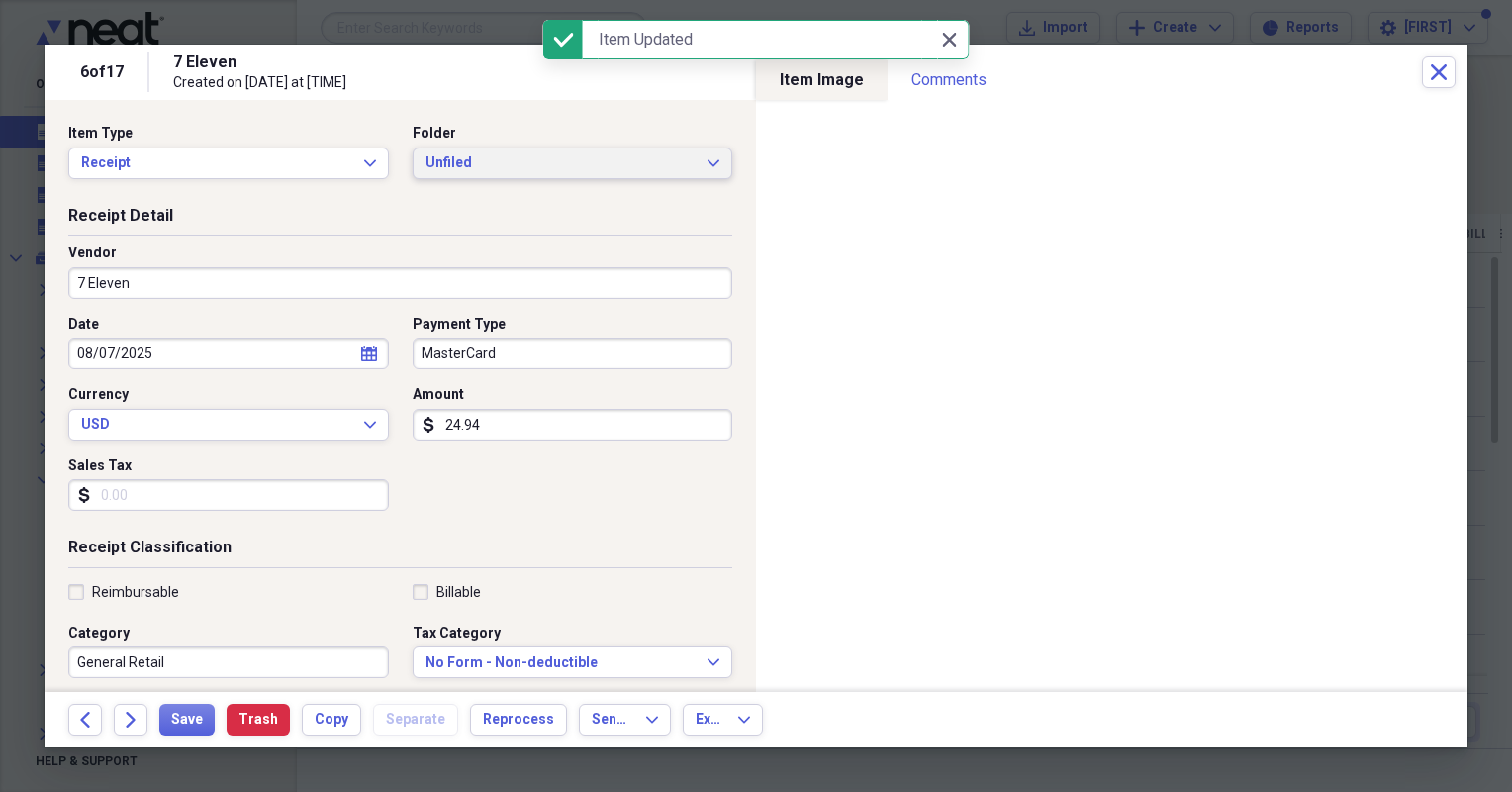 click on "Unfiled" at bounding box center (561, 163) 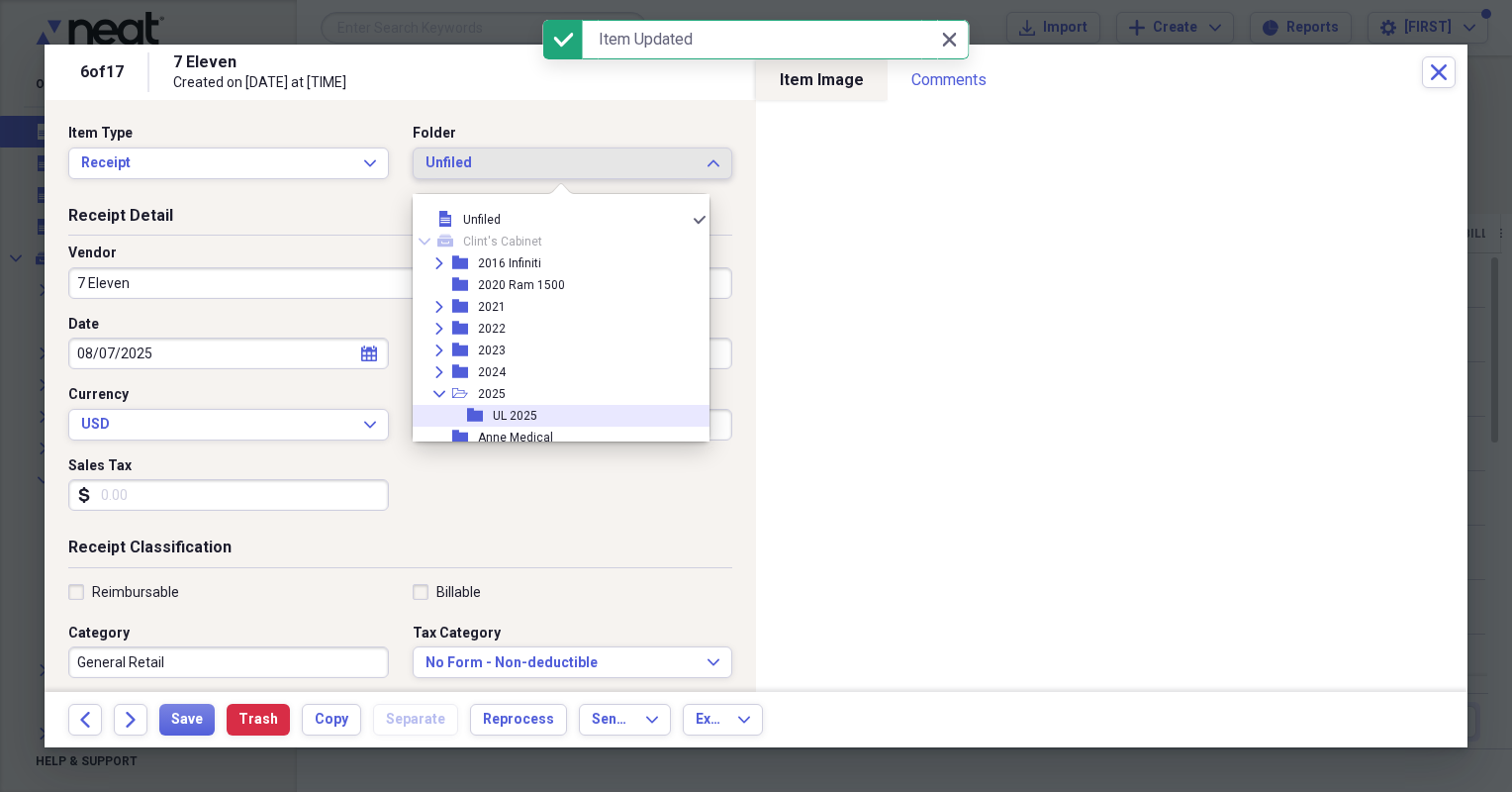 click on "UL 2025" at bounding box center (515, 416) 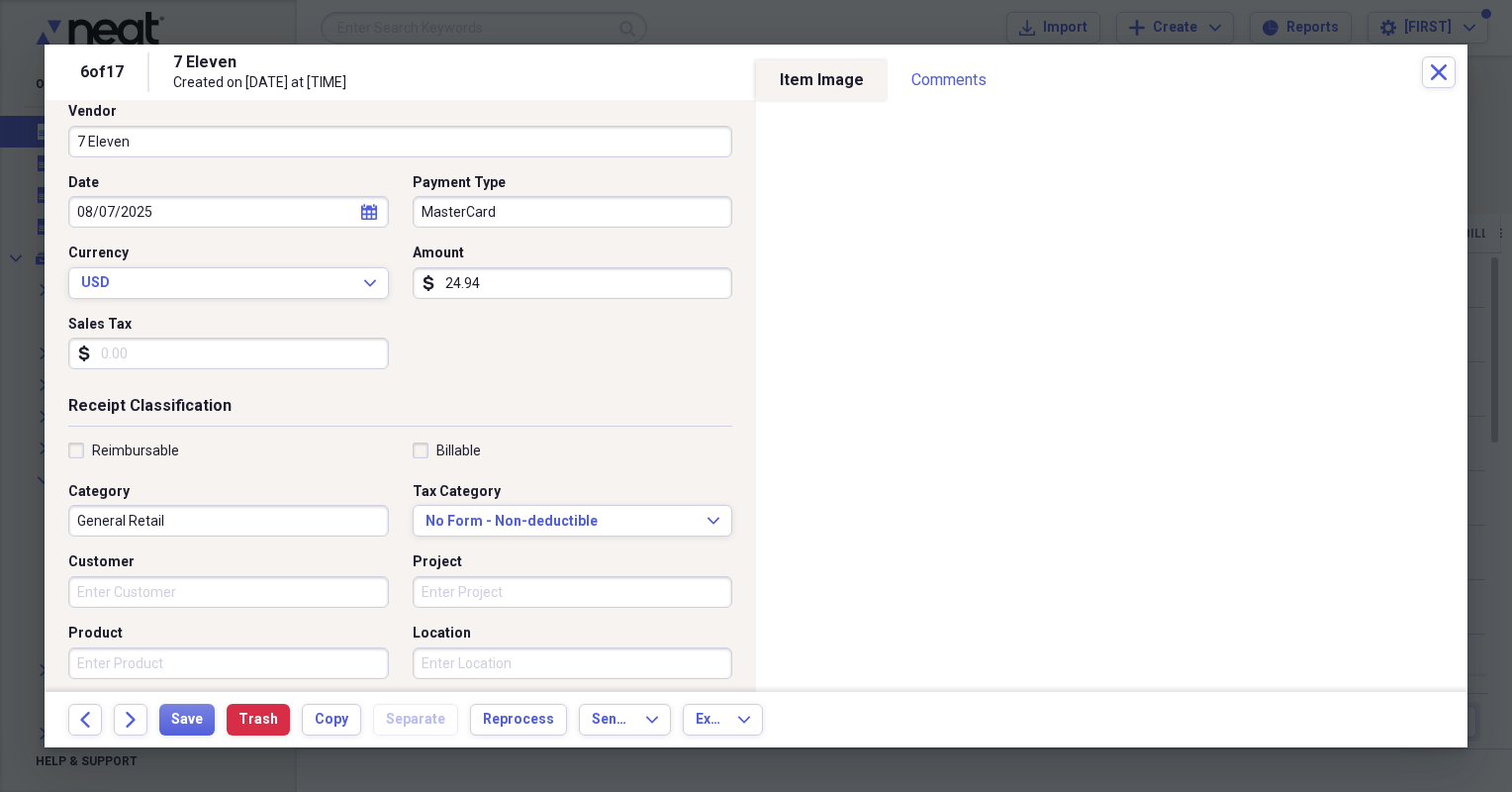 scroll, scrollTop: 396, scrollLeft: 0, axis: vertical 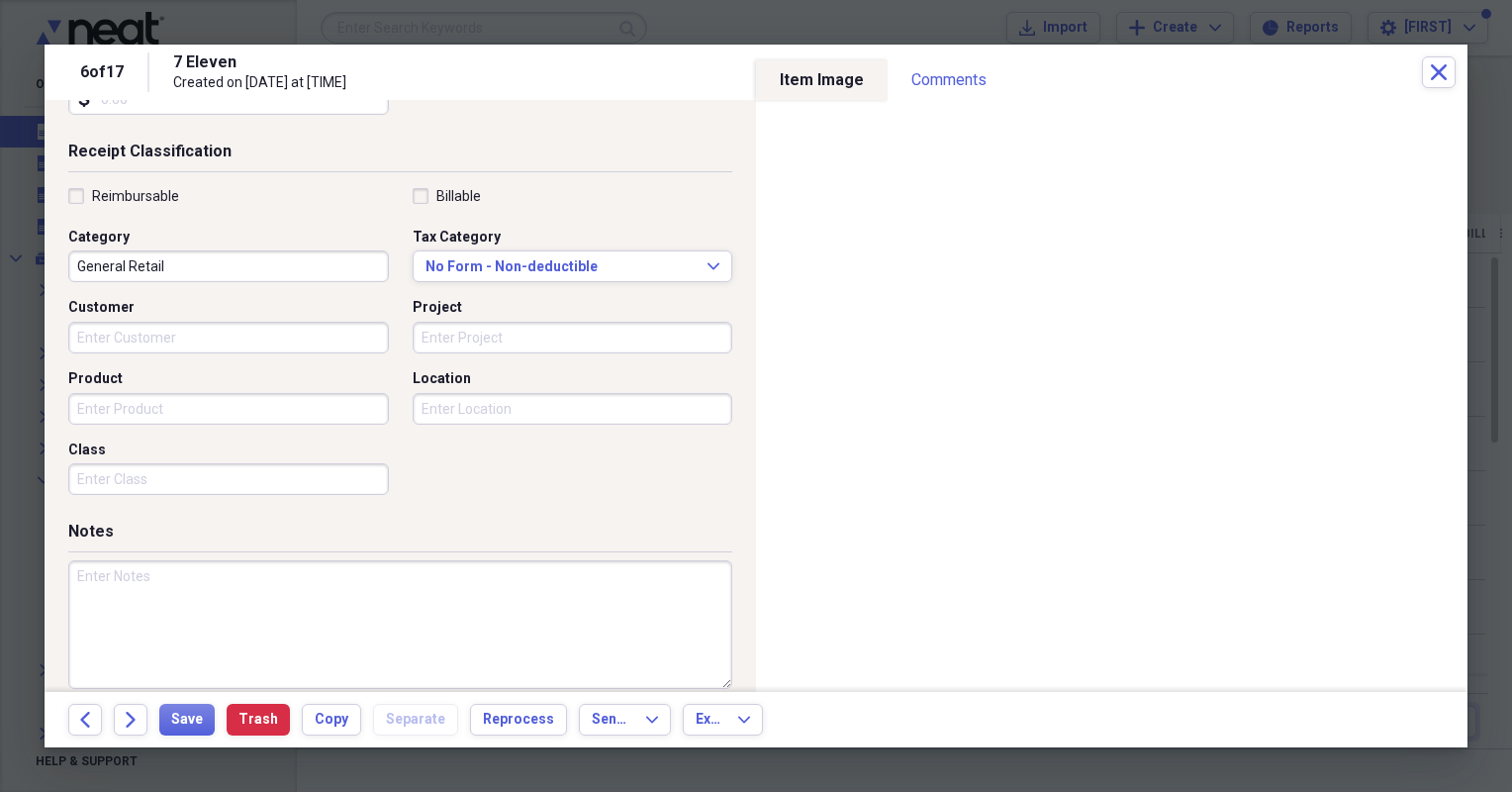 click at bounding box center [400, 625] 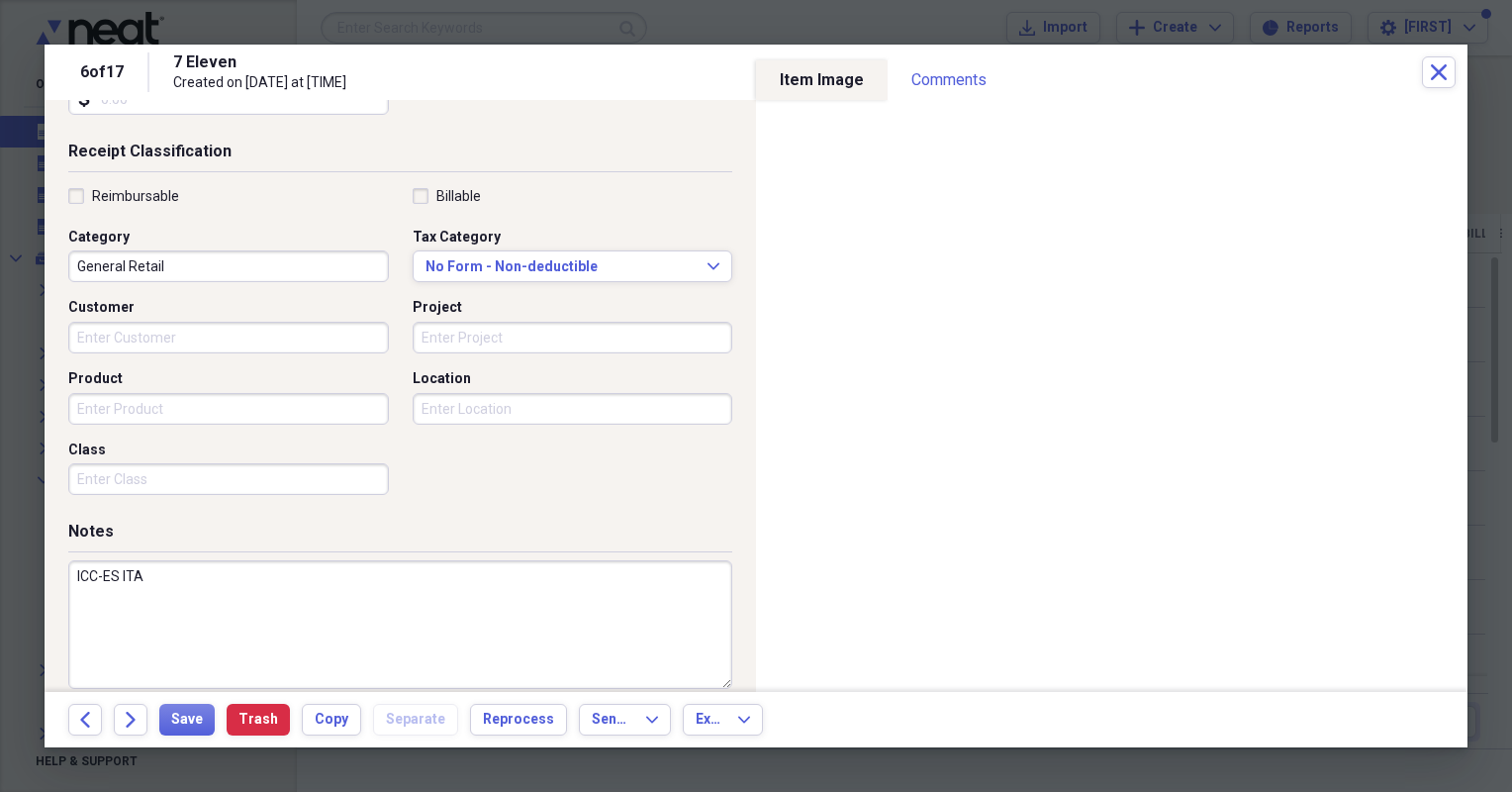 type on "ICC-ES ITA" 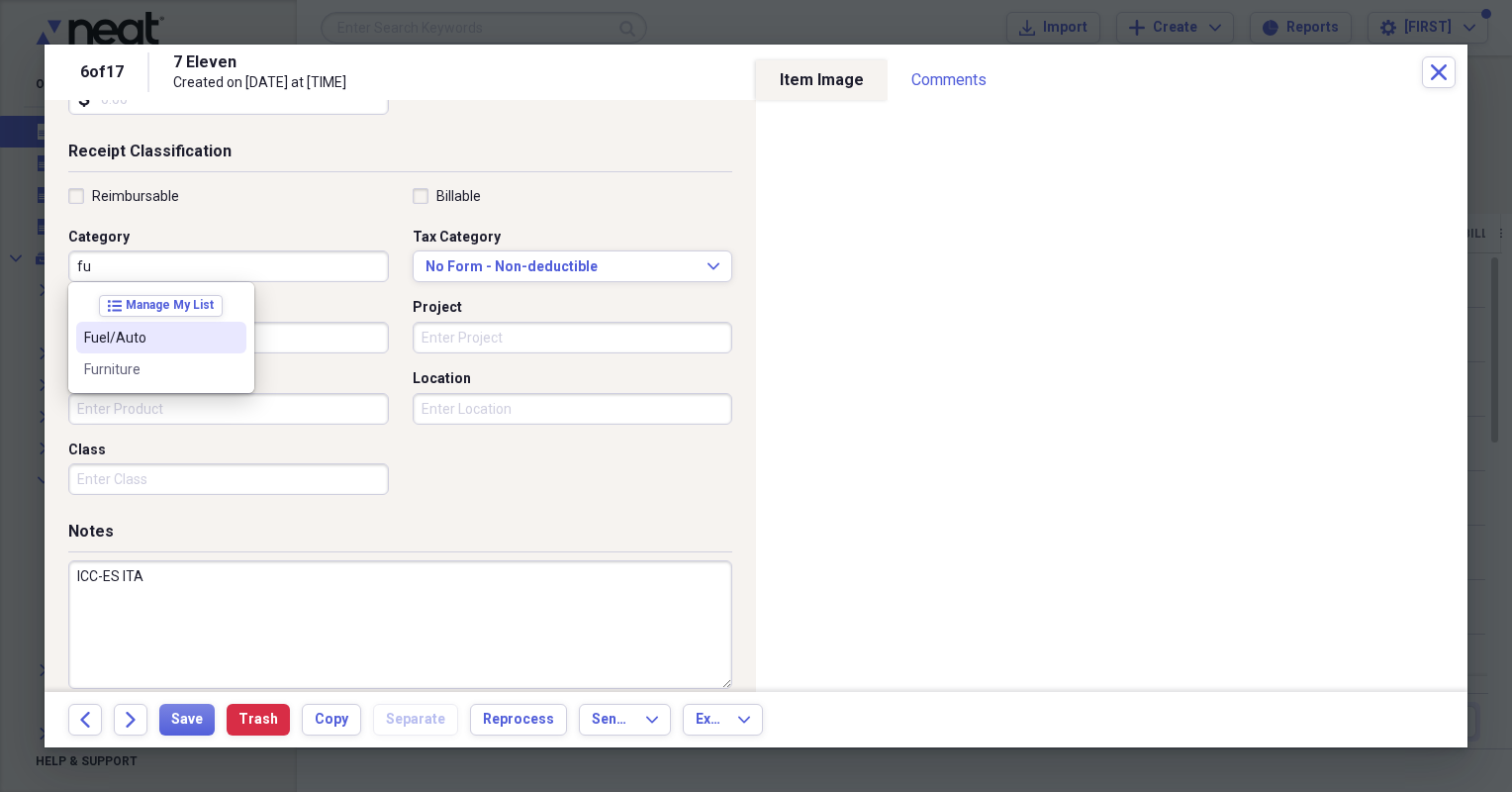 click on "Fuel/Auto" at bounding box center (149, 338) 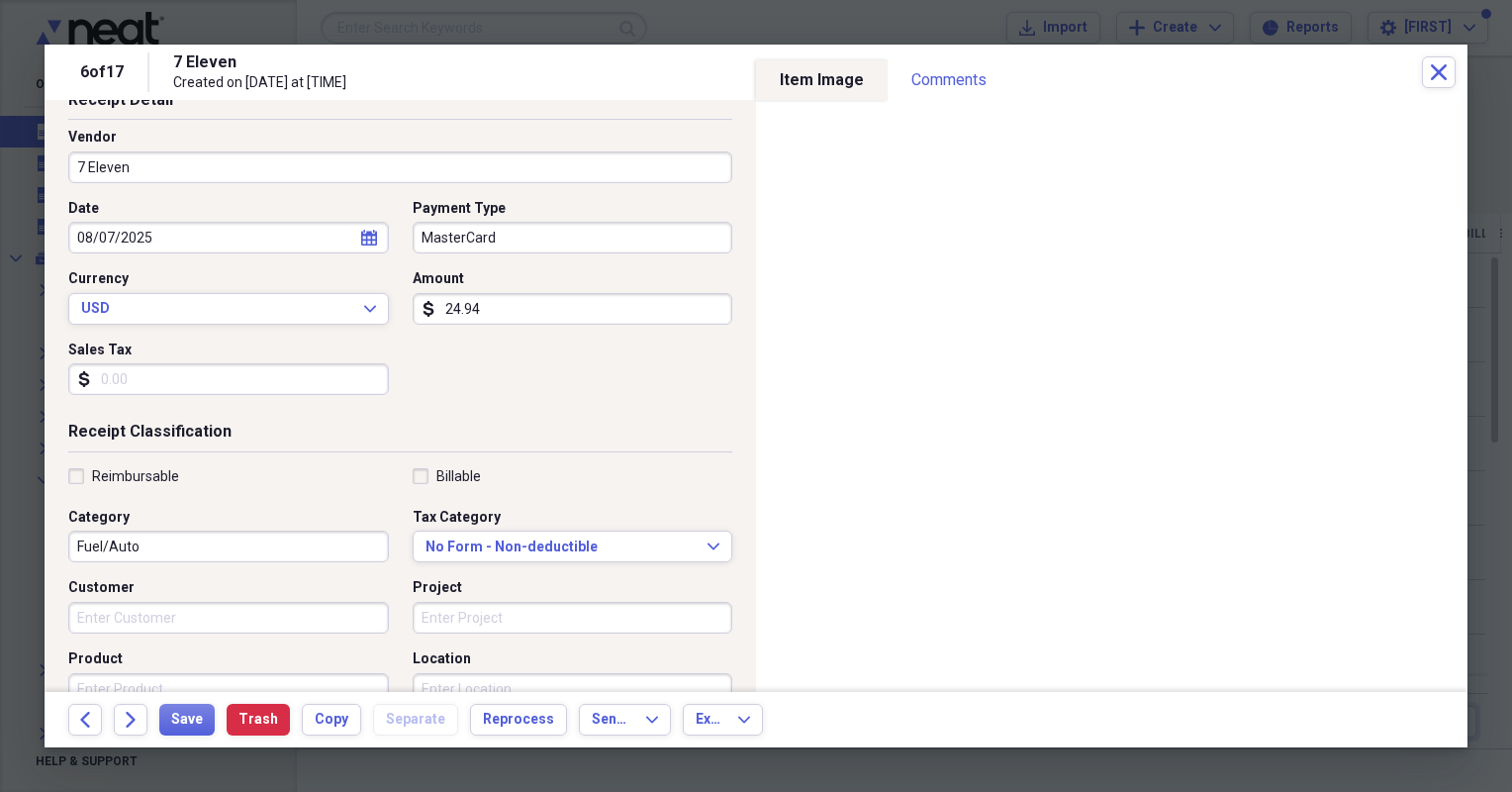 scroll, scrollTop: 57, scrollLeft: 0, axis: vertical 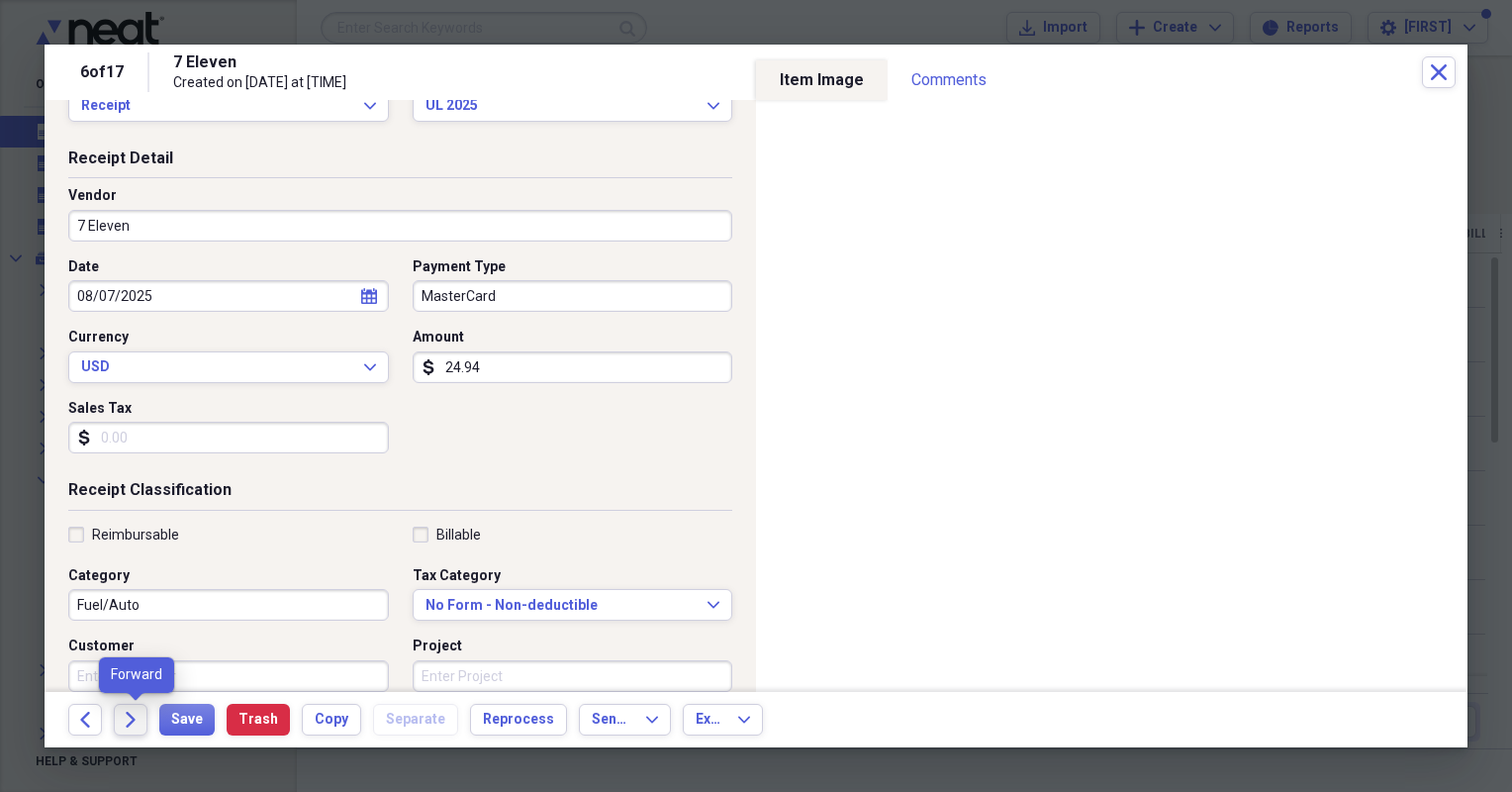 click 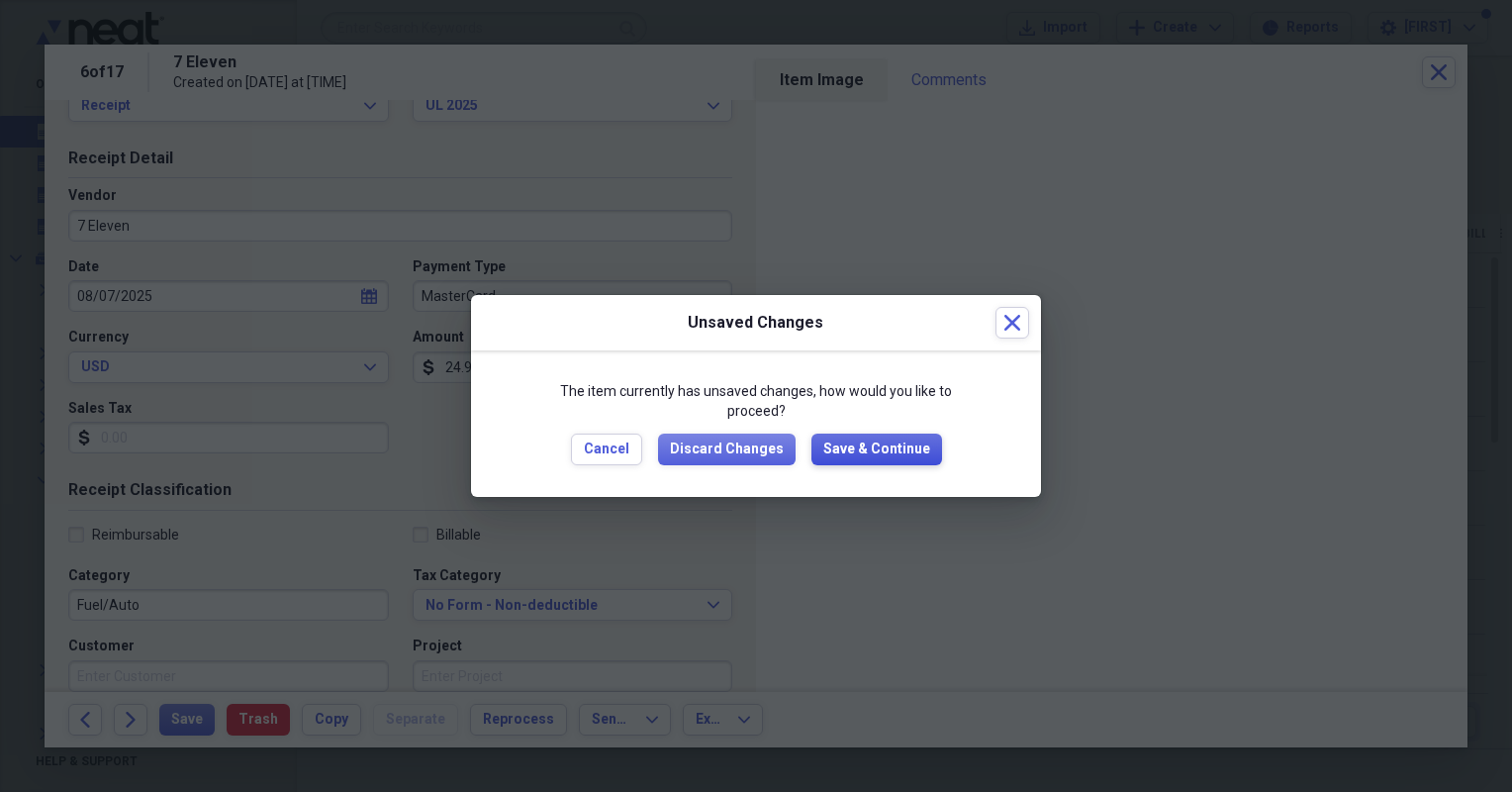 click on "Save & Continue" at bounding box center (877, 449) 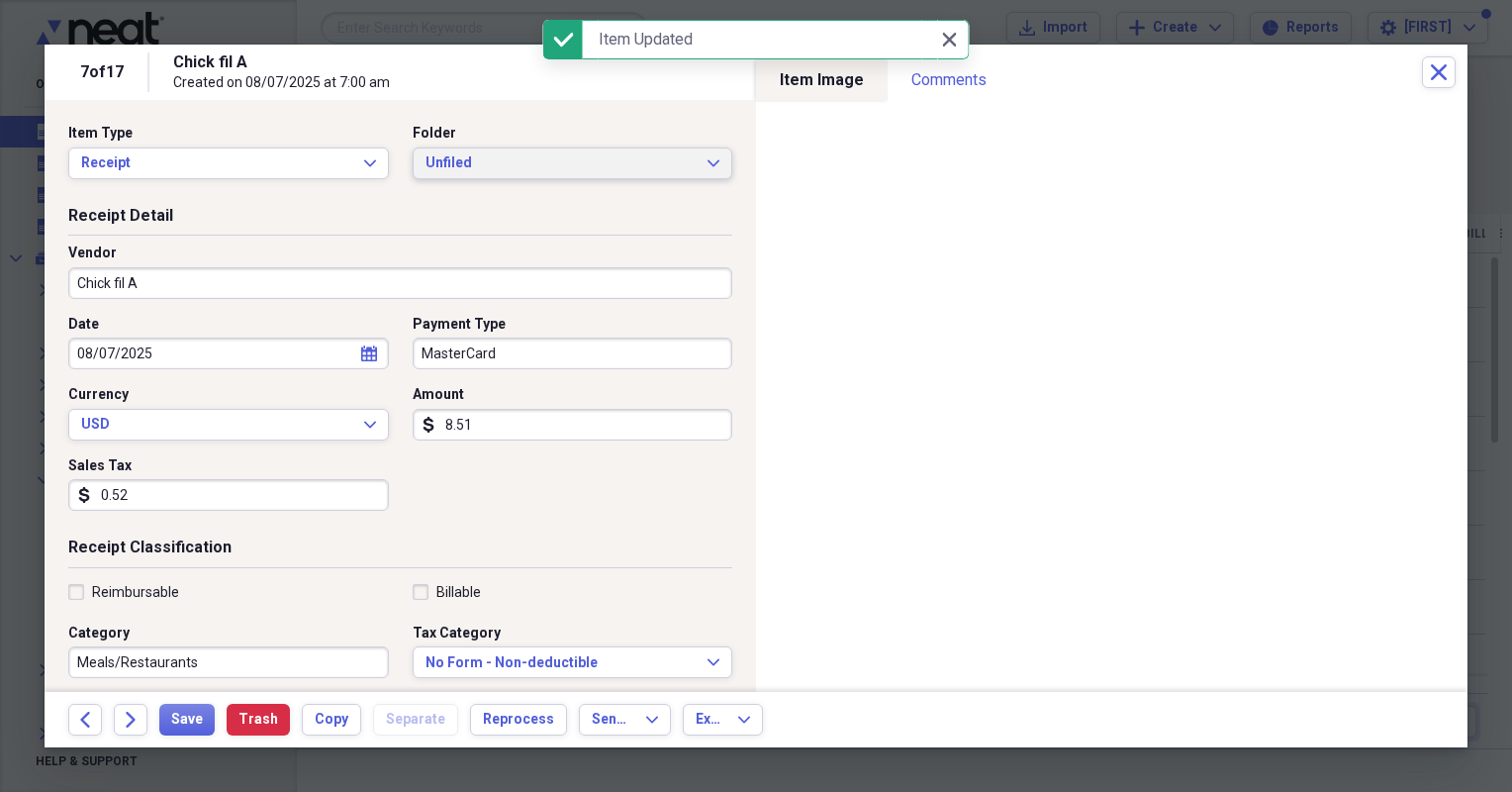 click on "Unfiled" at bounding box center [561, 163] 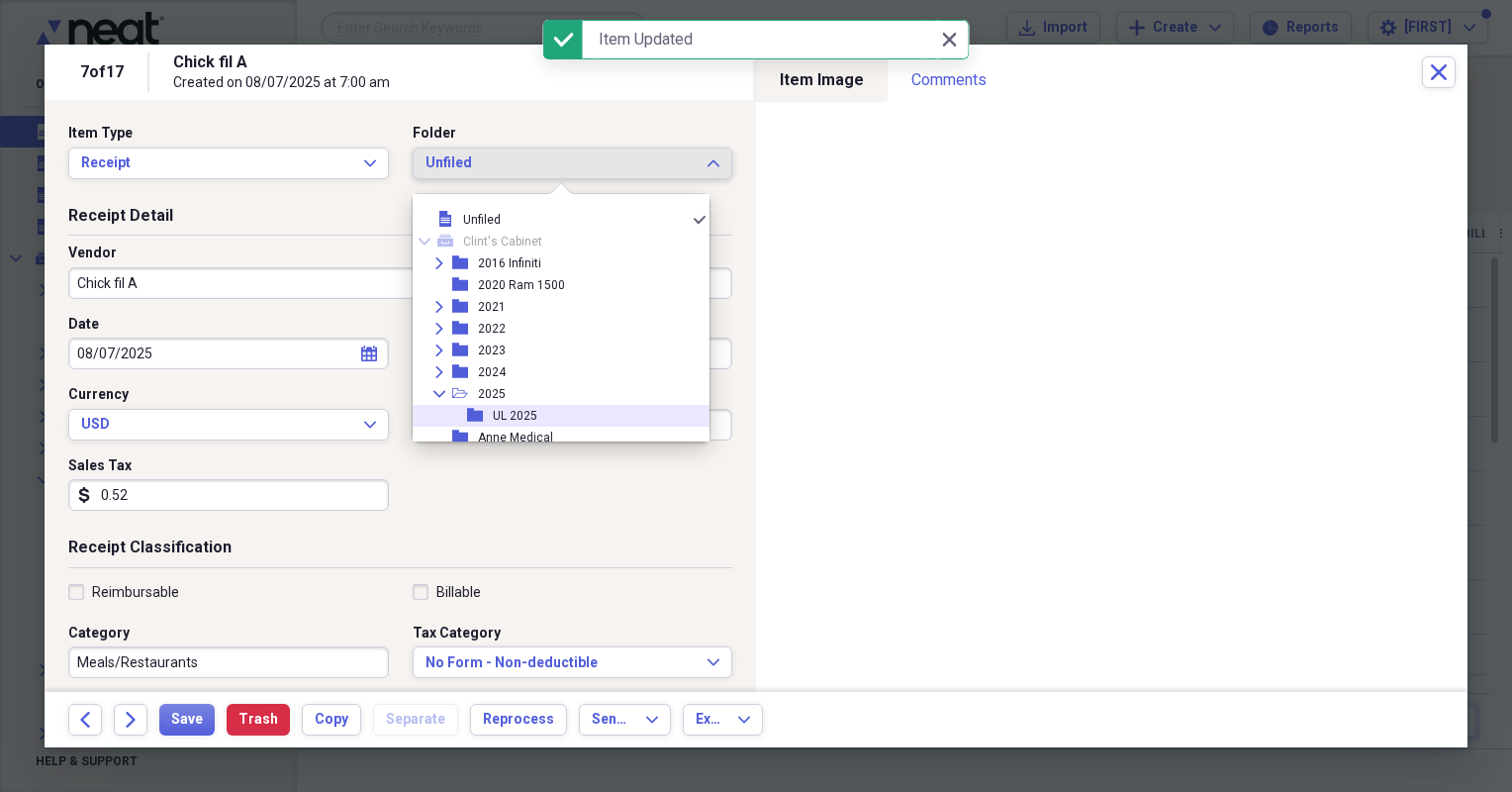 click on "UL 2025" at bounding box center [515, 416] 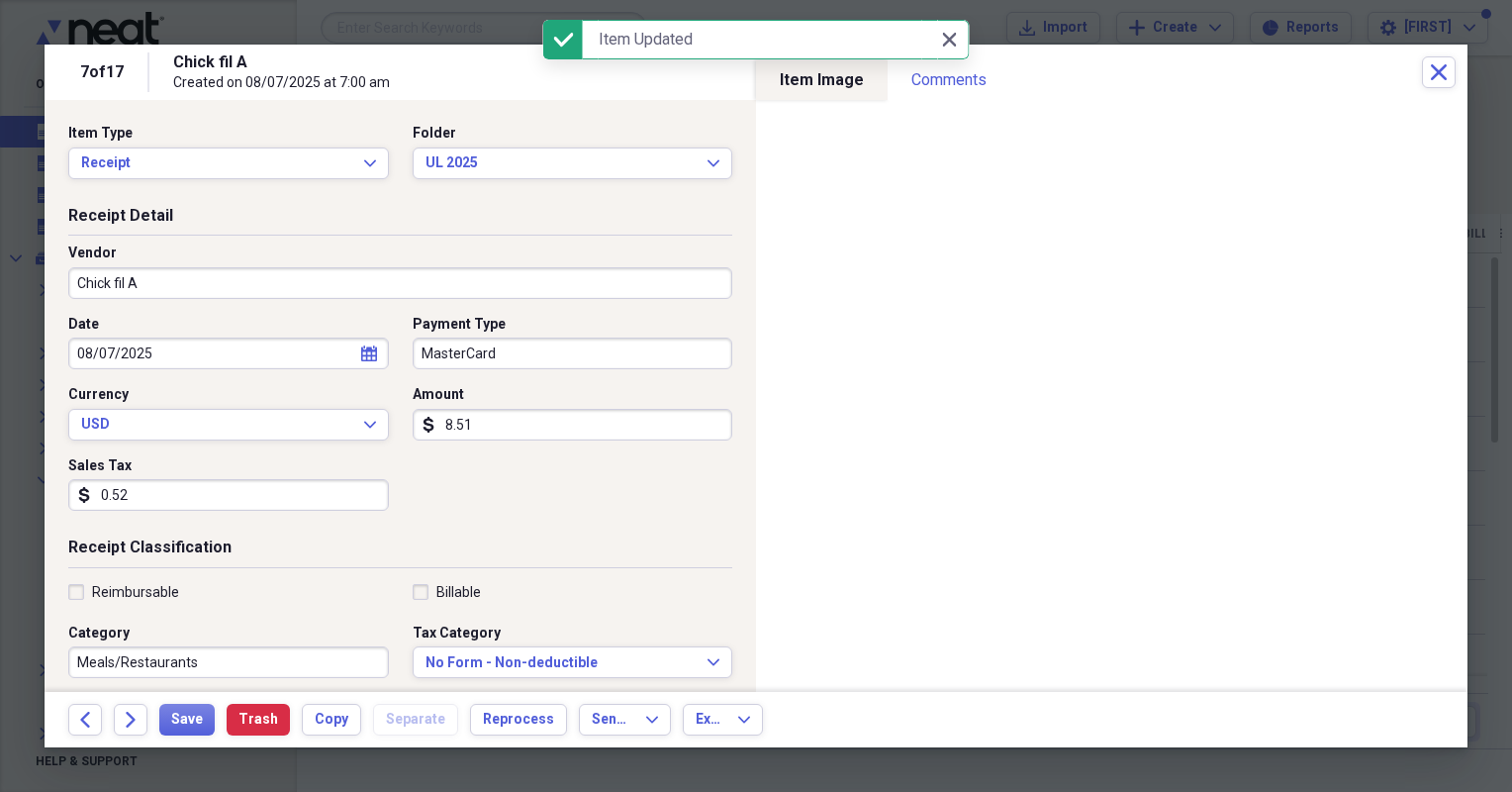 click on "Chick fil A" at bounding box center [400, 283] 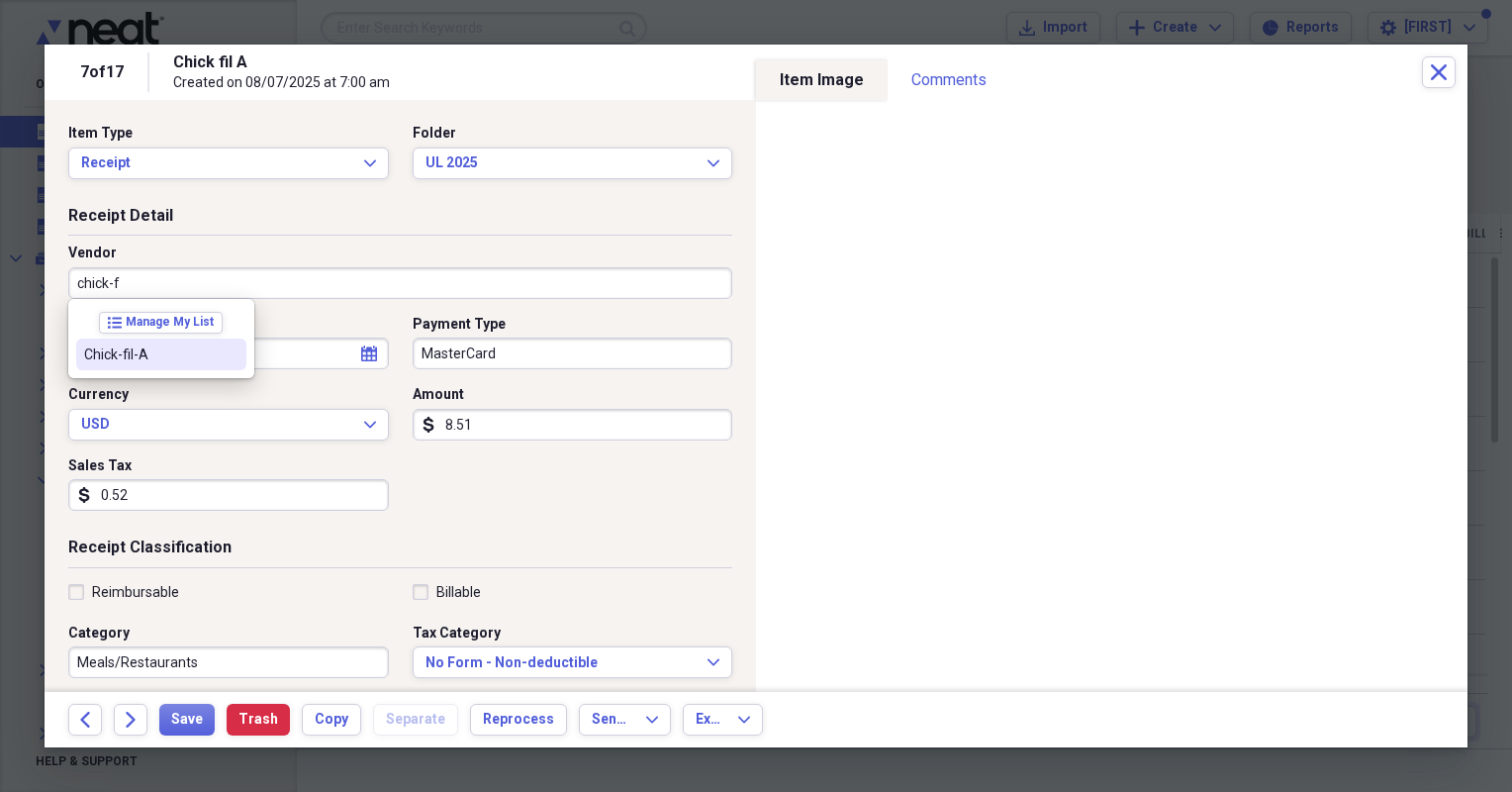 click on "Chick-fil-A" at bounding box center (149, 354) 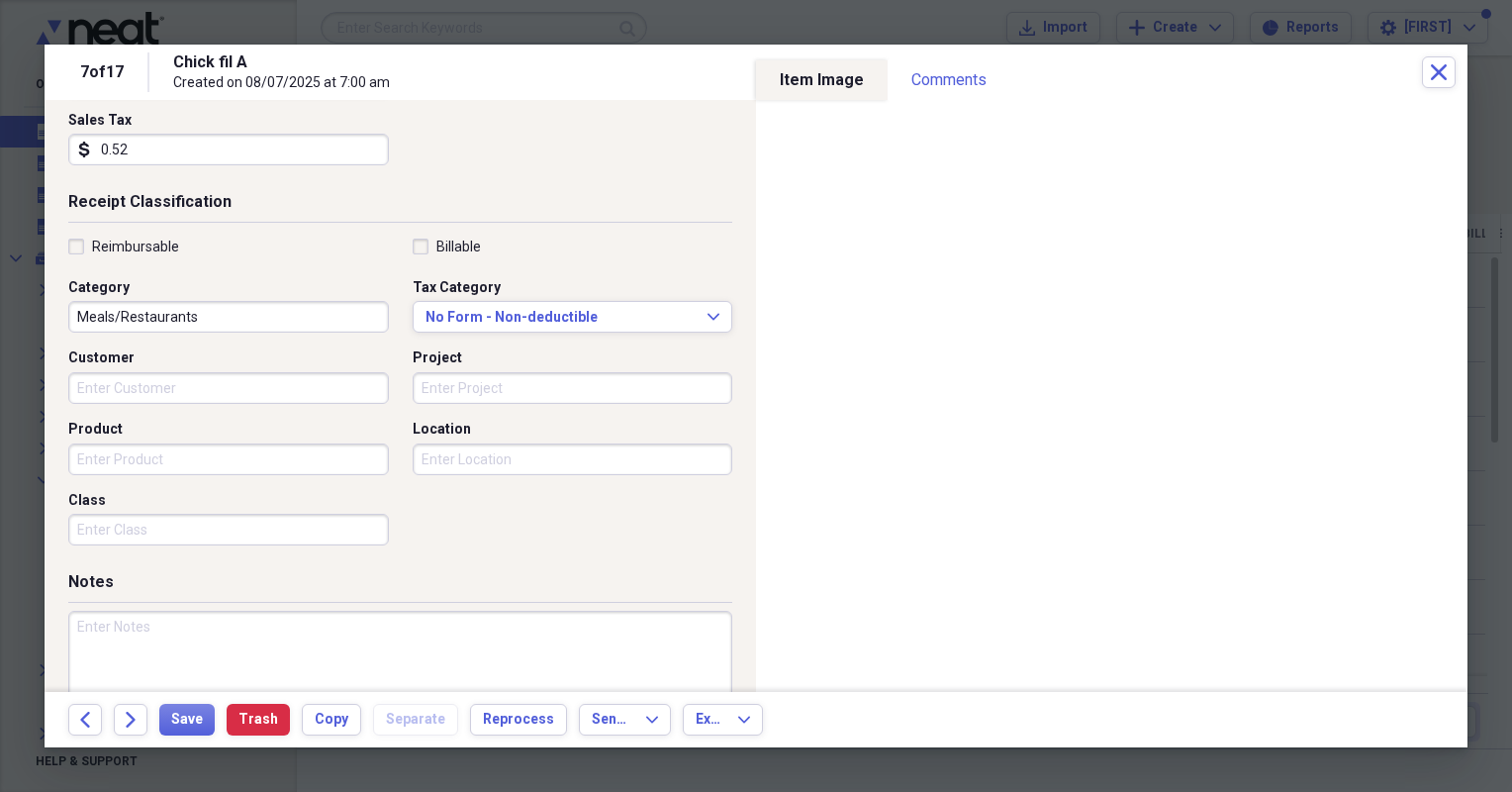 scroll, scrollTop: 318, scrollLeft: 0, axis: vertical 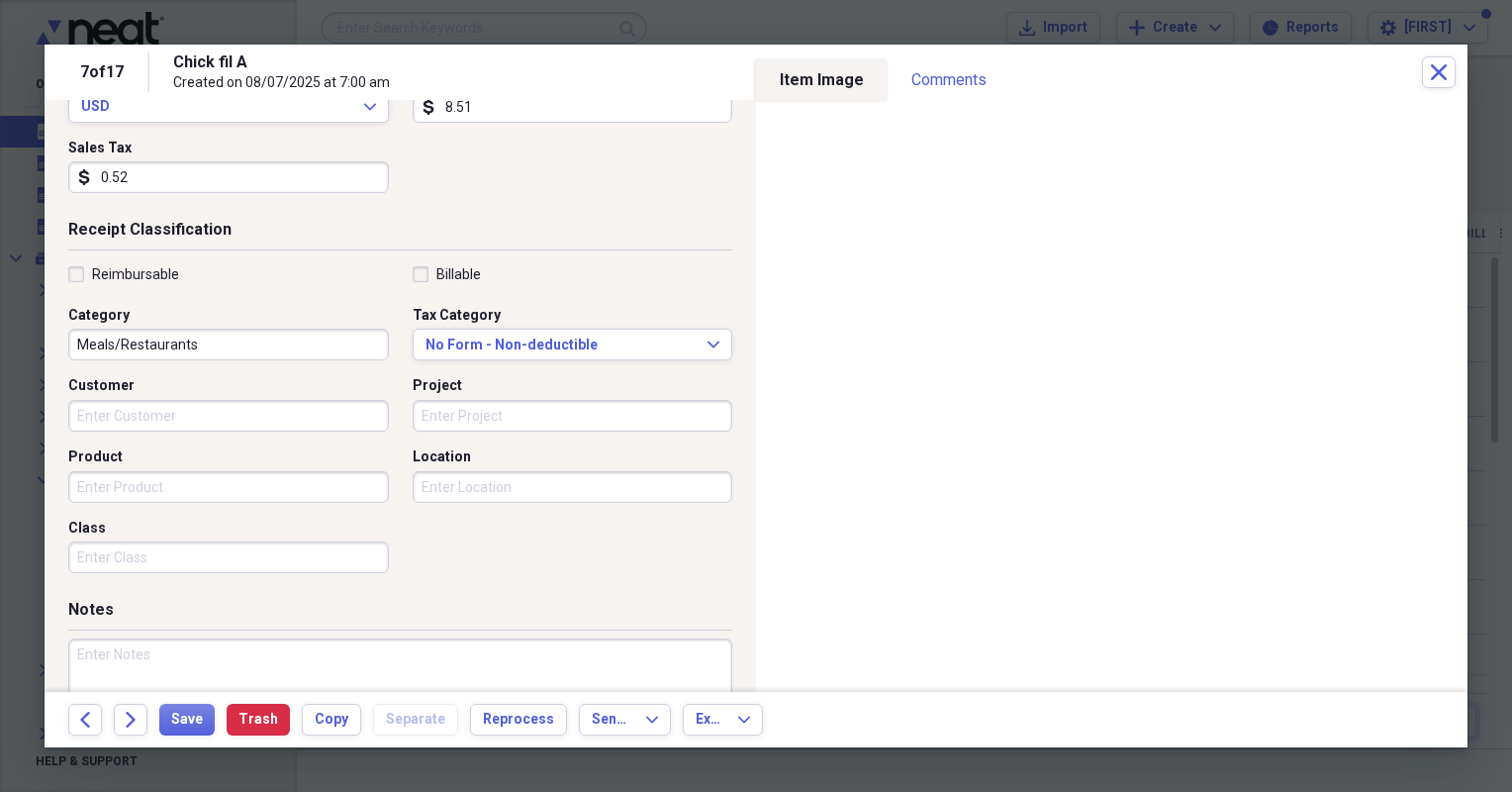 click on "Notes" at bounding box center [400, 695] 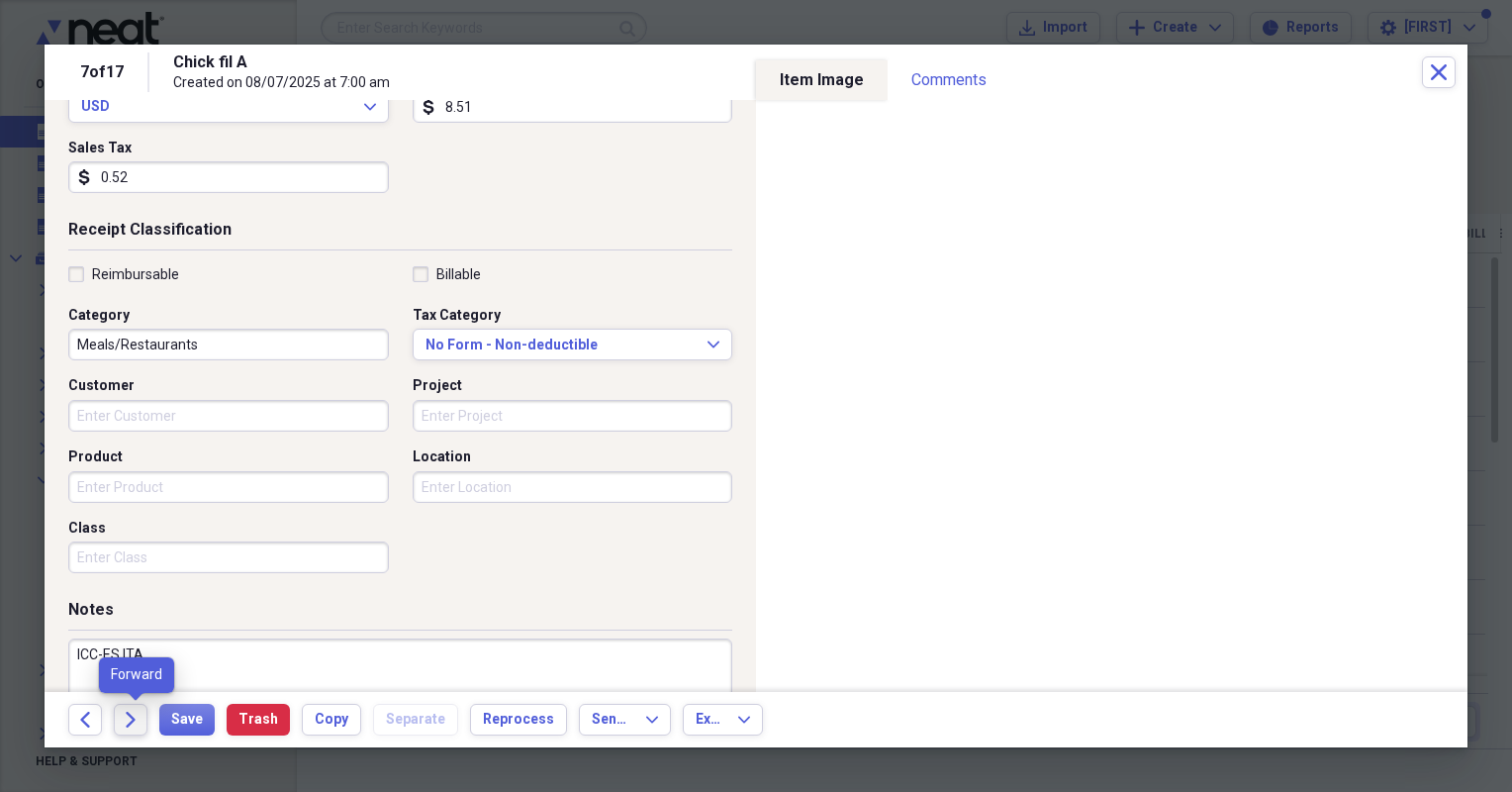 type on "ICC-ES ITA" 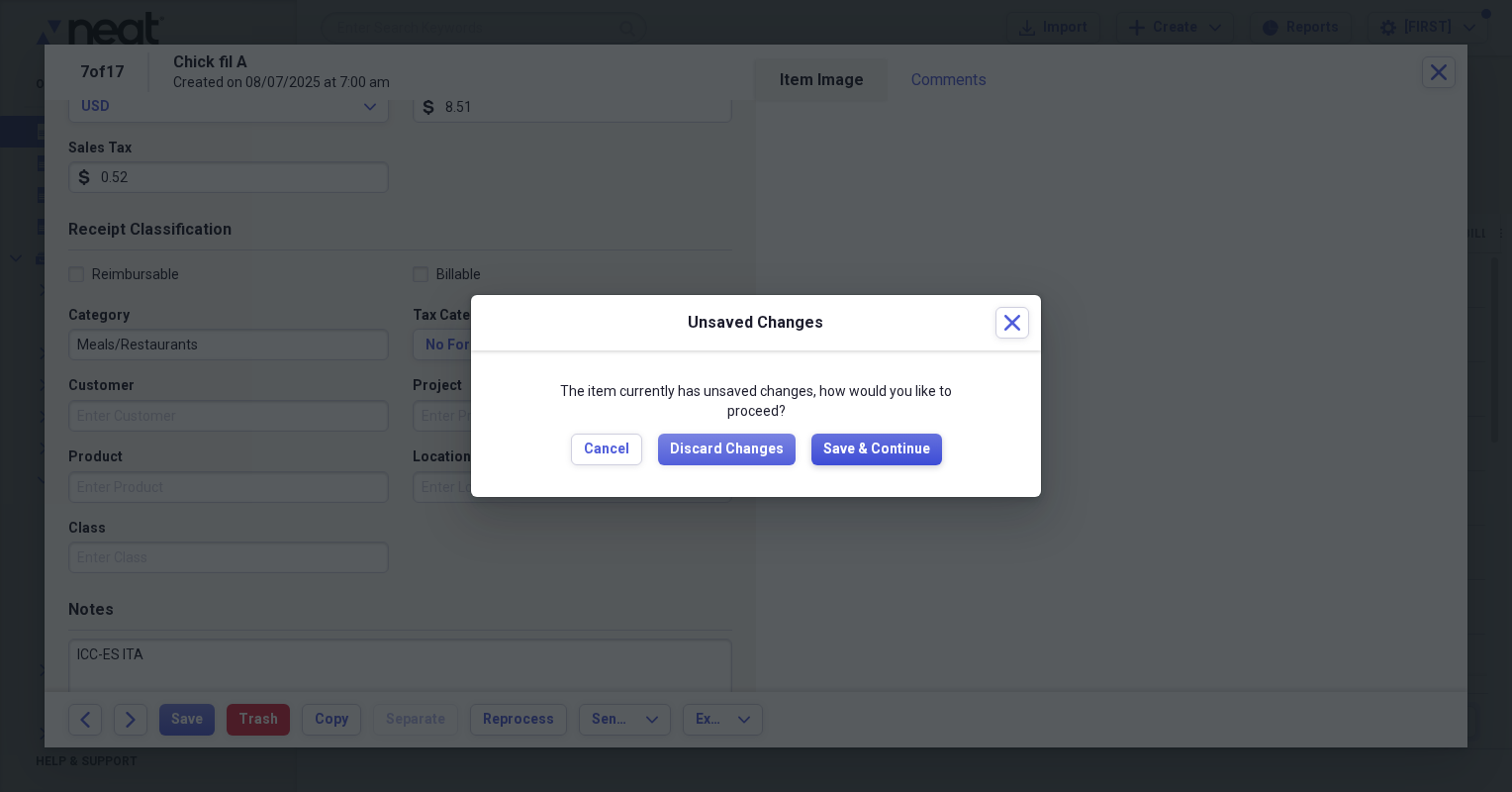 click on "Save & Continue" at bounding box center (877, 449) 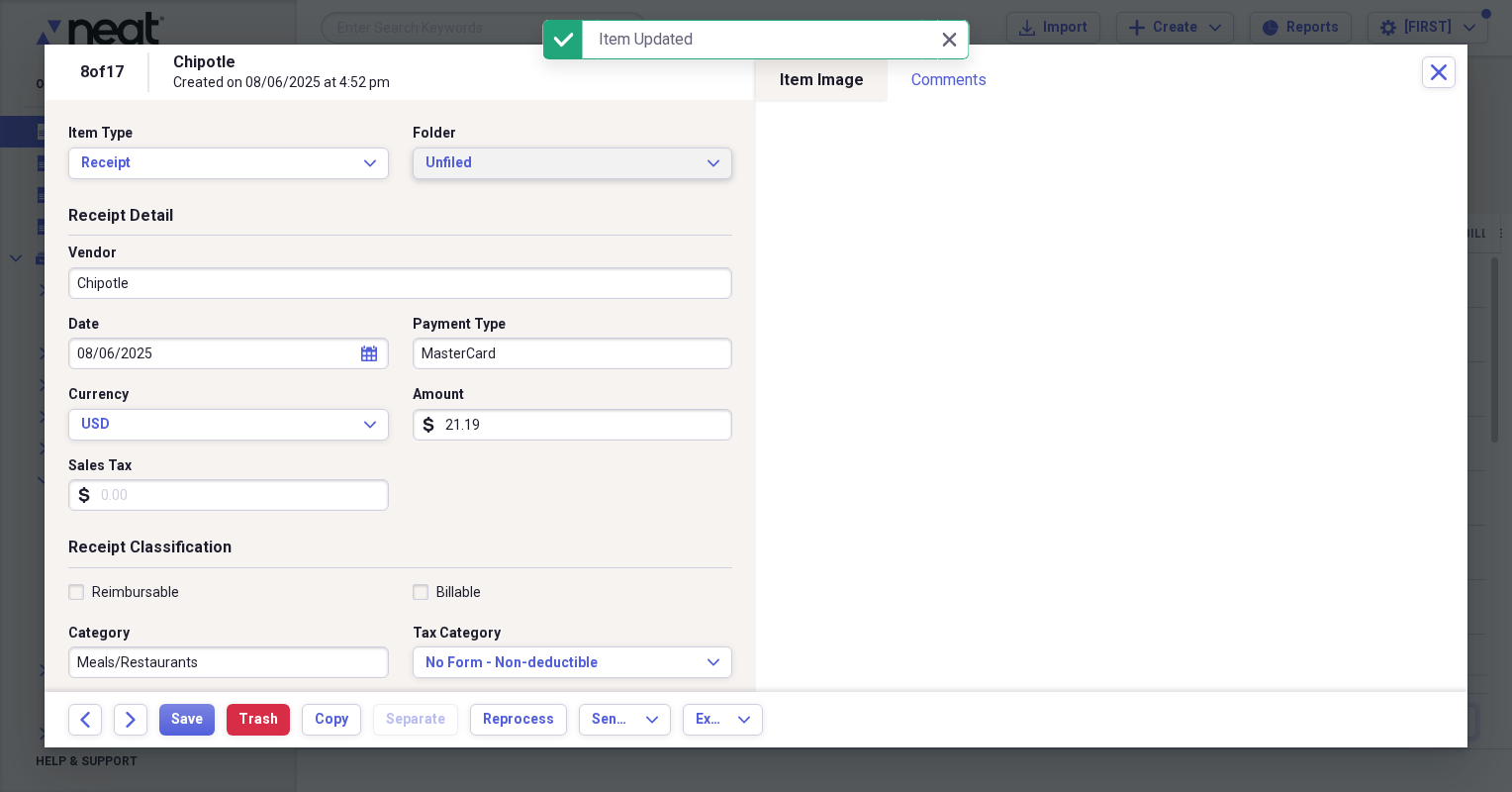 click on "Unfiled" at bounding box center (561, 163) 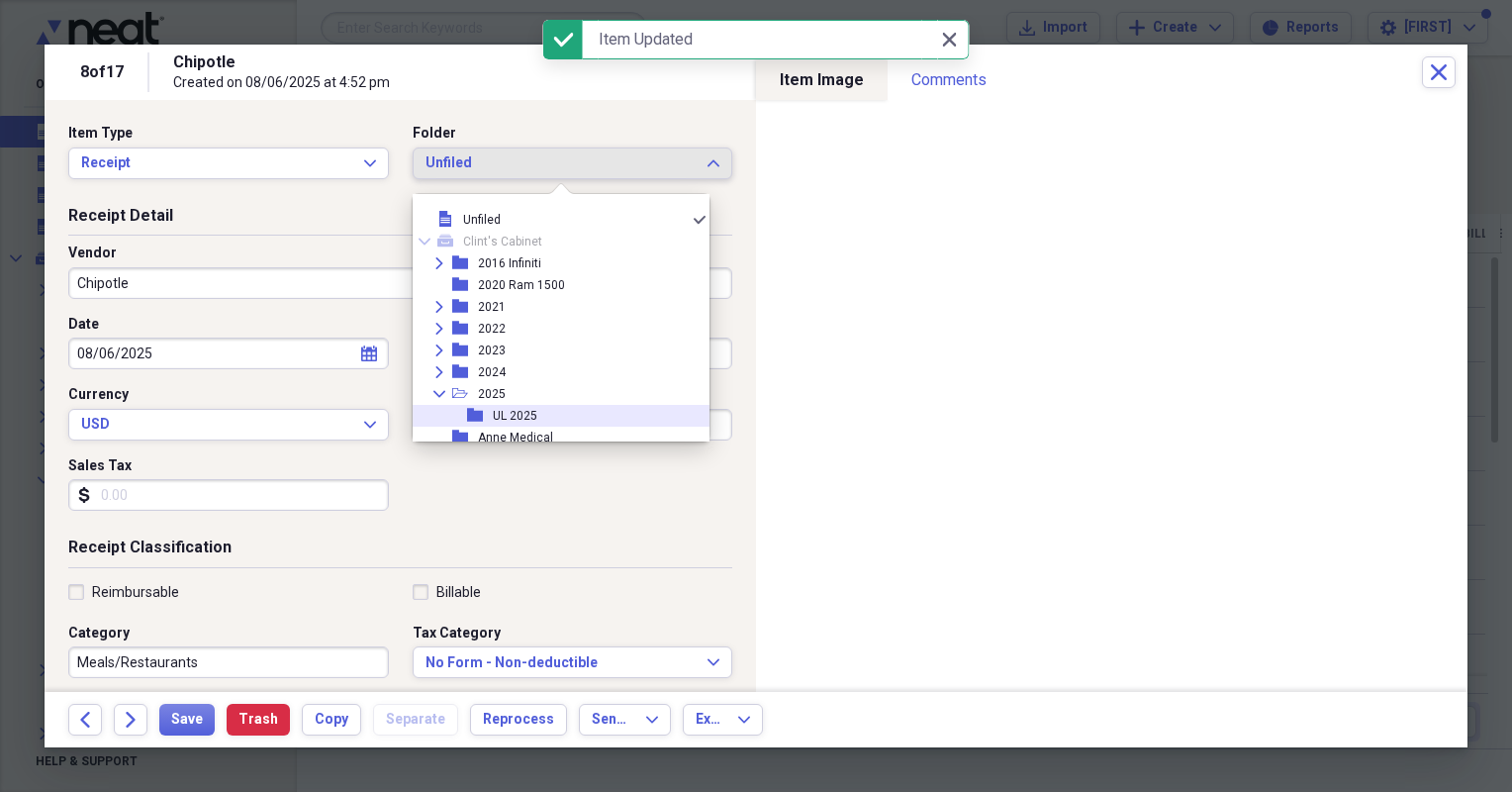 click on "UL 2025" at bounding box center (515, 416) 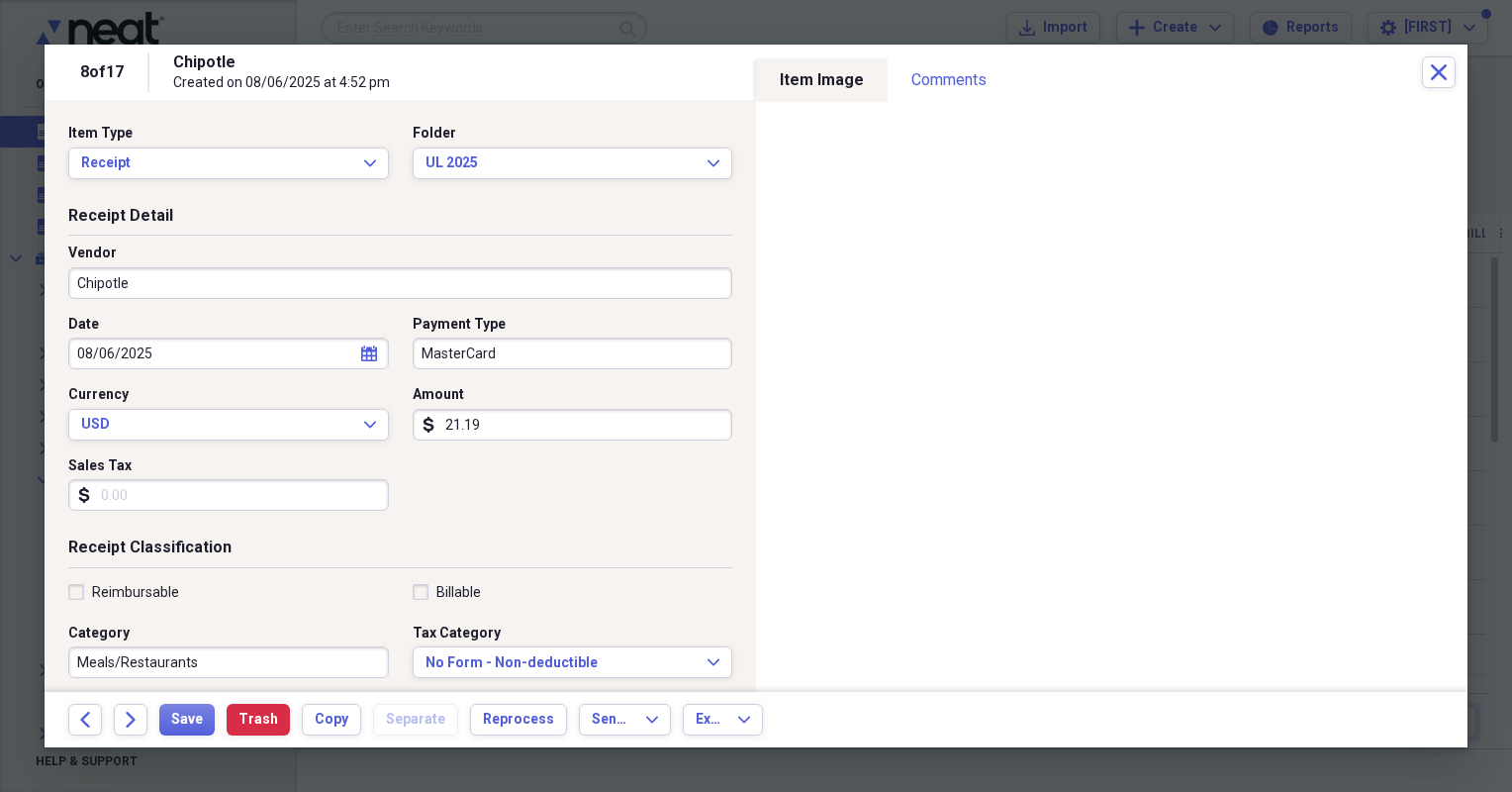 click on "Sales Tax" at bounding box center [229, 495] 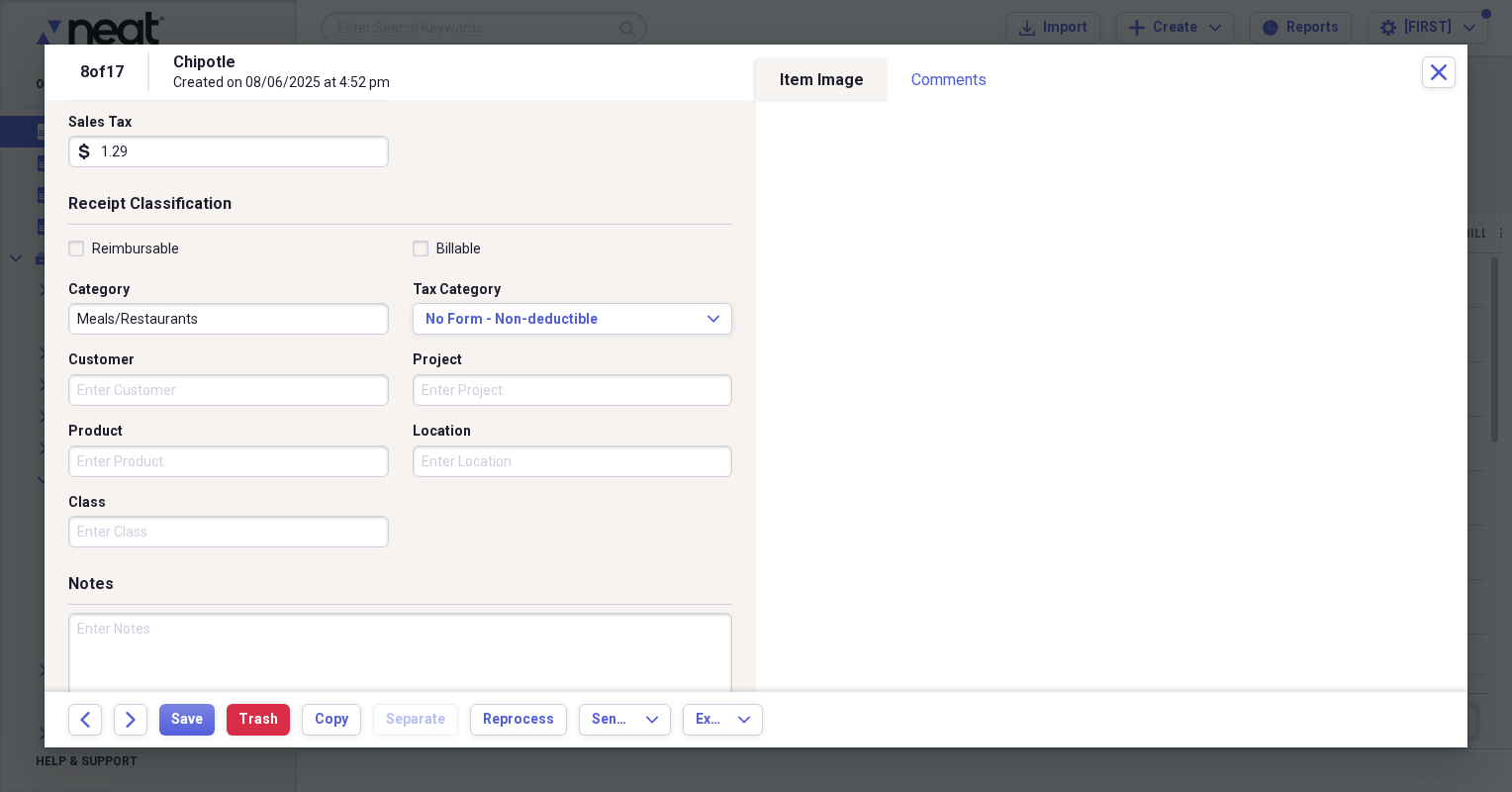 scroll, scrollTop: 417, scrollLeft: 0, axis: vertical 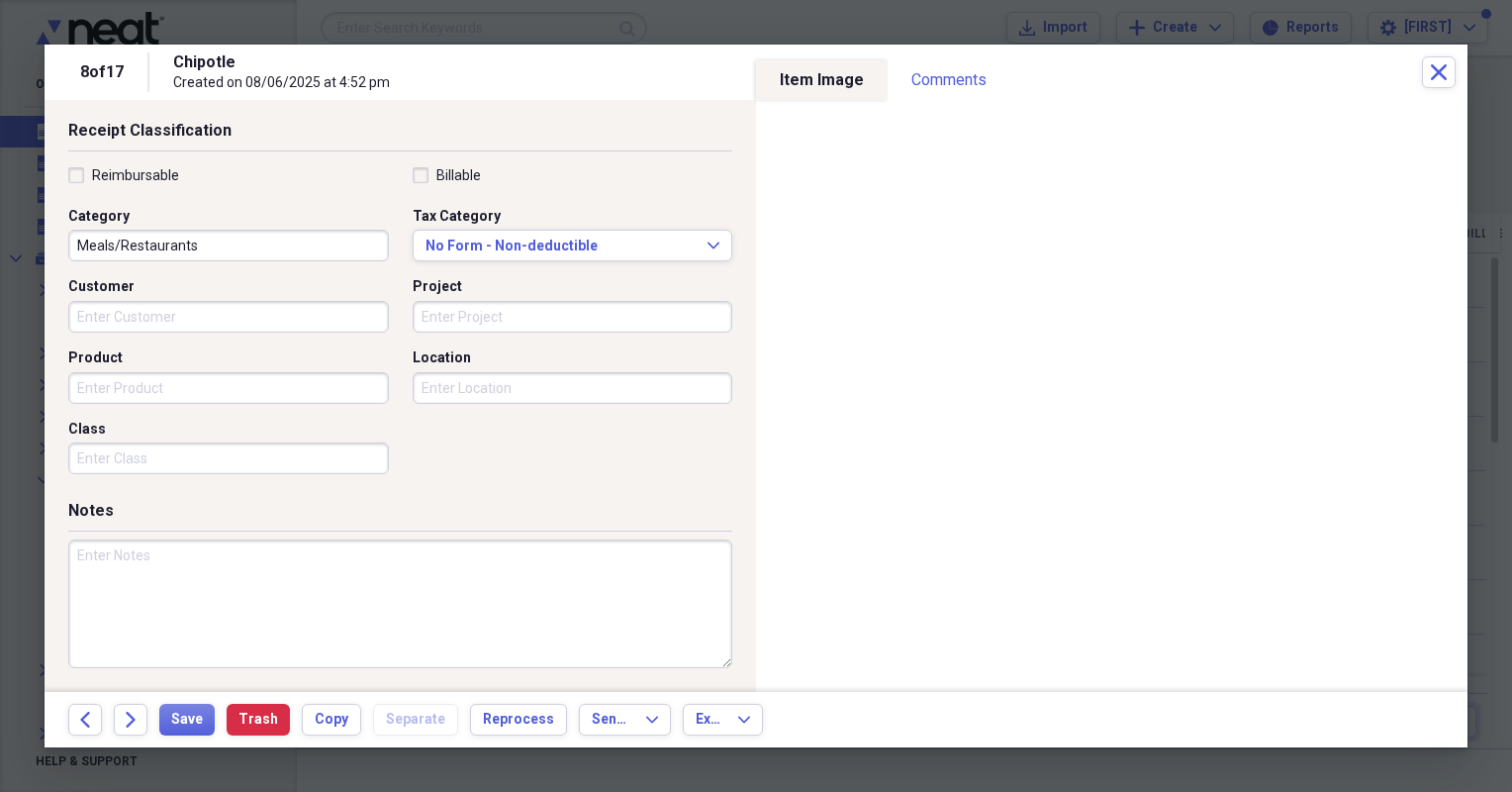 type on "1.29" 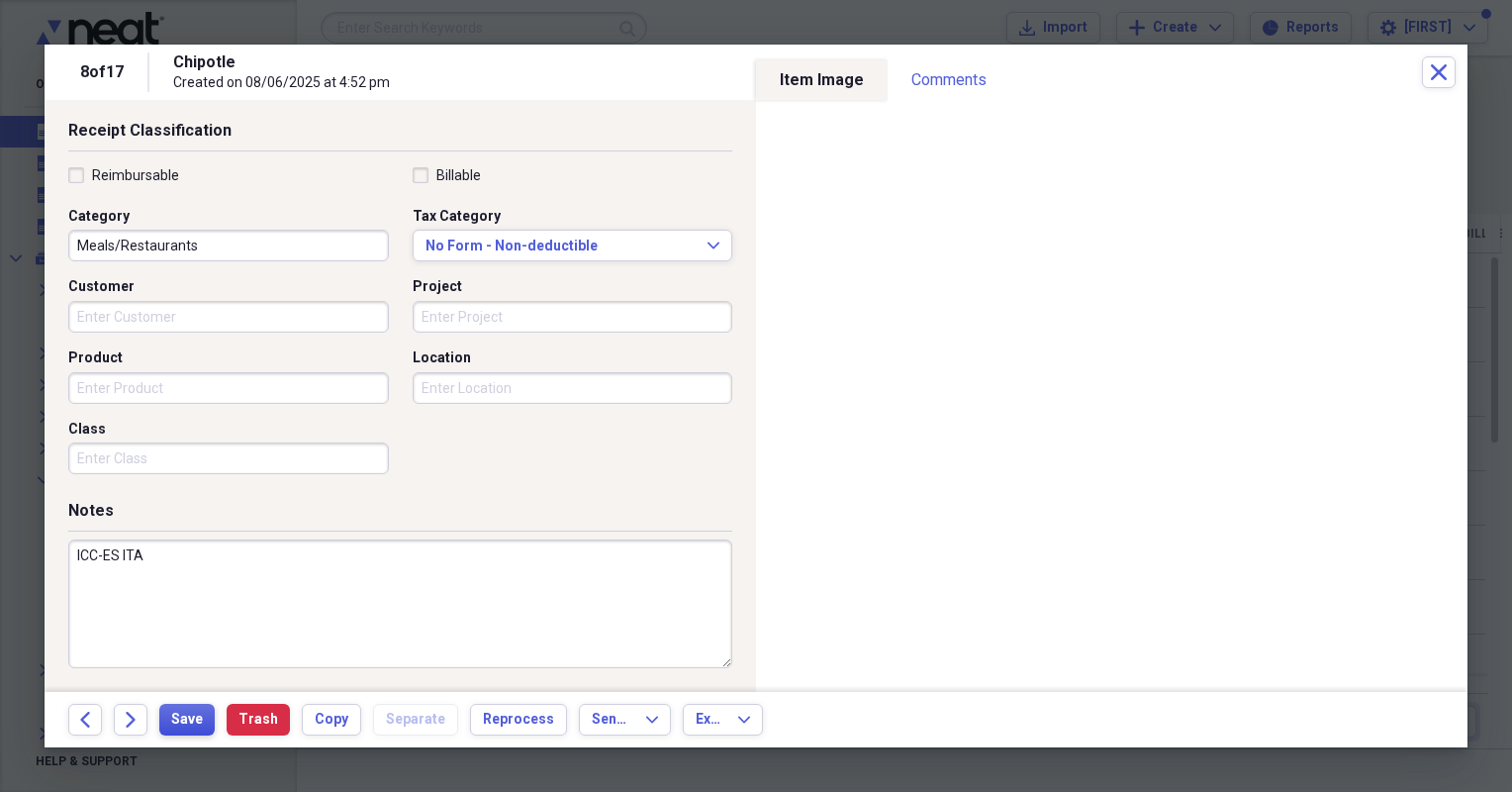 type on "ICC-ES ITA" 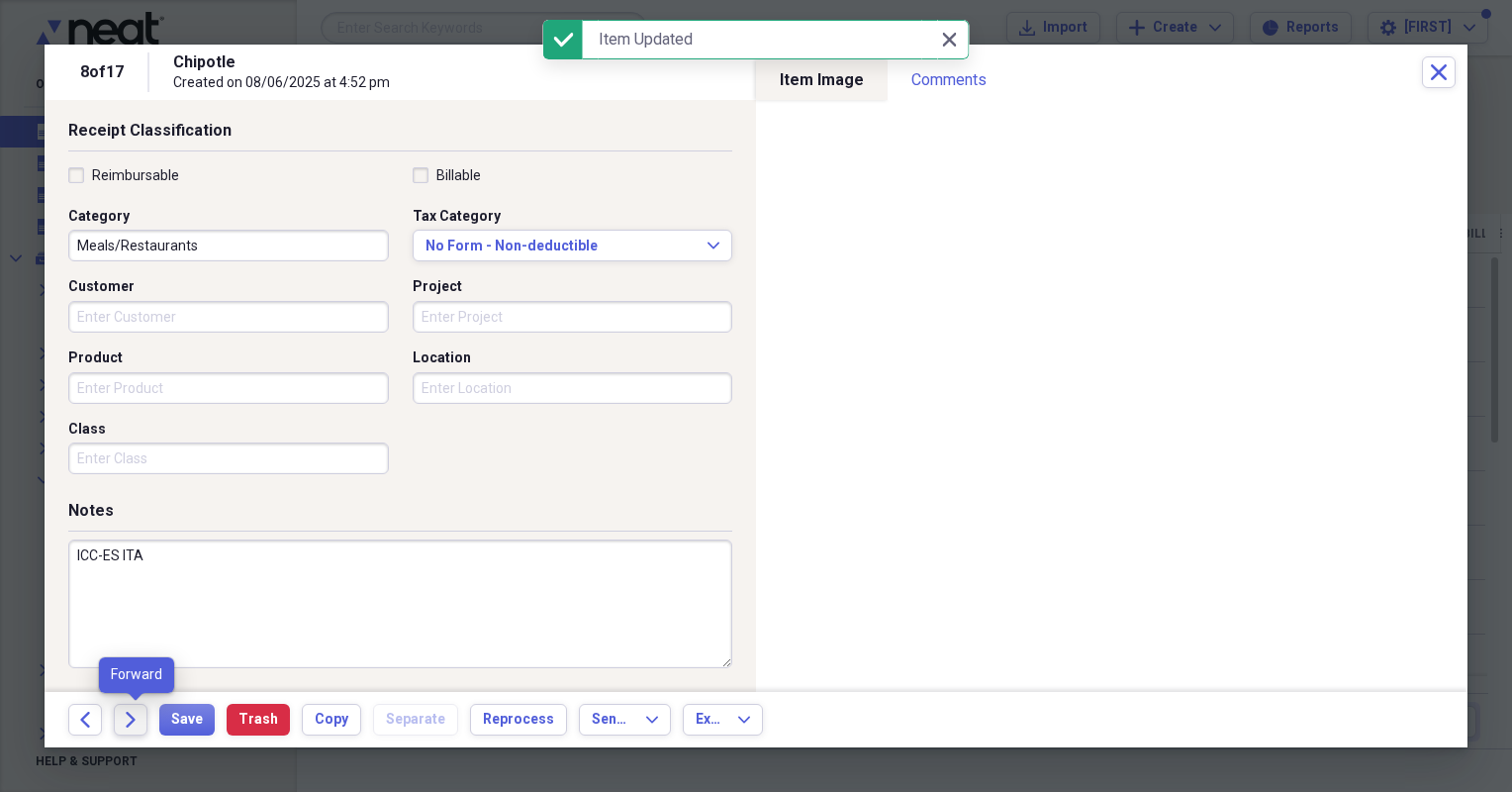 click on "Forward" at bounding box center (131, 720) 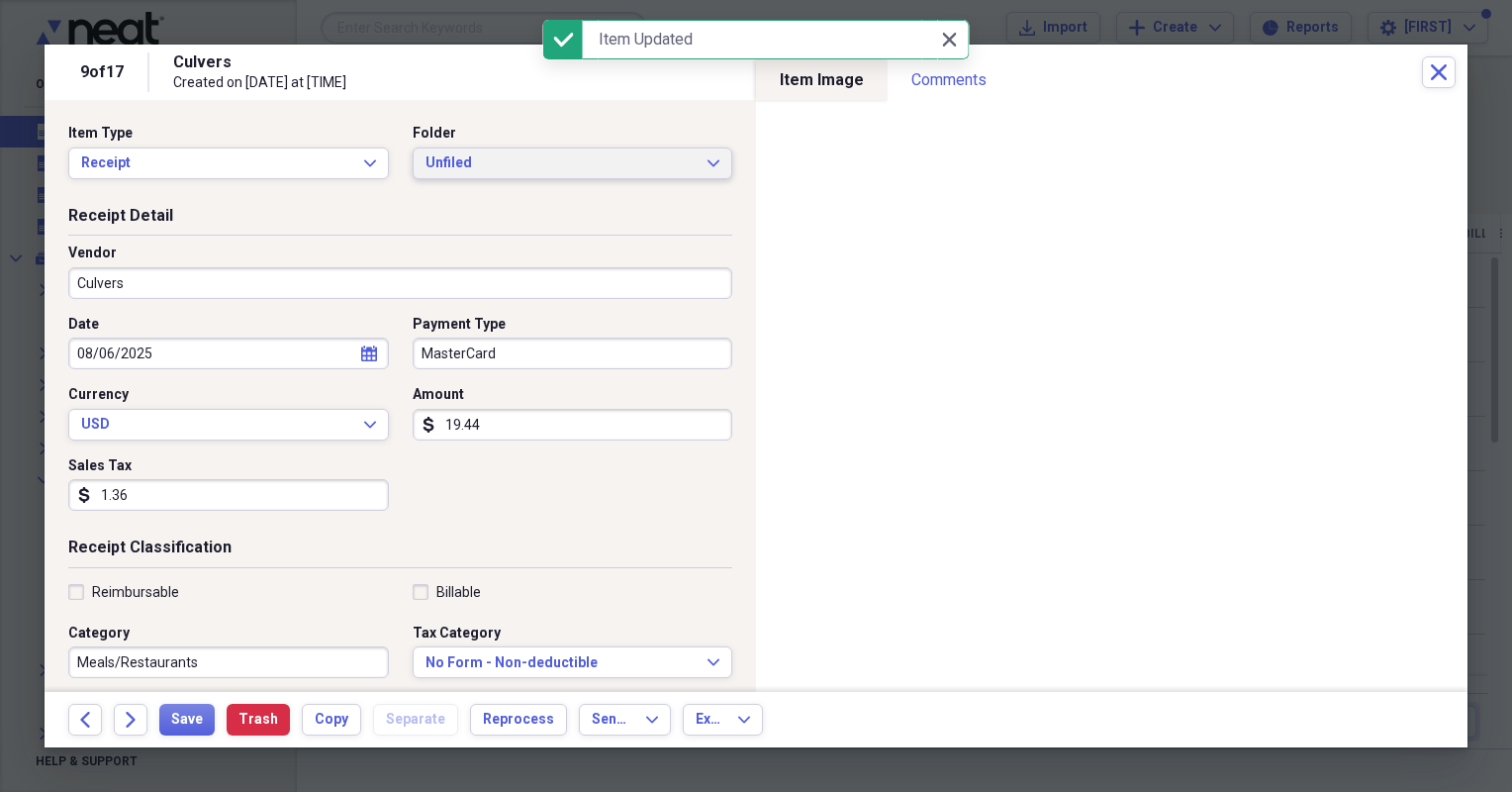 click on "Unfiled Expand" at bounding box center [573, 163] 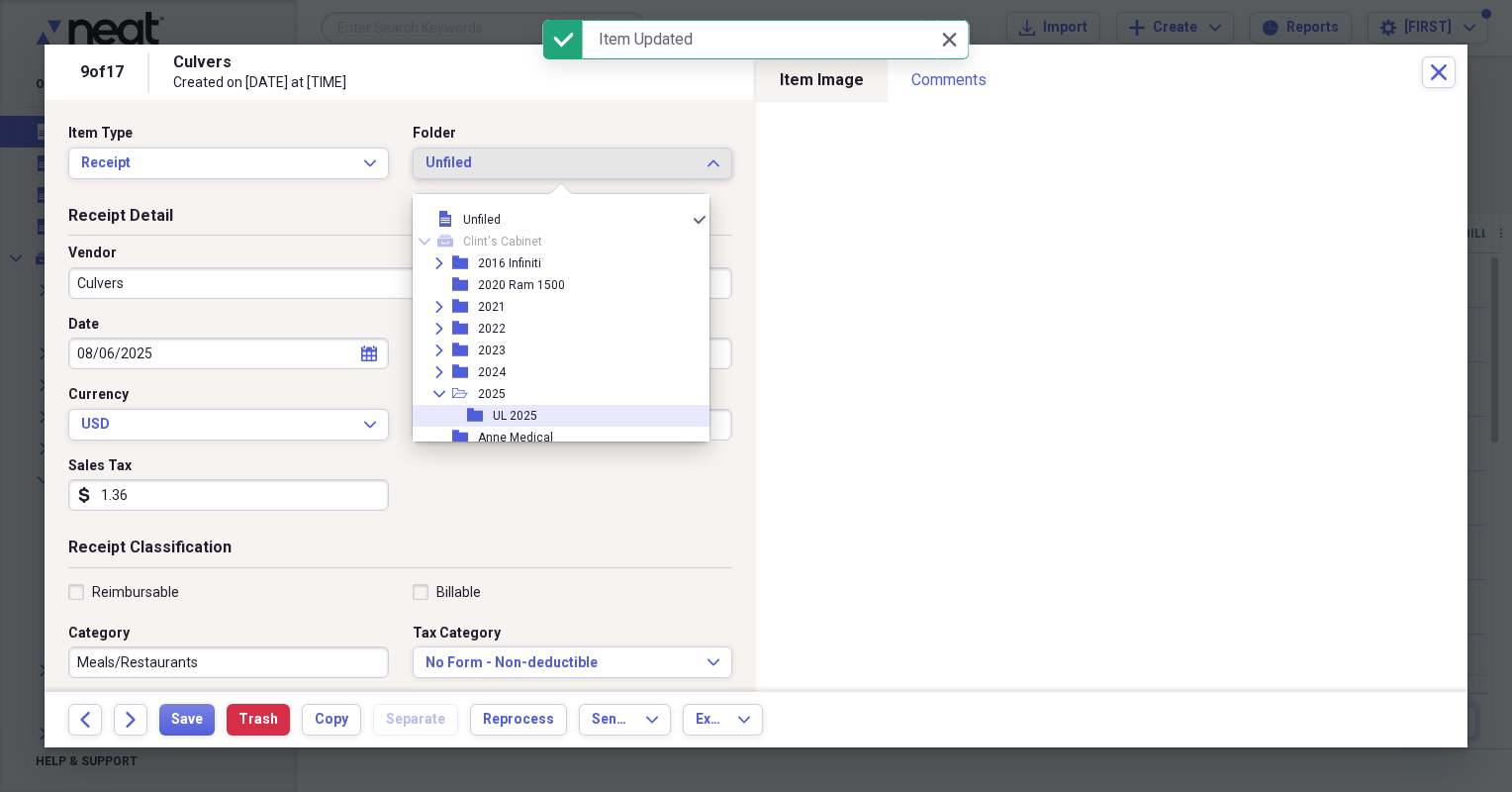 click on "UL 2025" at bounding box center (515, 416) 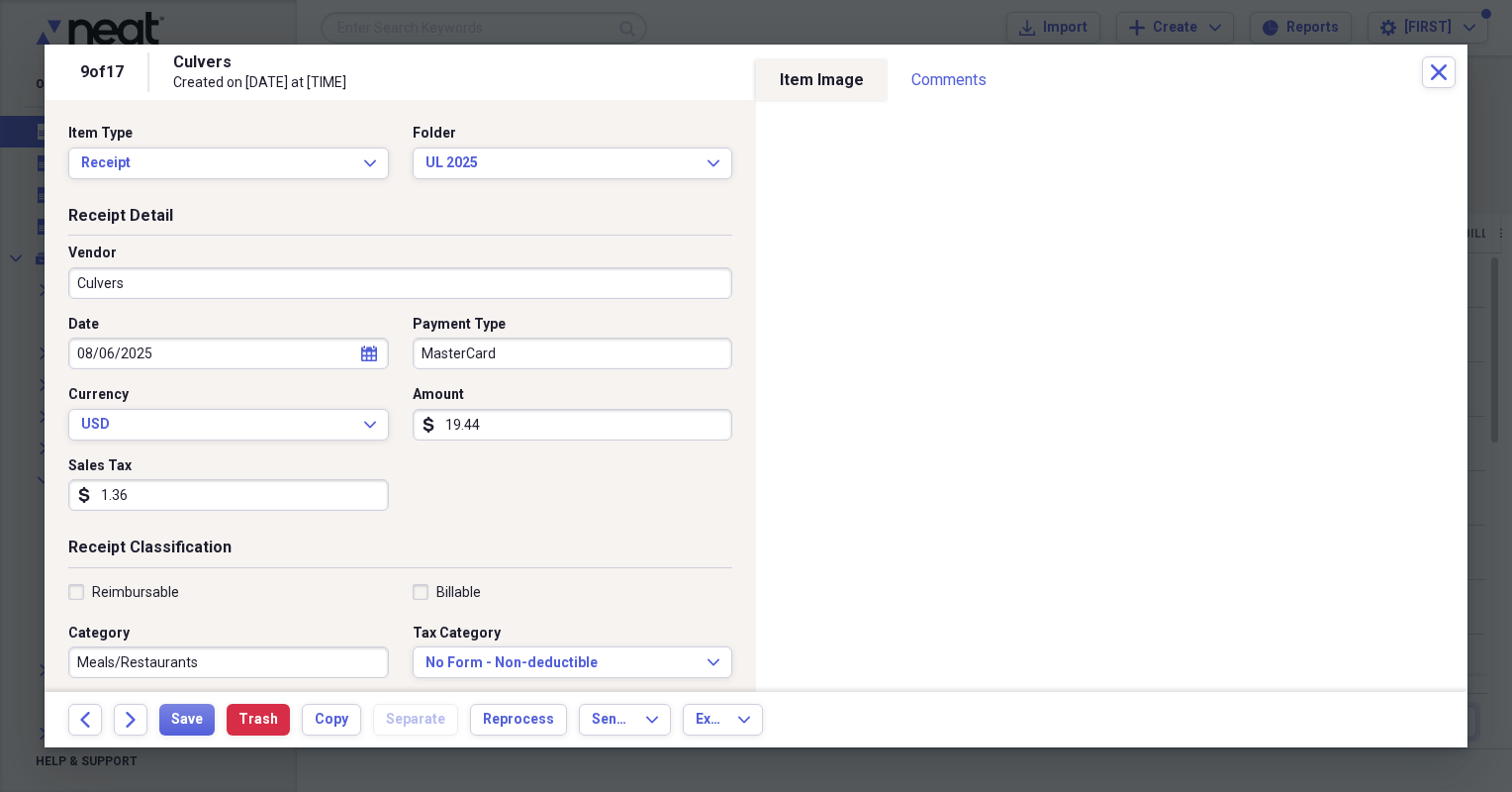 click on "Culvers" at bounding box center (400, 283) 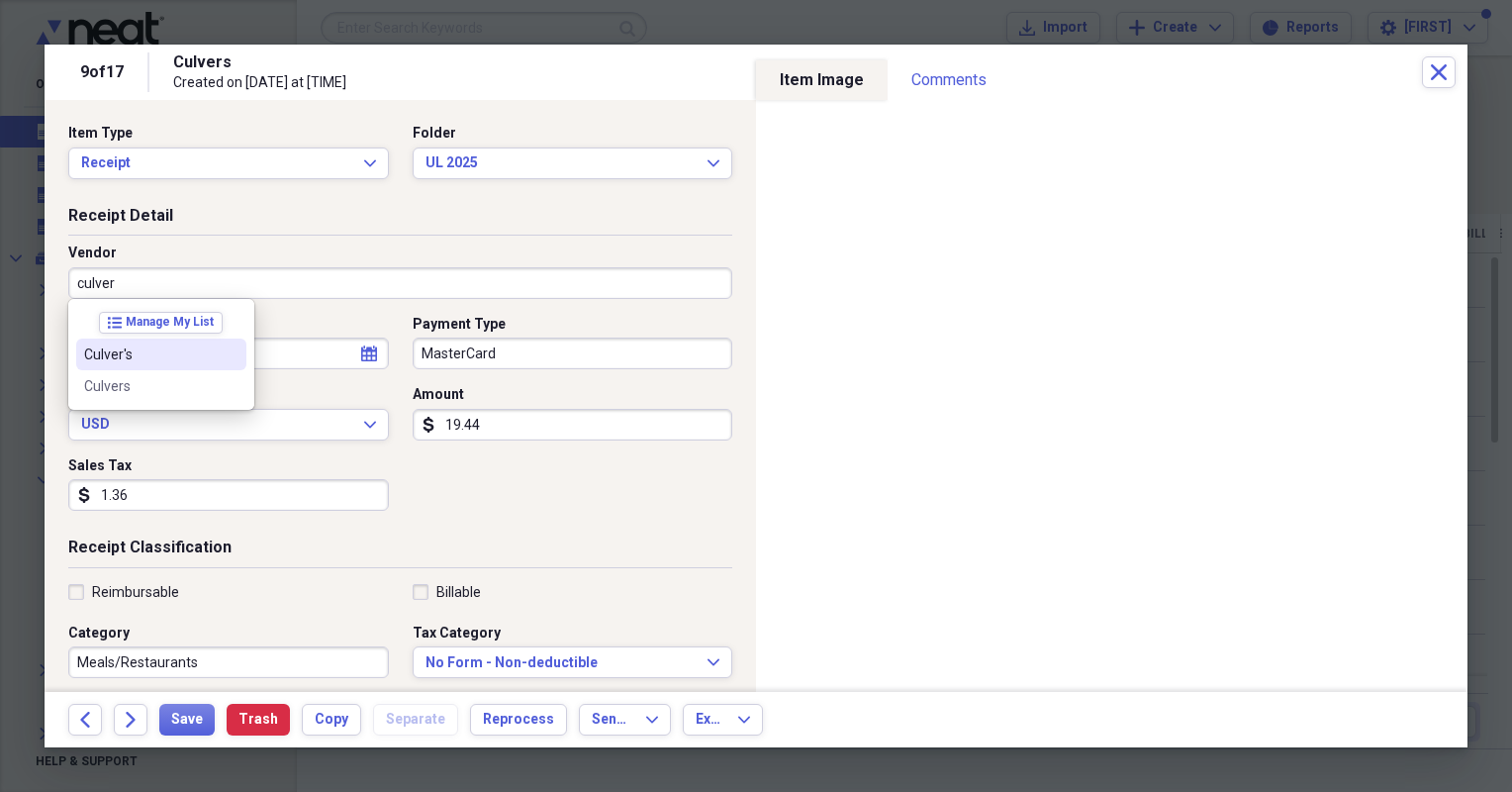 click on "Culver's" at bounding box center (149, 354) 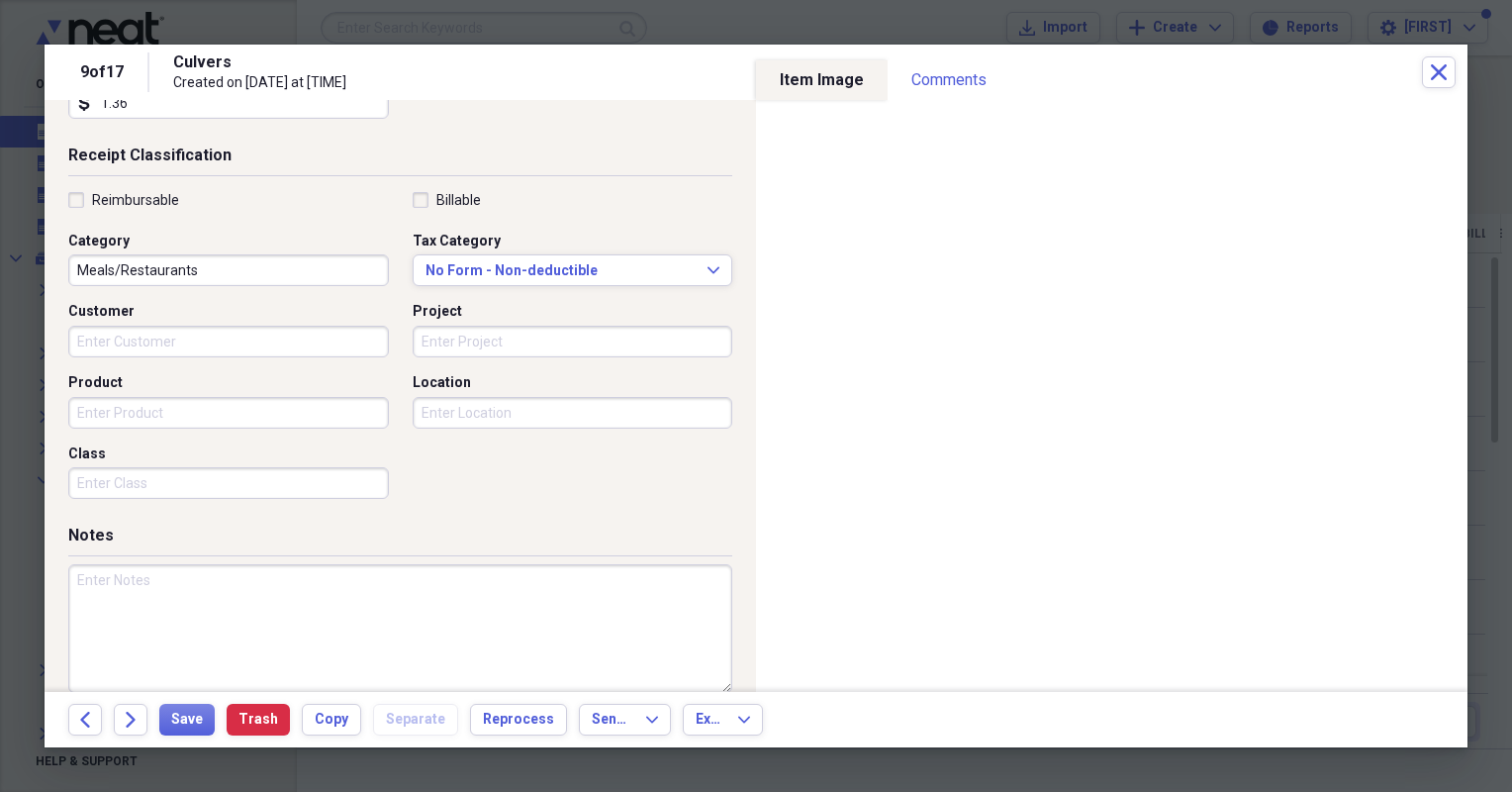 scroll, scrollTop: 417, scrollLeft: 0, axis: vertical 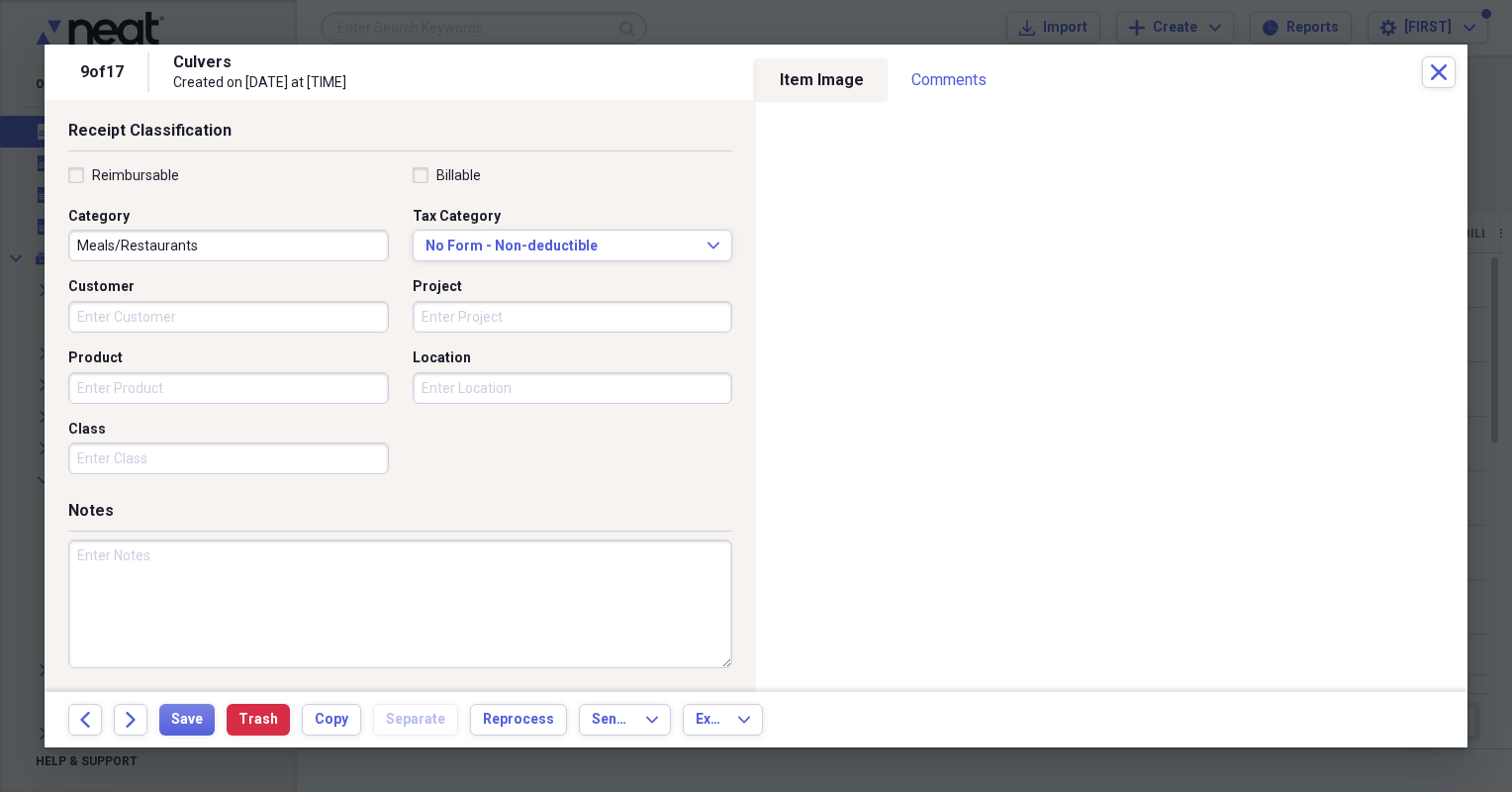 click at bounding box center [400, 604] 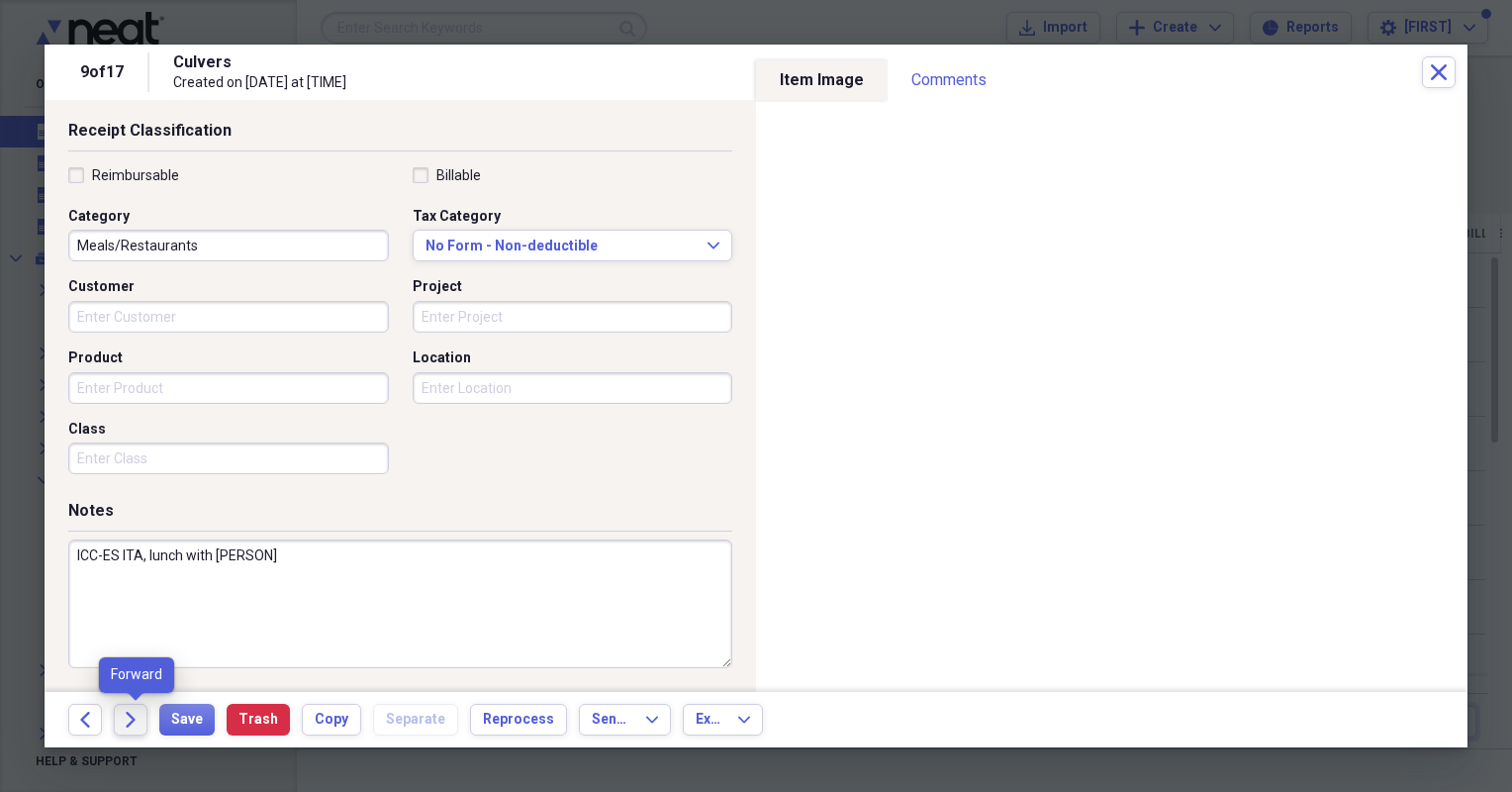 type on "ICC-ES ITA, lunch with Jailyn" 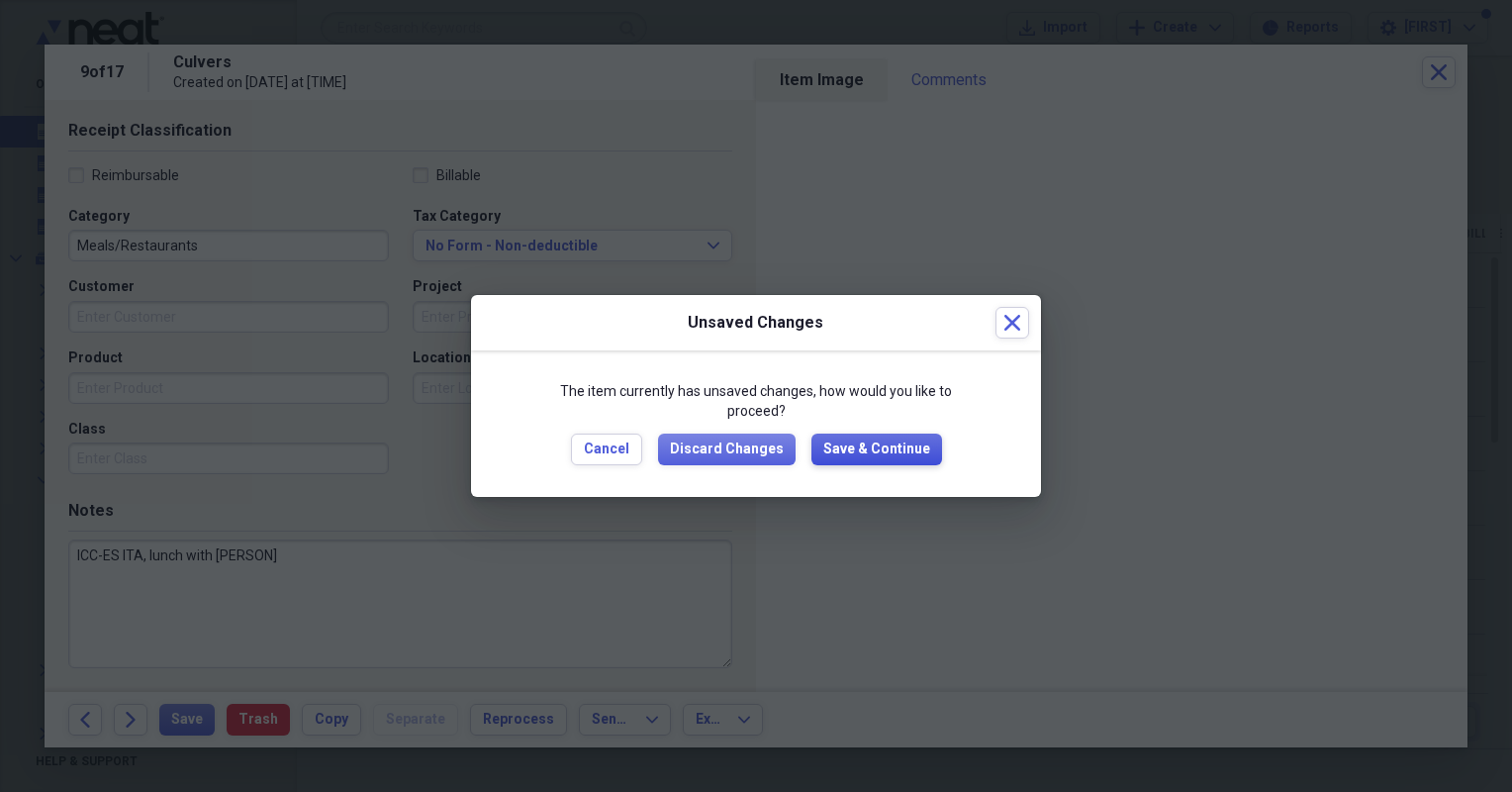 click on "Save & Continue" at bounding box center [877, 449] 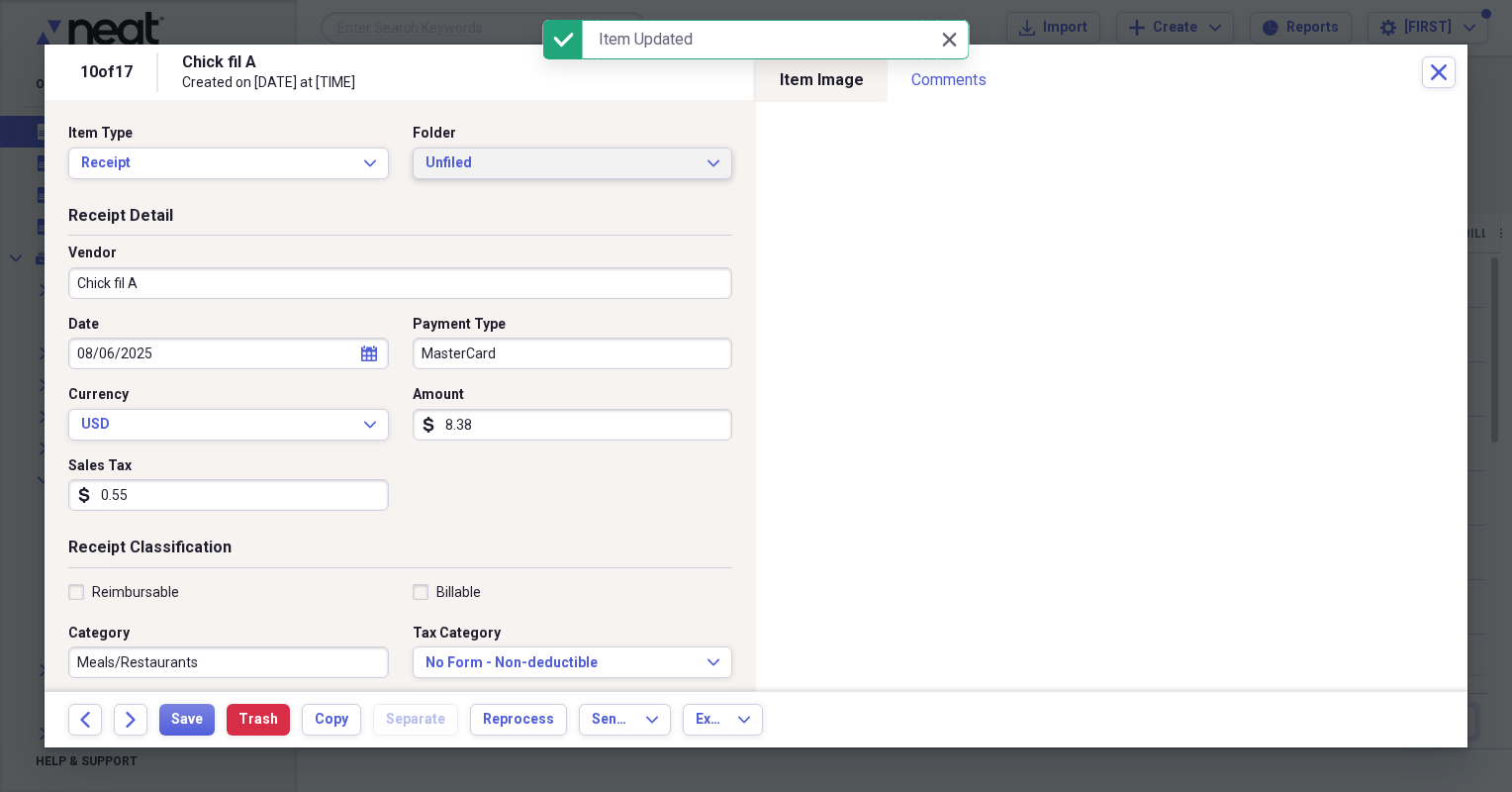 click on "Unfiled" at bounding box center (561, 163) 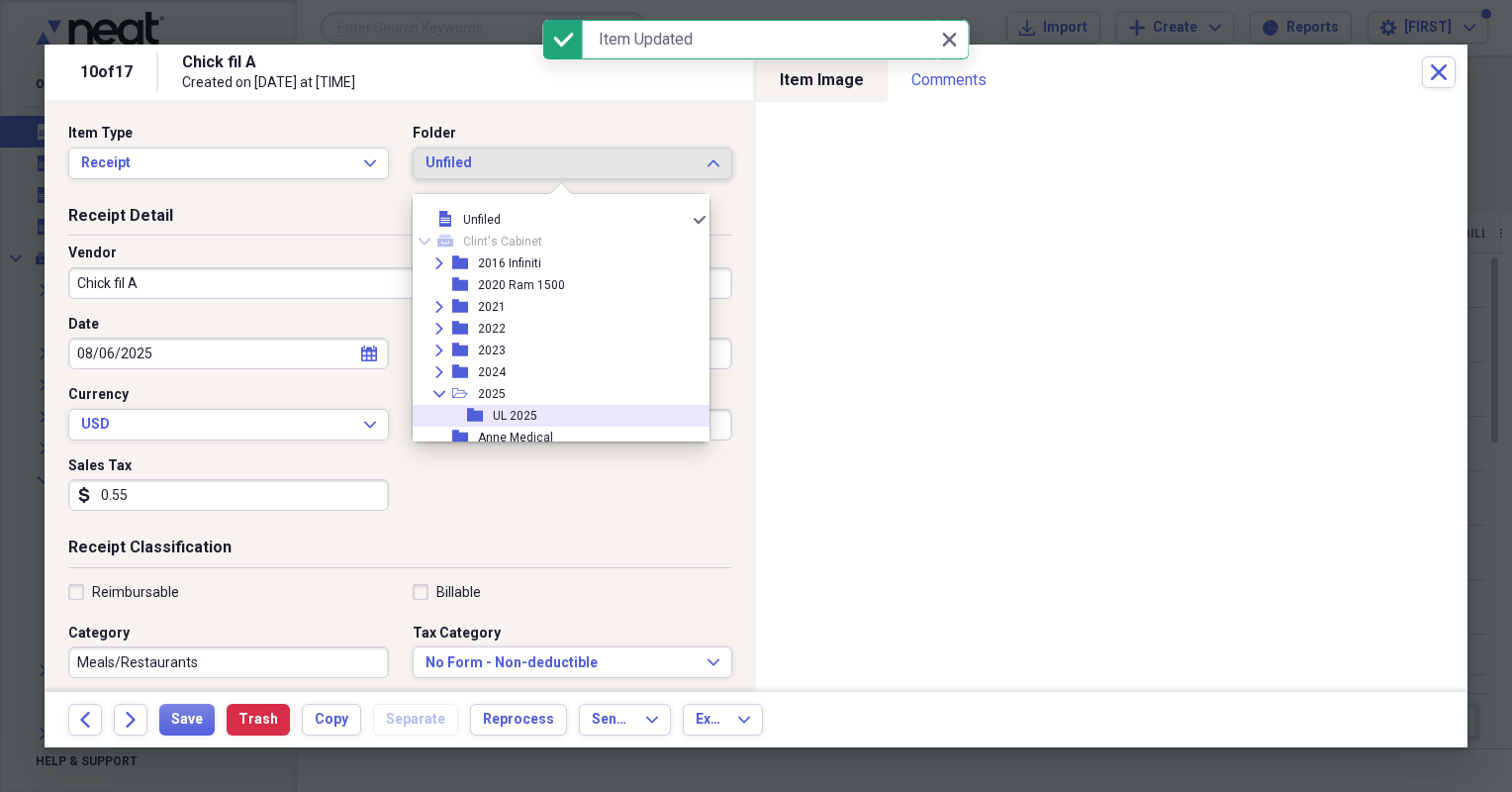 click on "folder UL 2025" at bounding box center (553, 416) 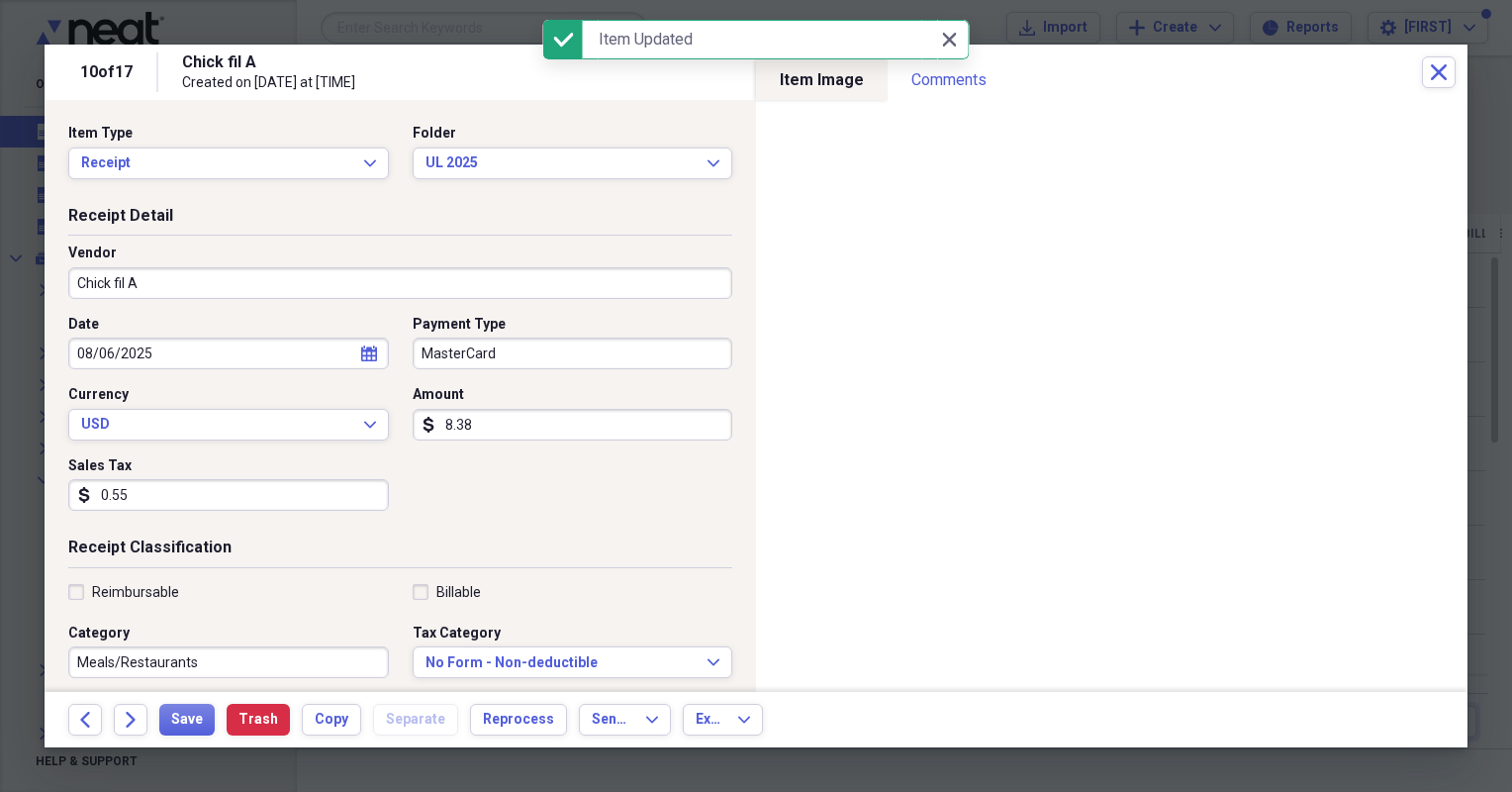 click on "Chick fil A" at bounding box center (400, 283) 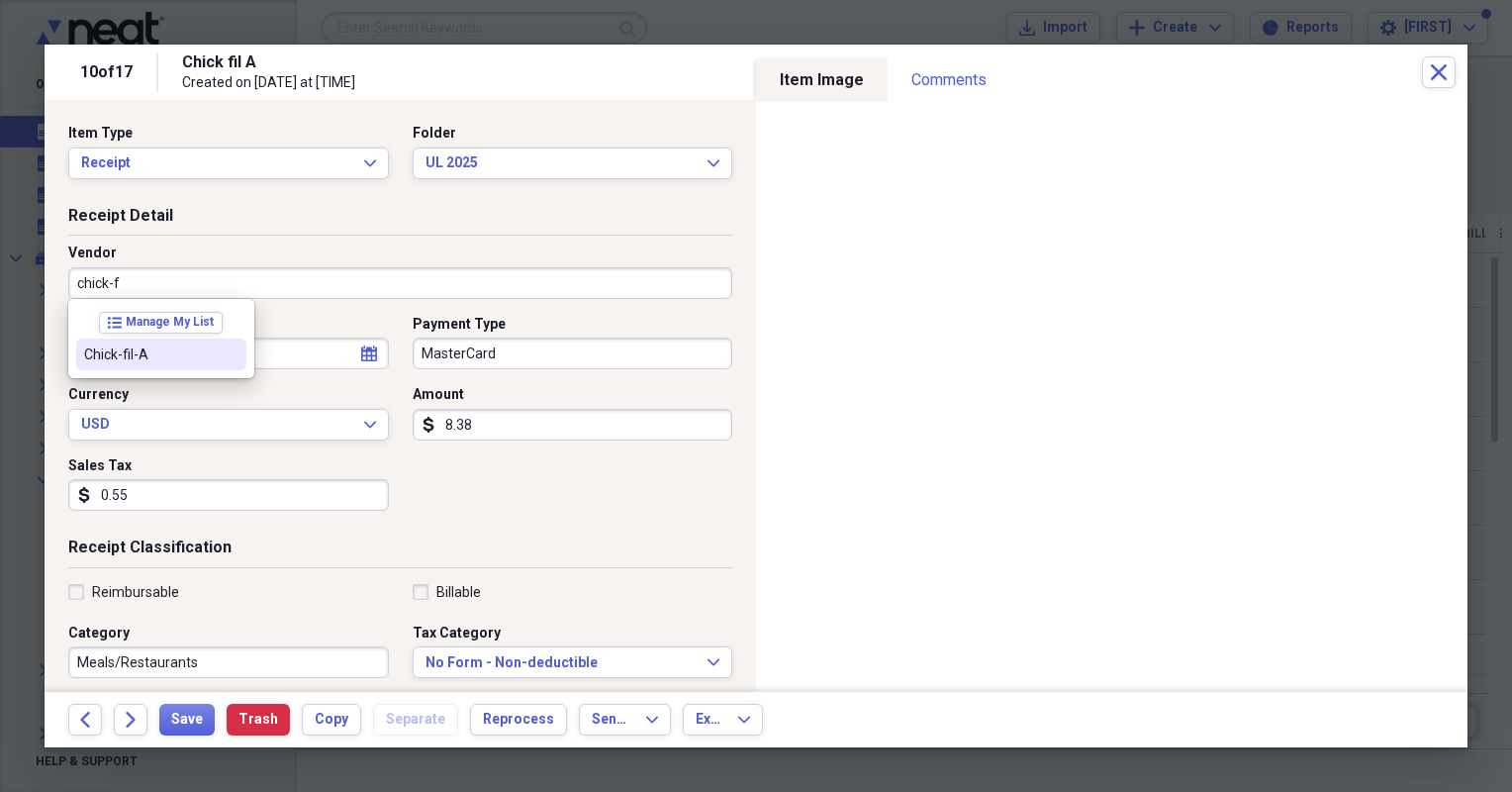 click on "Chick-fil-A" at bounding box center (161, 354) 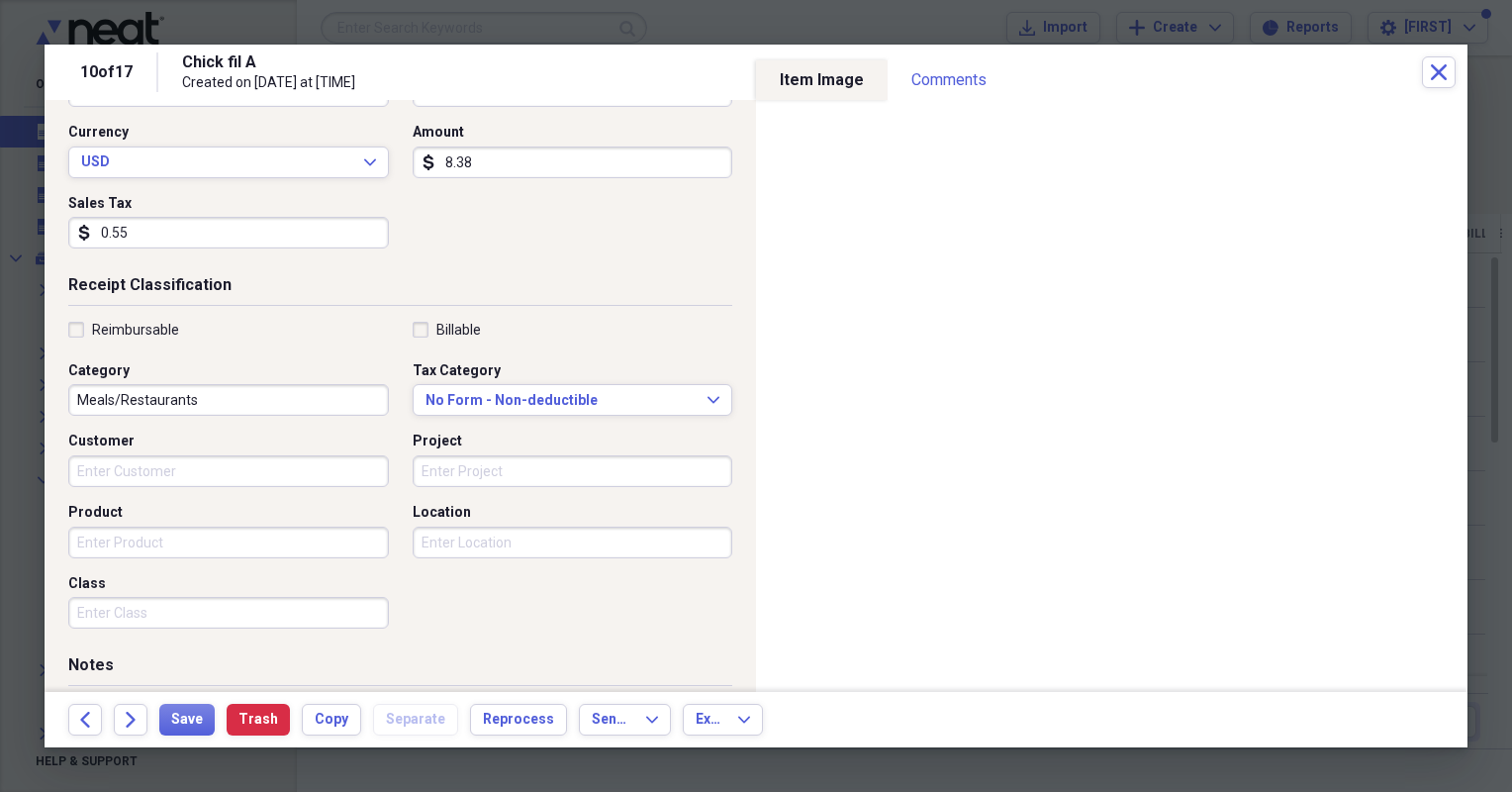 scroll, scrollTop: 297, scrollLeft: 0, axis: vertical 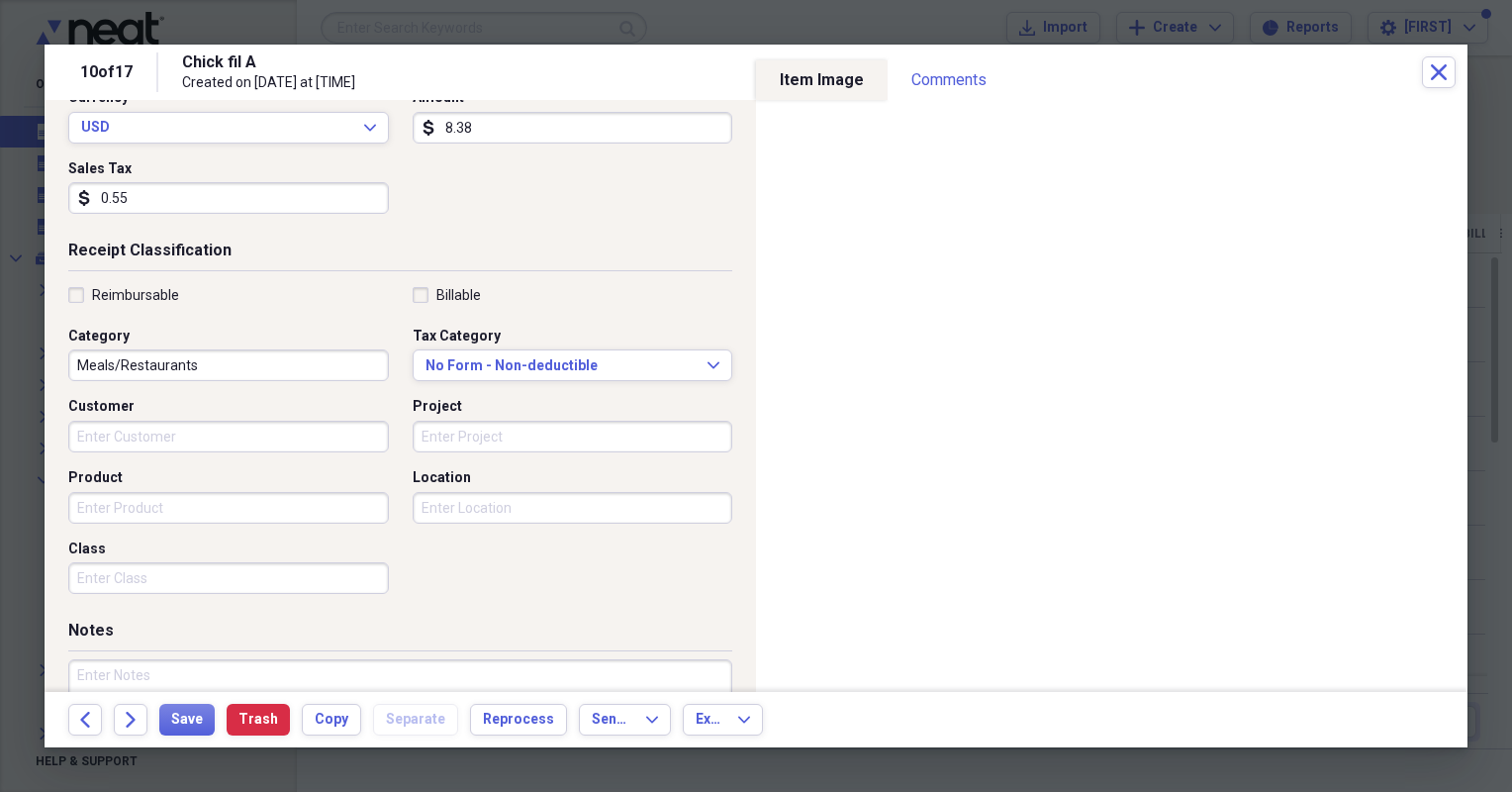 click at bounding box center [400, 724] 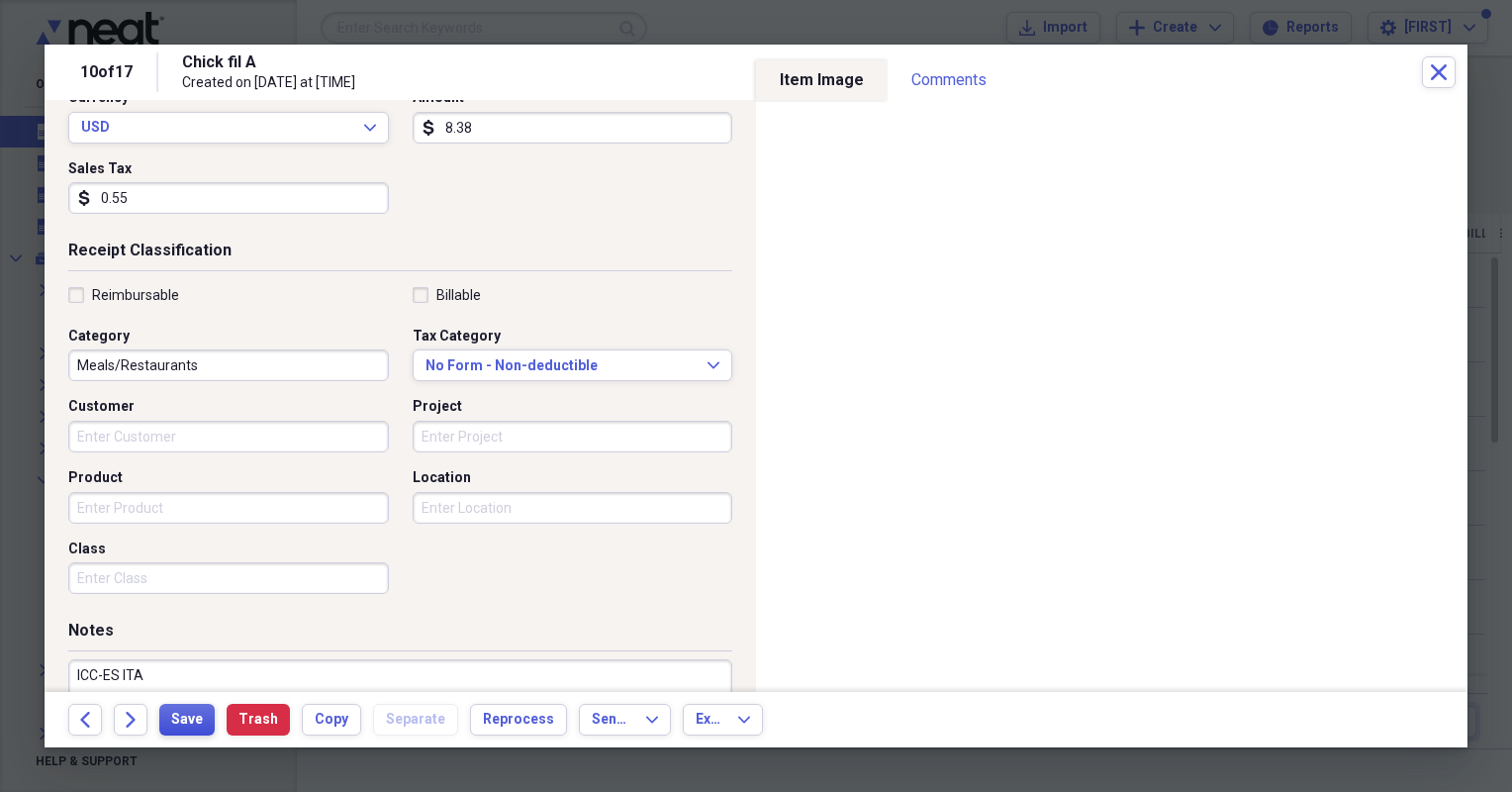 type on "ICC-ES ITA" 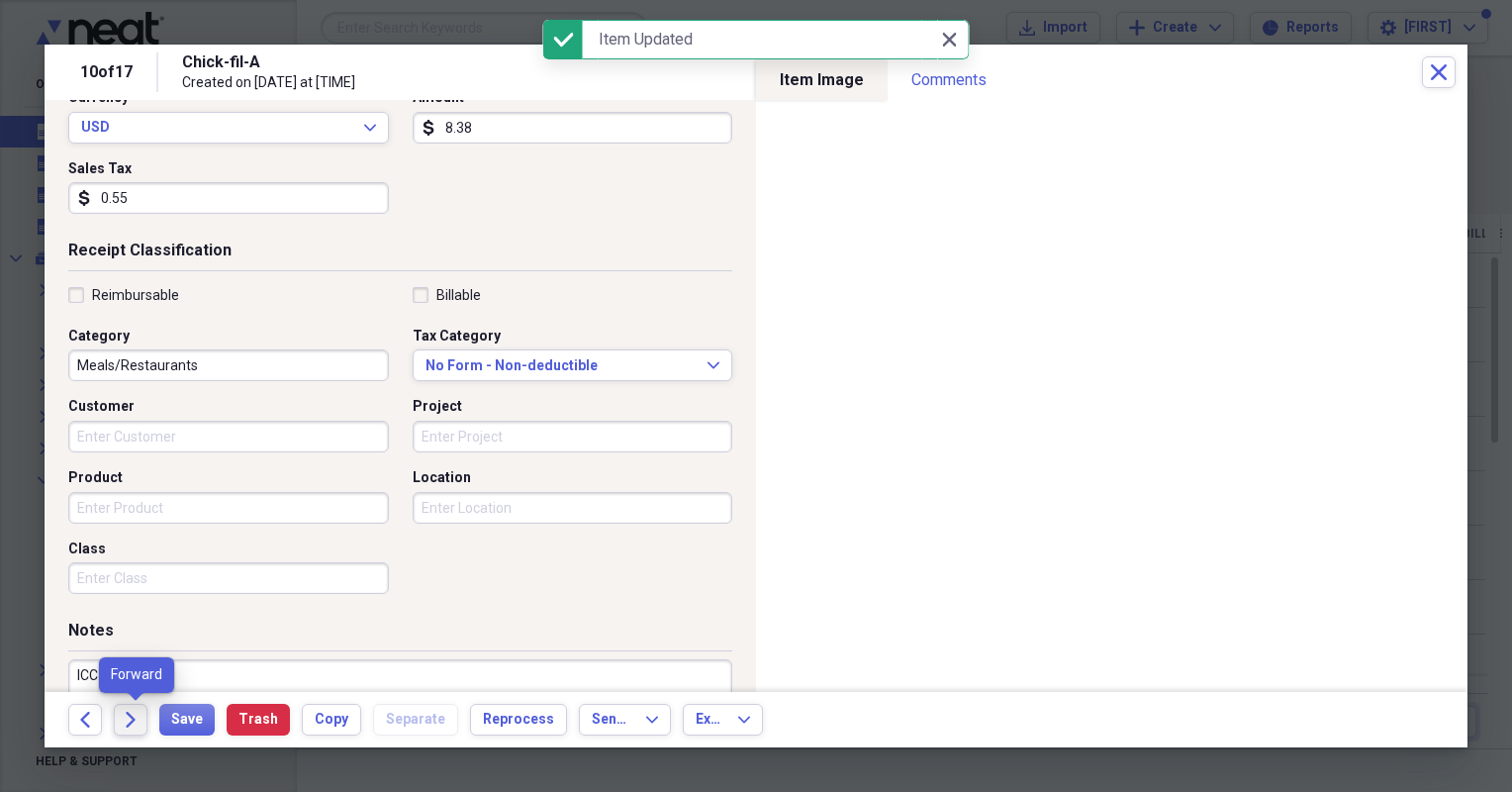 click on "Forward" at bounding box center [131, 720] 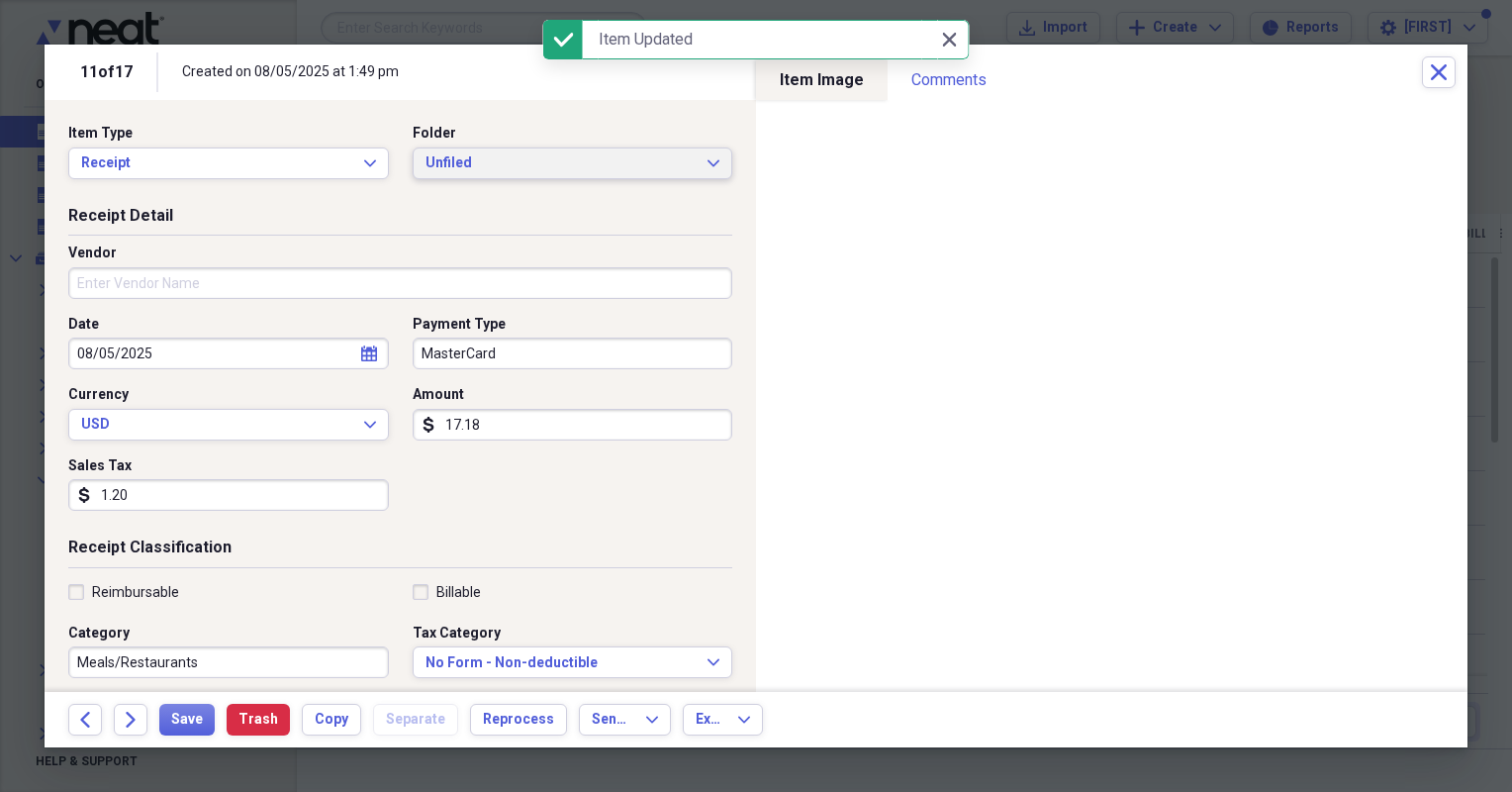 click on "Unfiled" at bounding box center [561, 163] 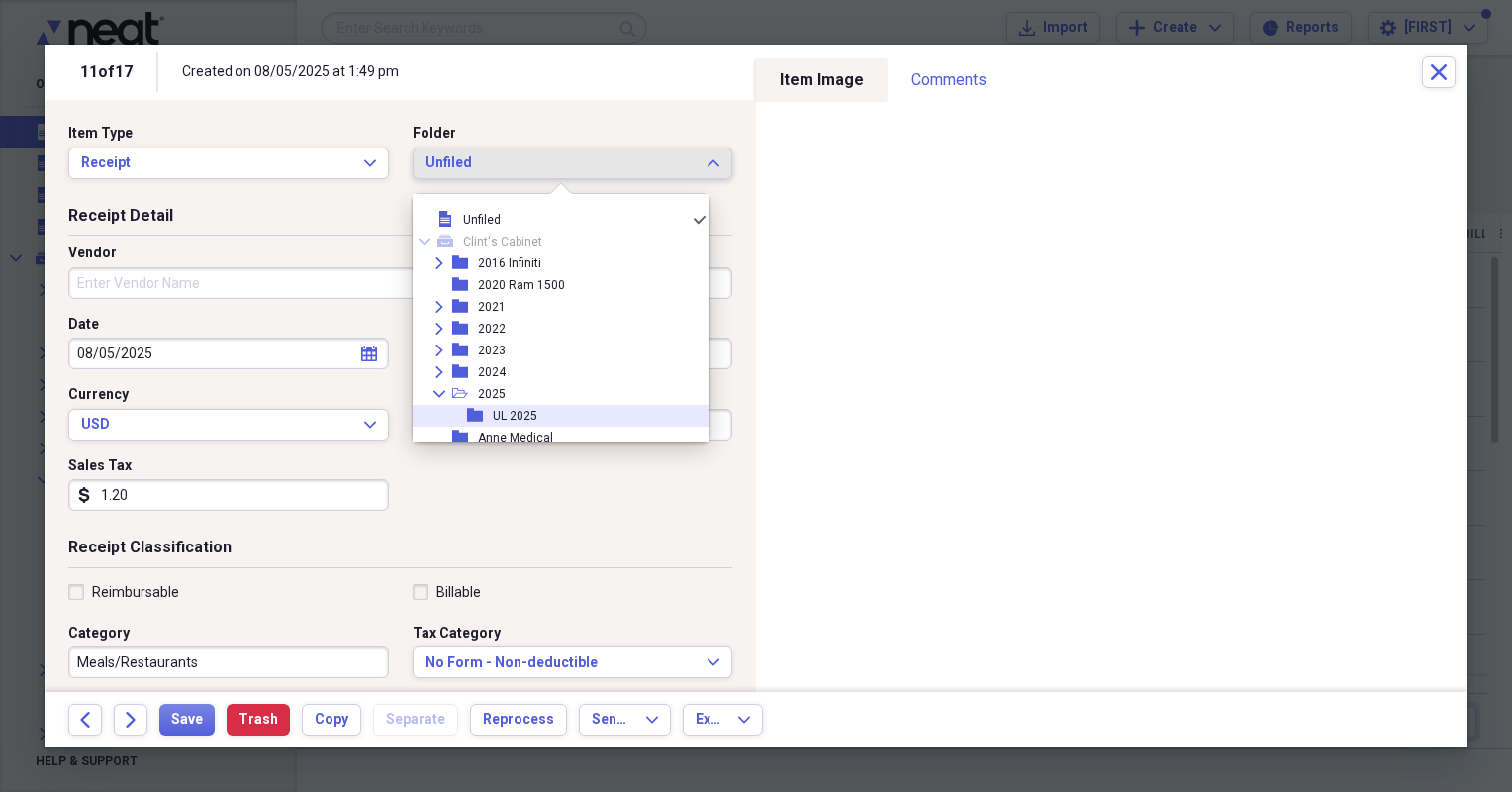 click on "UL 2025" at bounding box center (515, 416) 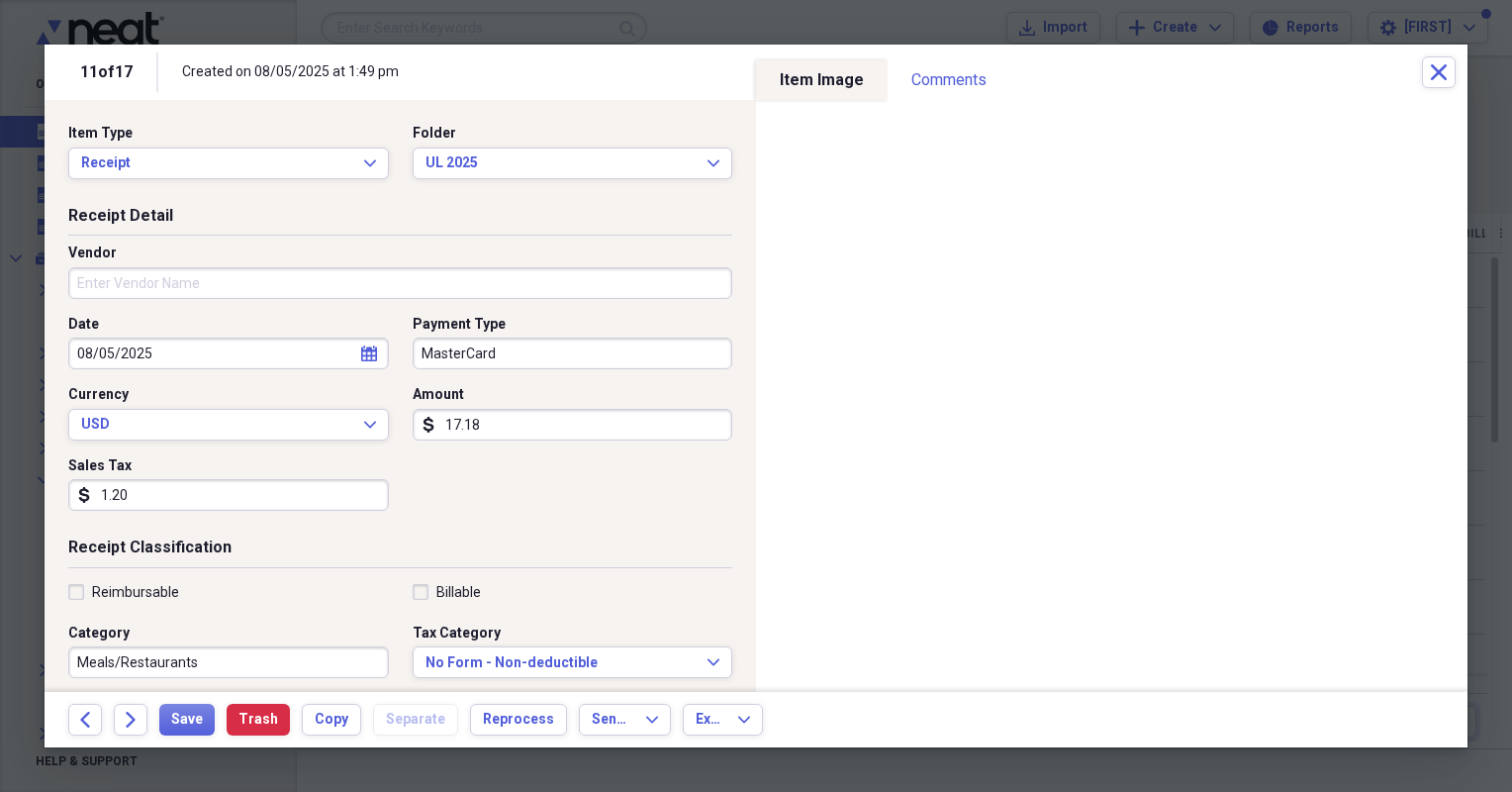 click on "Vendor" at bounding box center (400, 283) 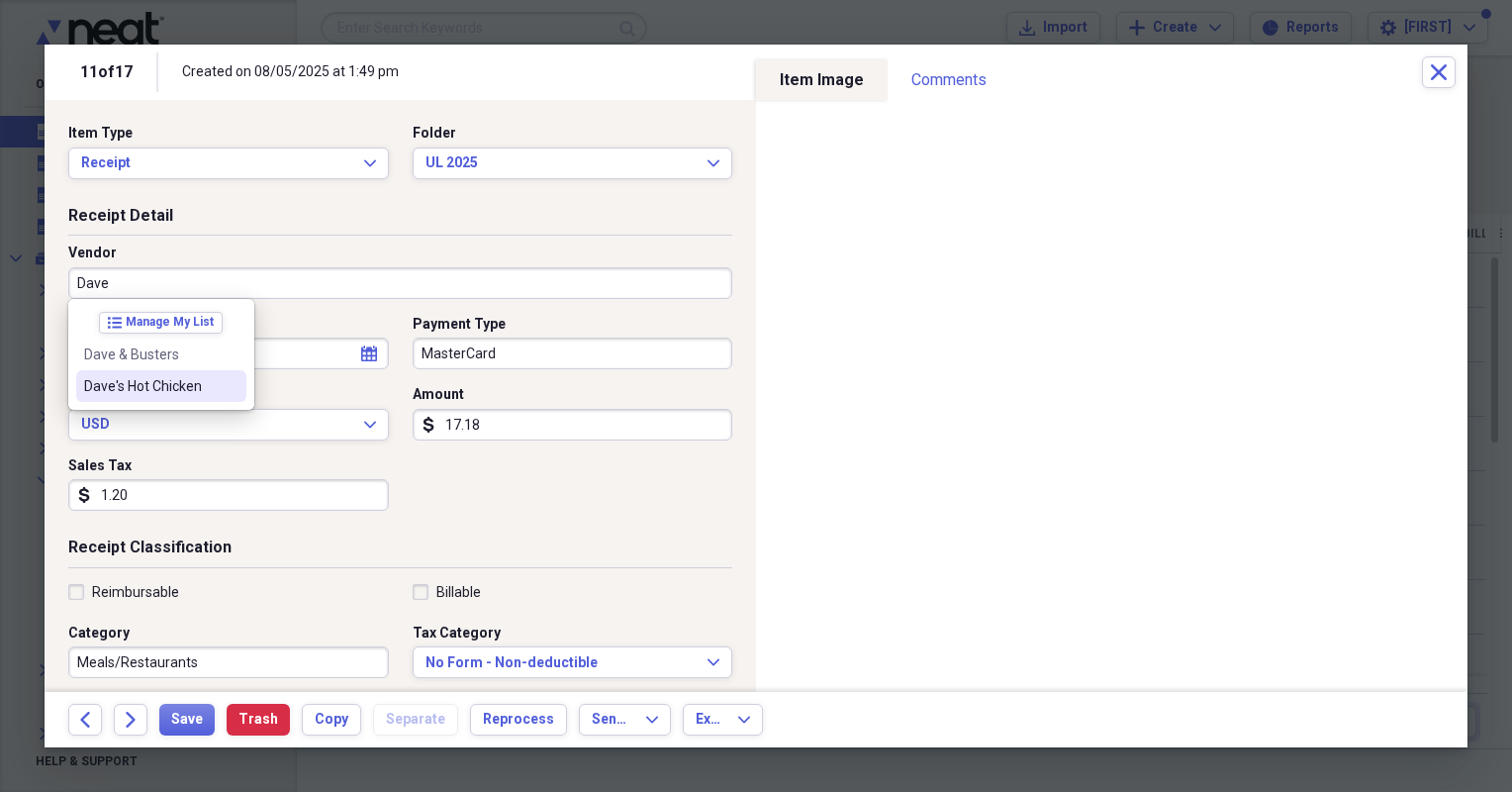 click on "Dave's Hot Chicken" at bounding box center [161, 386] 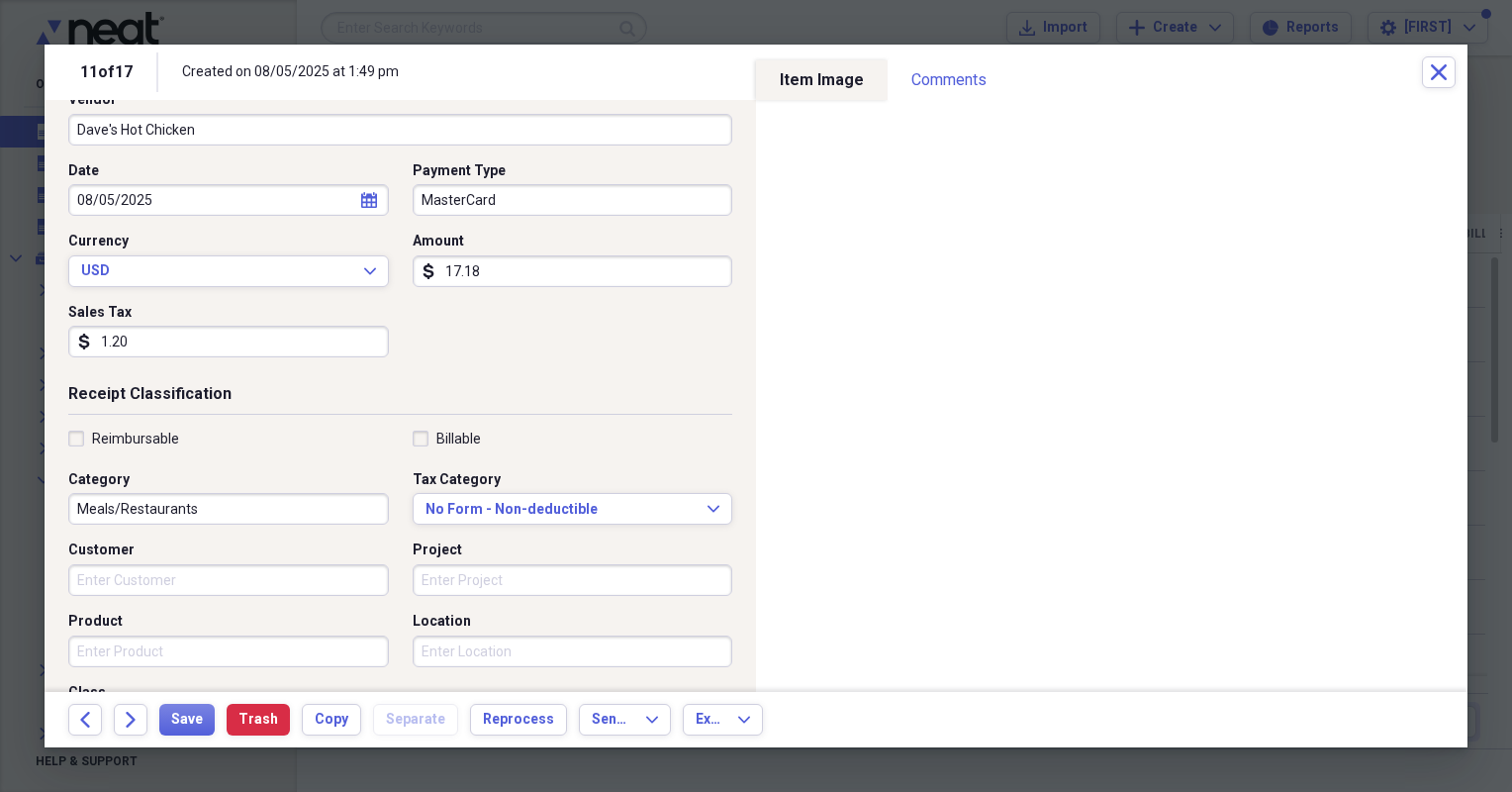 scroll, scrollTop: 417, scrollLeft: 0, axis: vertical 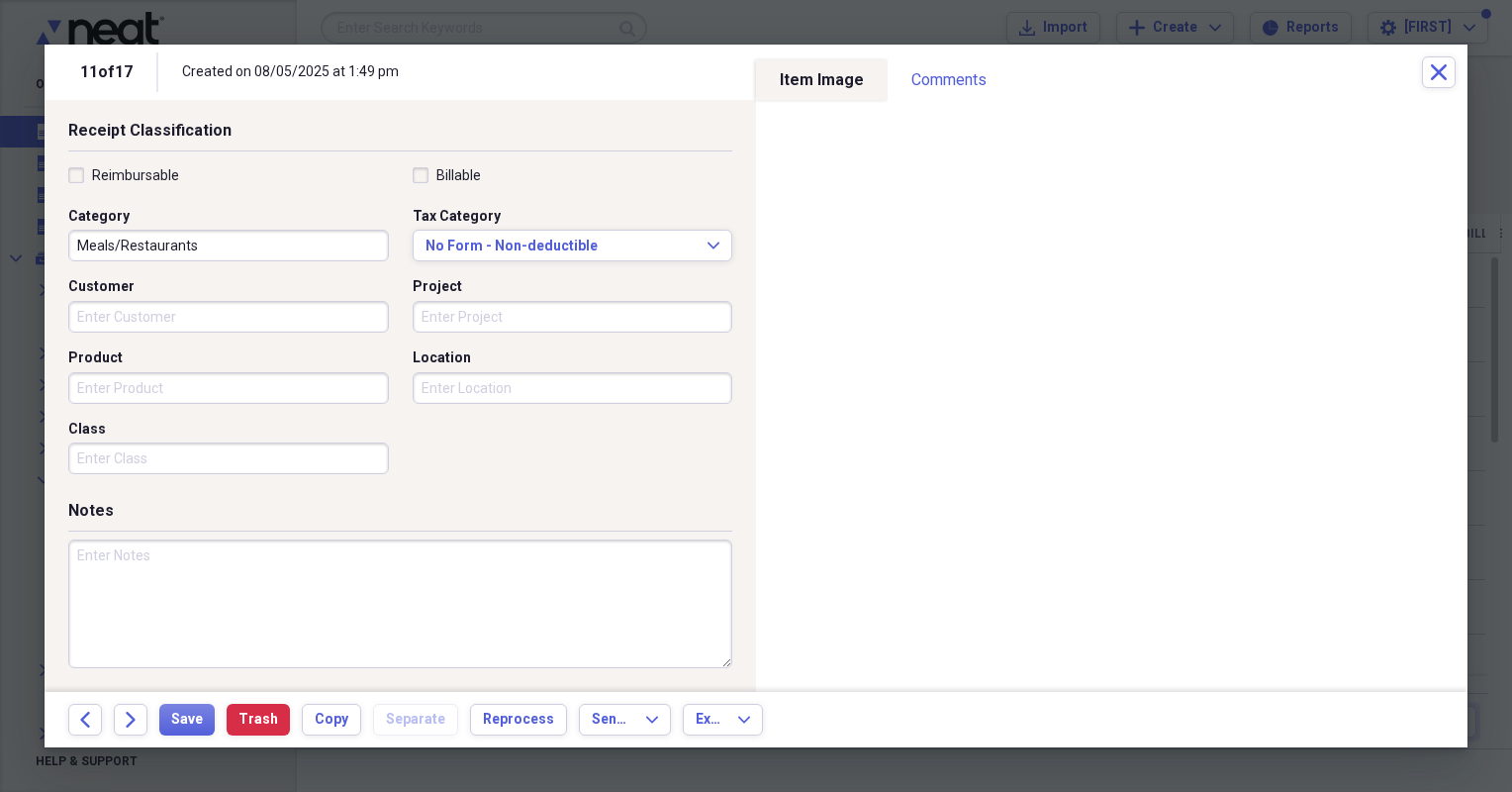 click at bounding box center (400, 604) 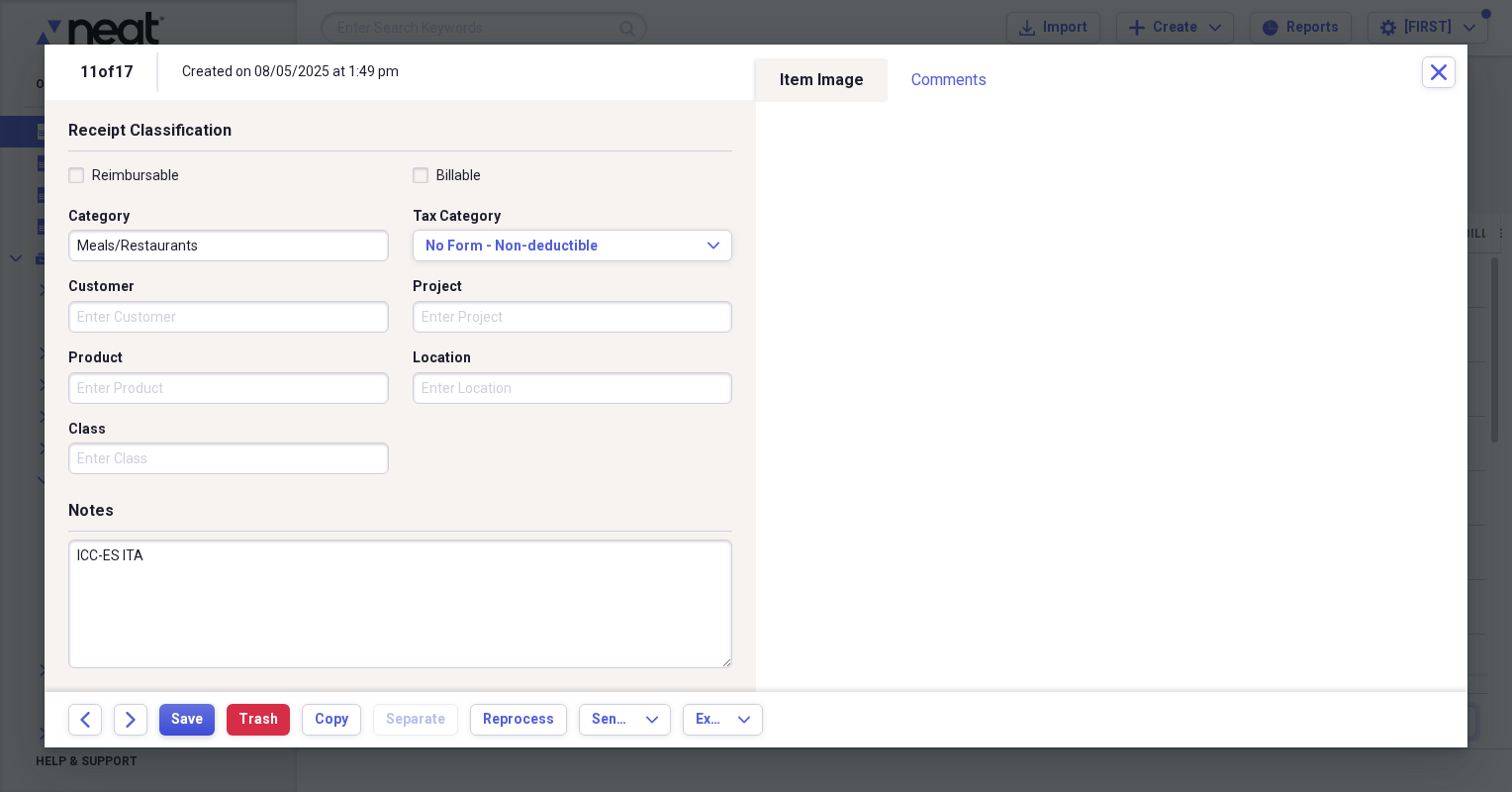 type on "ICC-ES ITA" 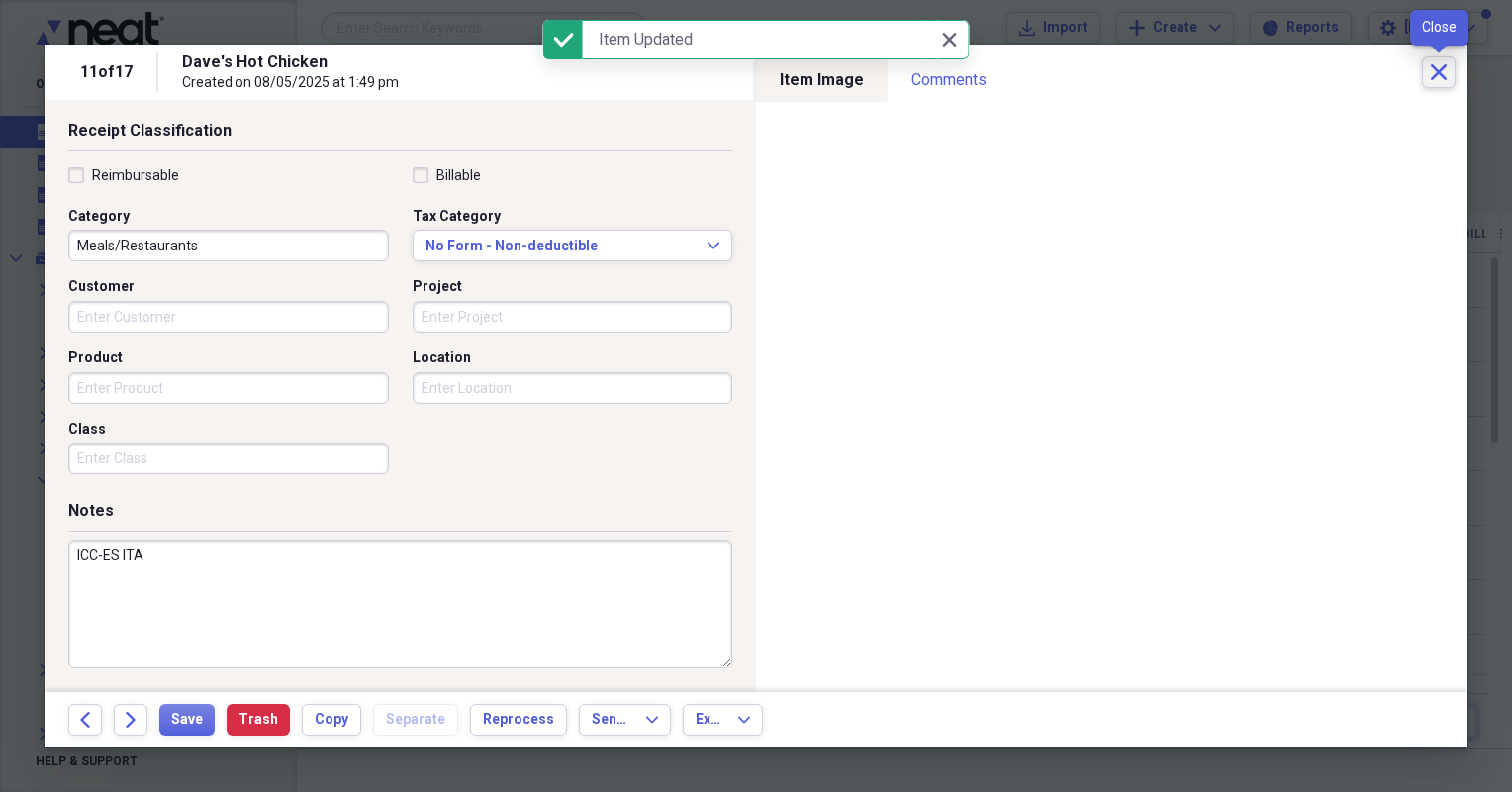 click on "Close" 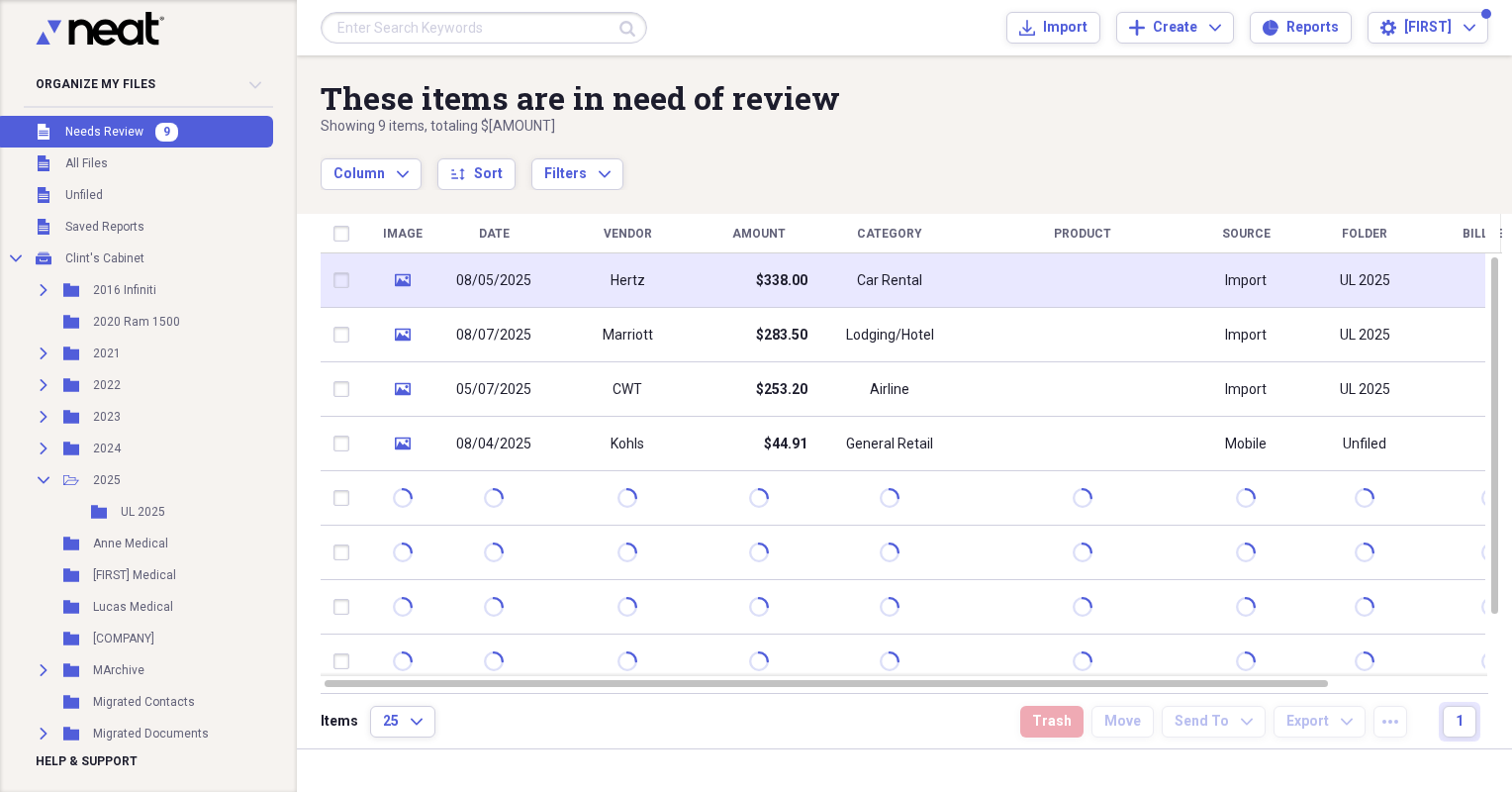 click on "$338.00" at bounding box center (758, 280) 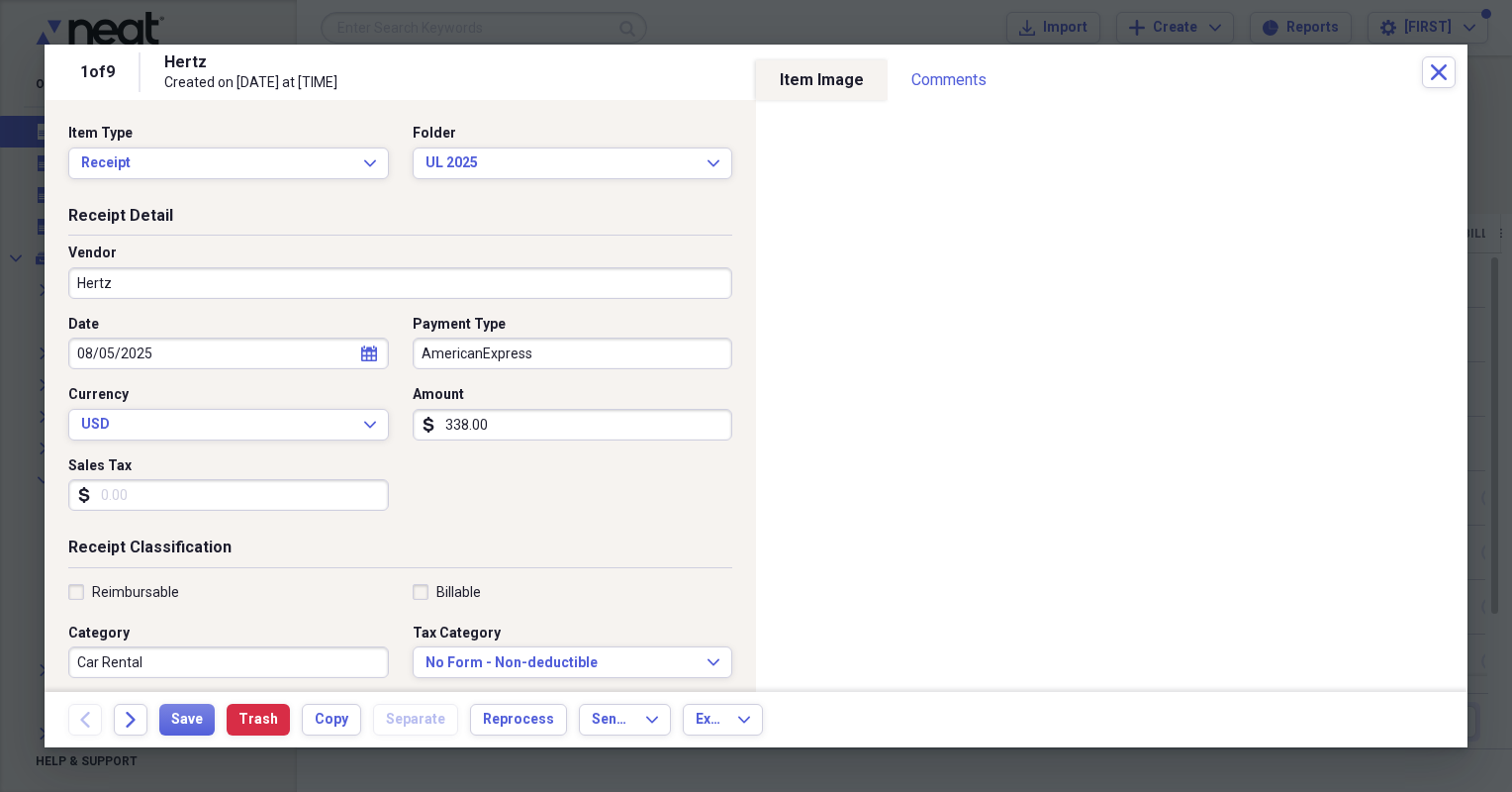 click on "calendar" 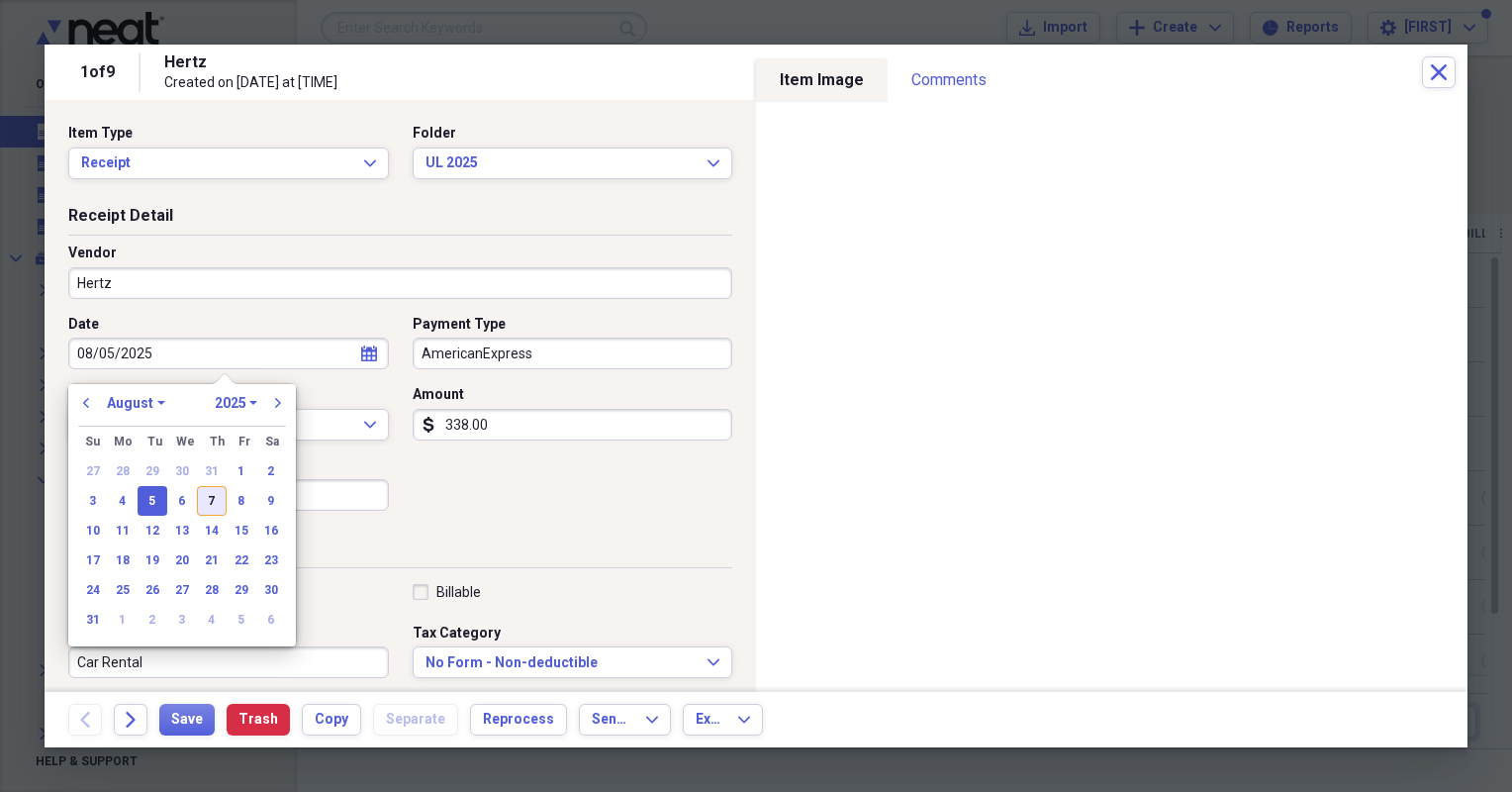 click on "7" at bounding box center [212, 501] 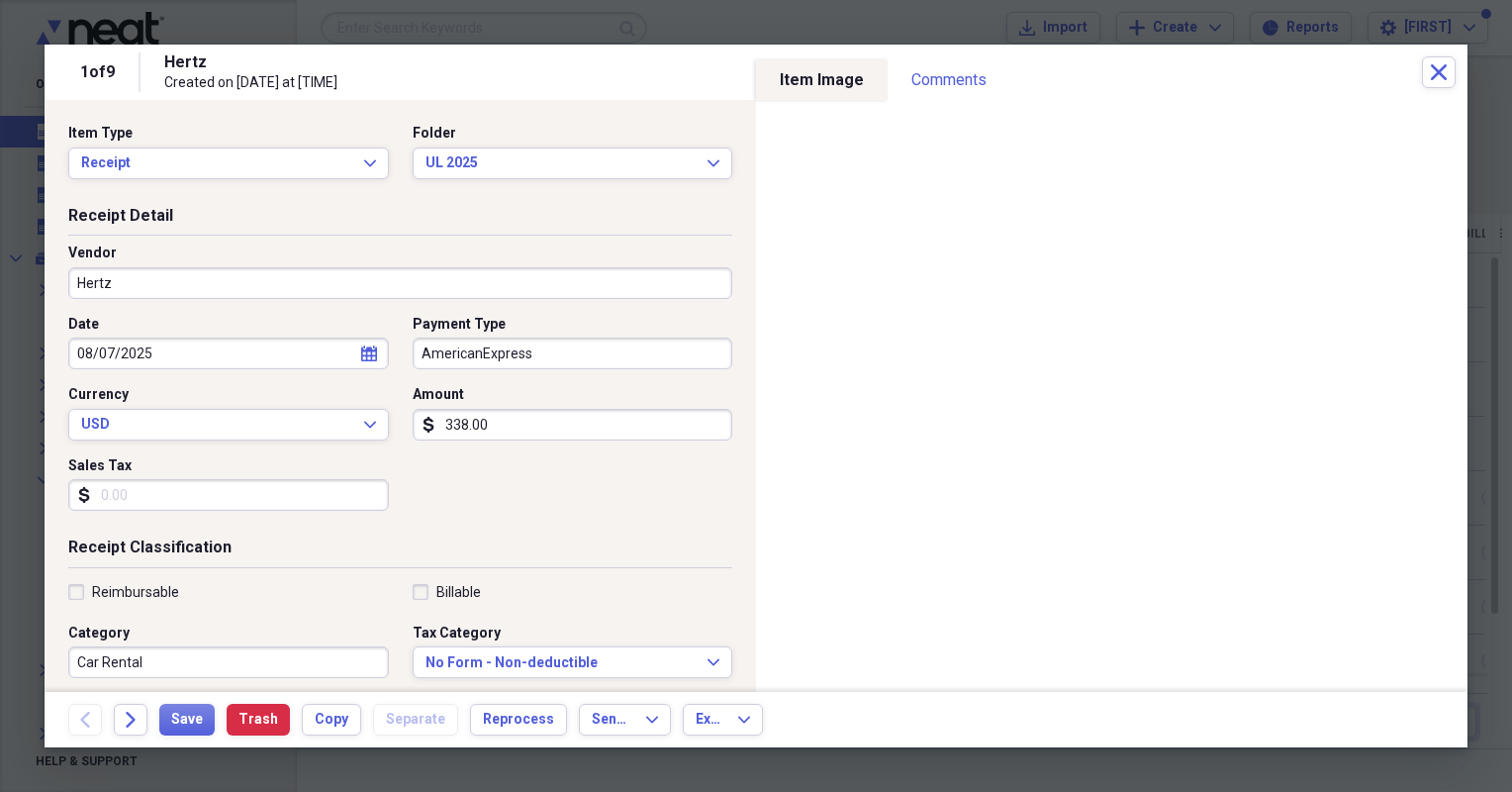 click on "338.00" at bounding box center (573, 425) 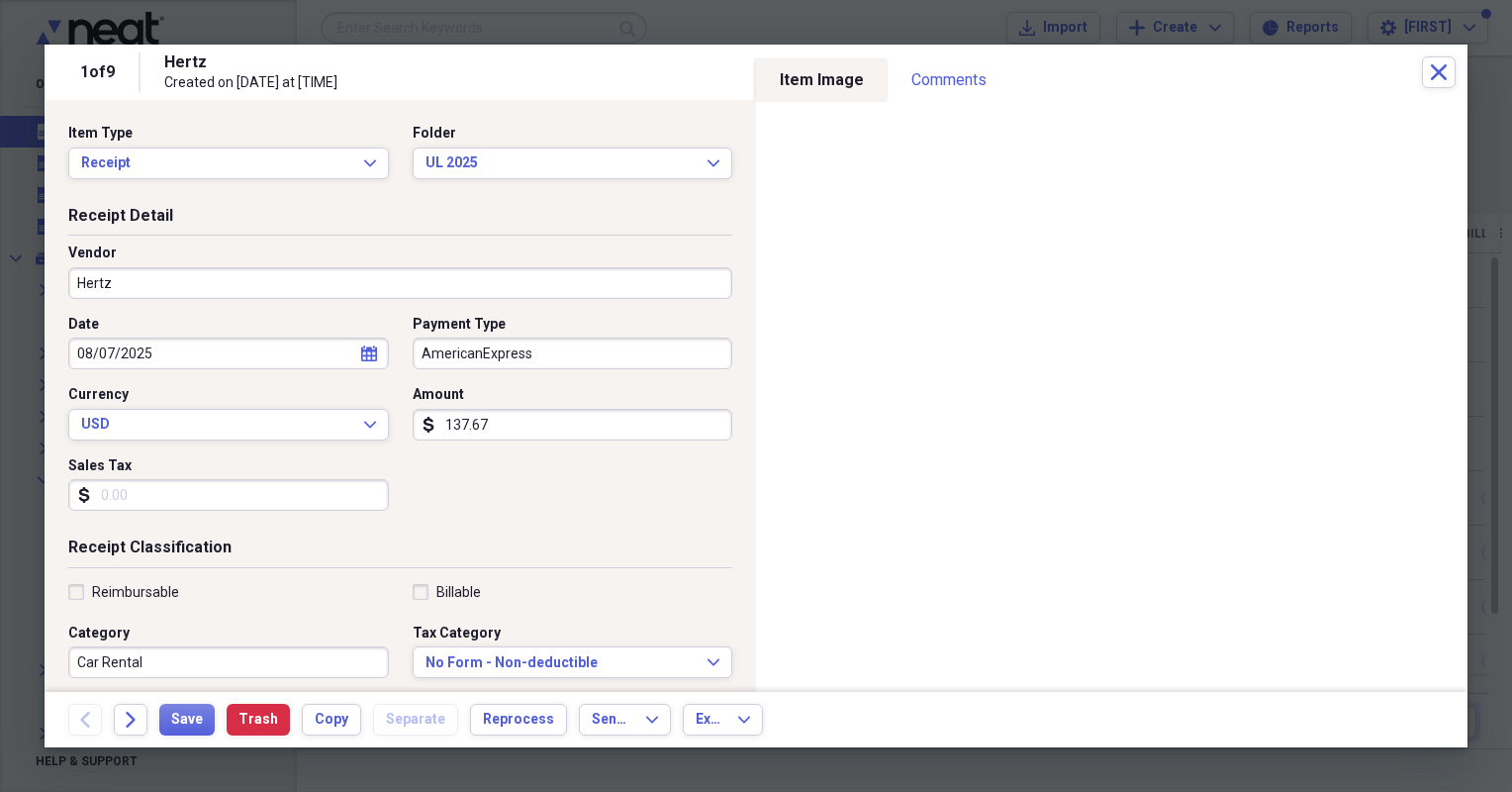 type on "137.67" 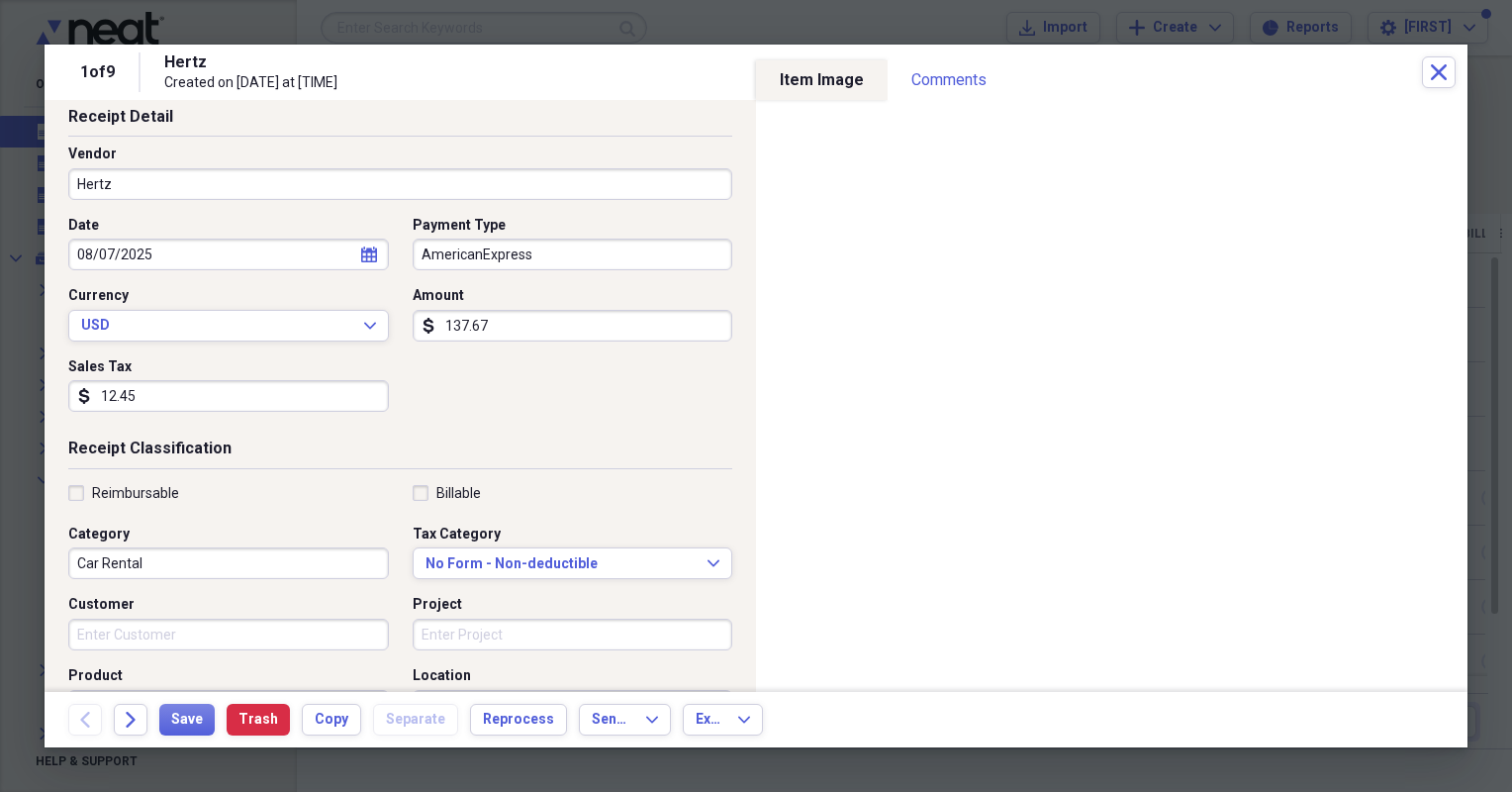 scroll, scrollTop: 297, scrollLeft: 0, axis: vertical 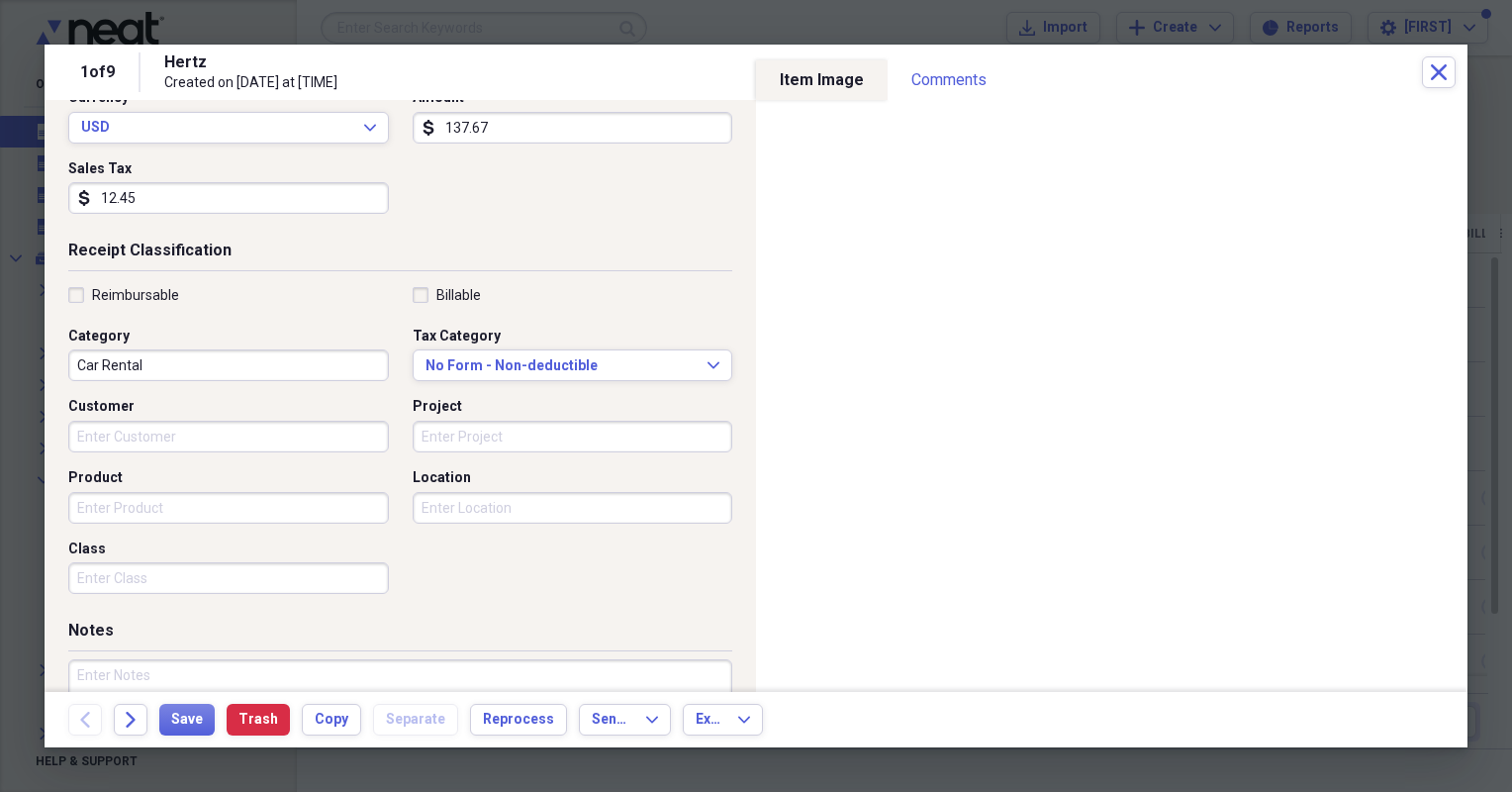 type on "12.45" 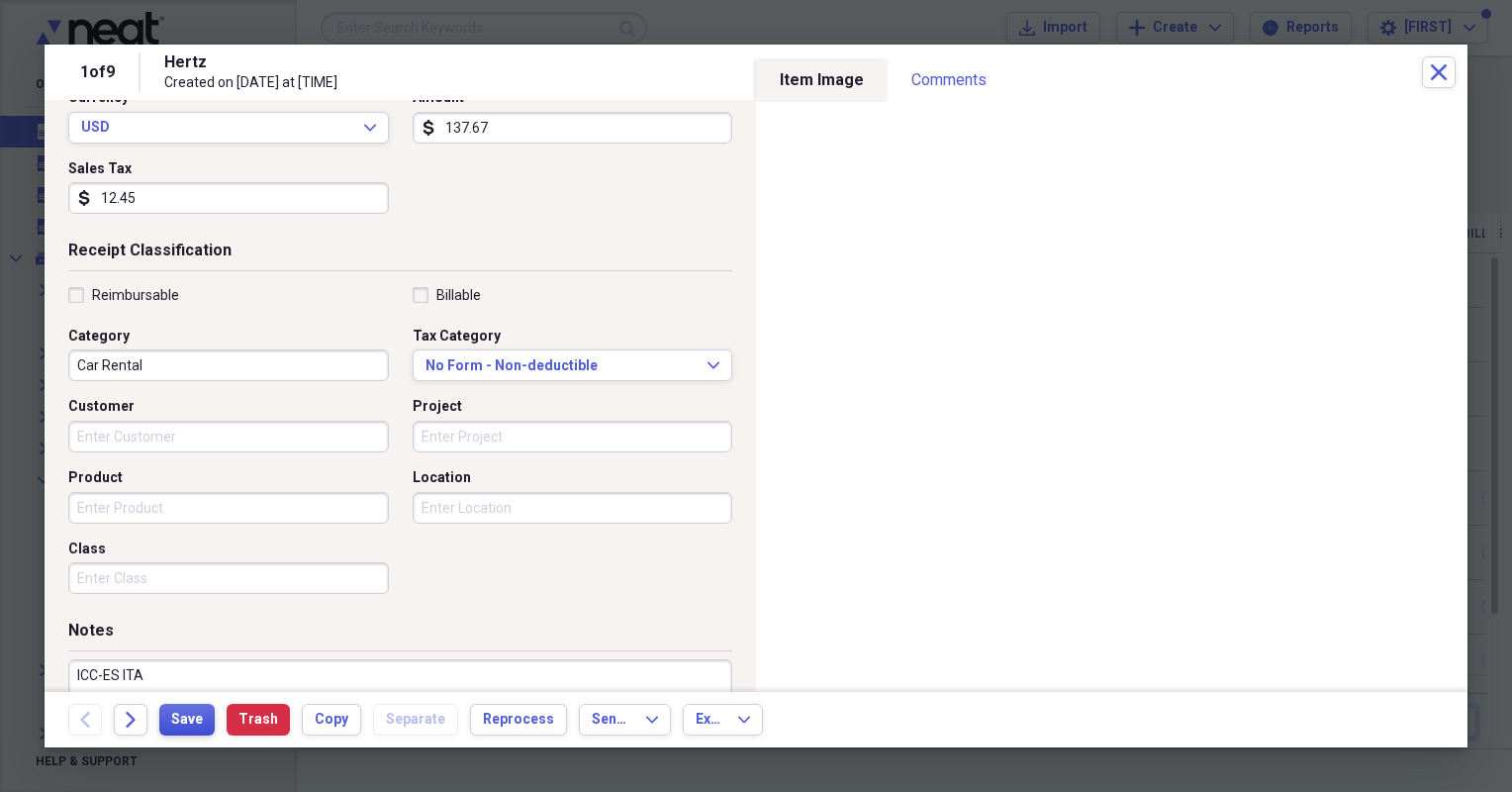 type on "ICC-ES ITA" 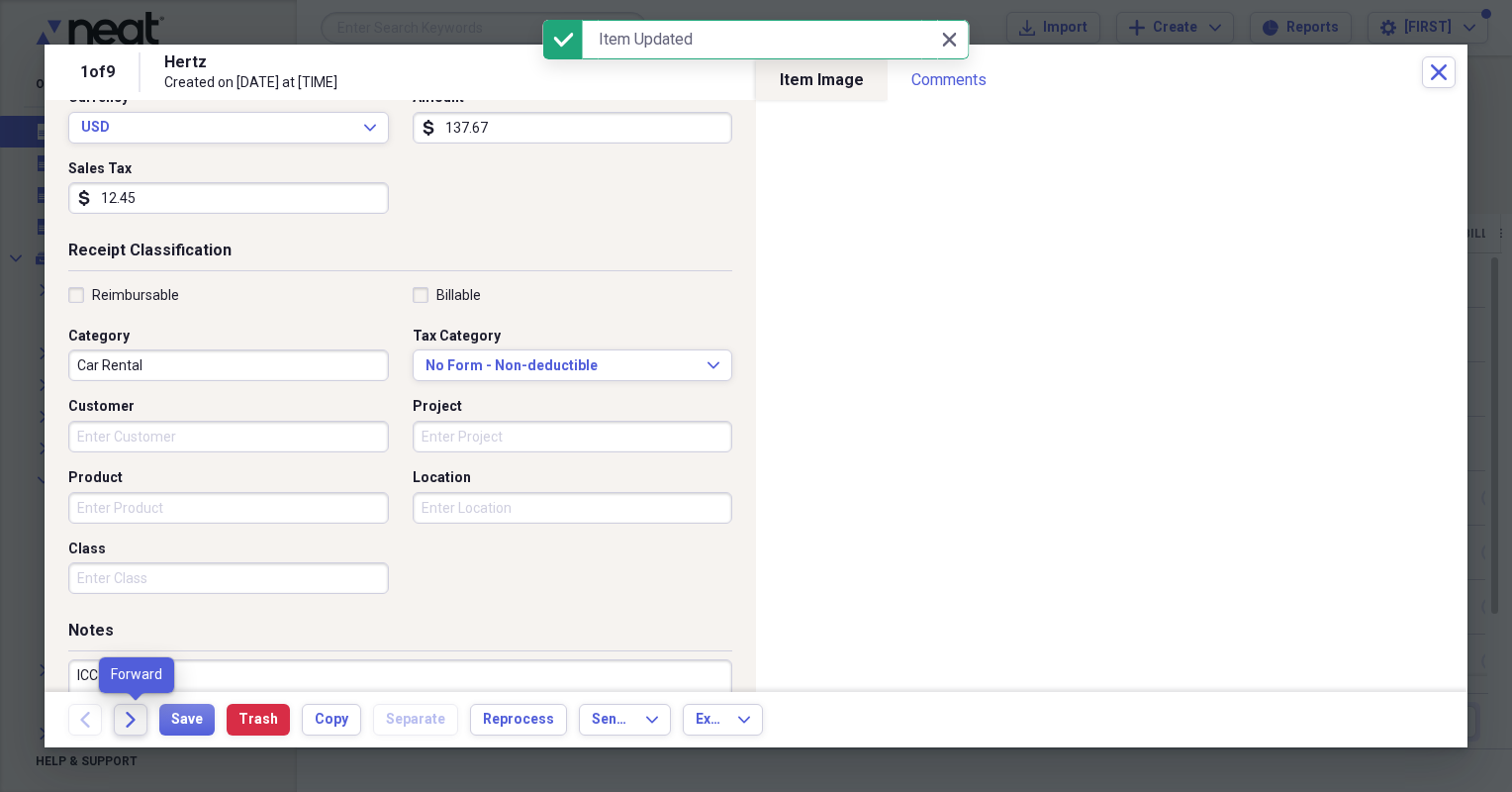 click on "Forward" 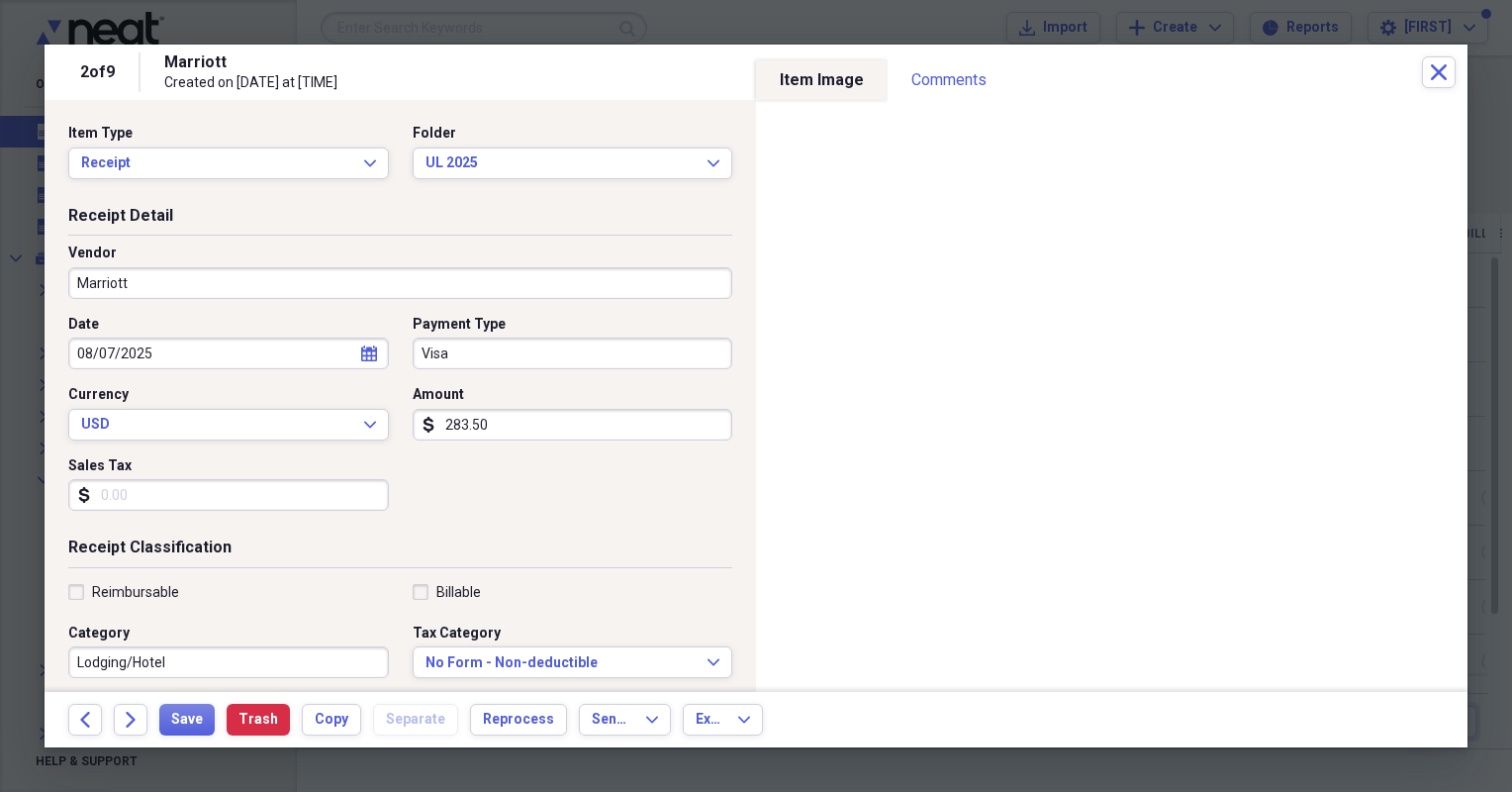 click on "Sales Tax" at bounding box center [229, 495] 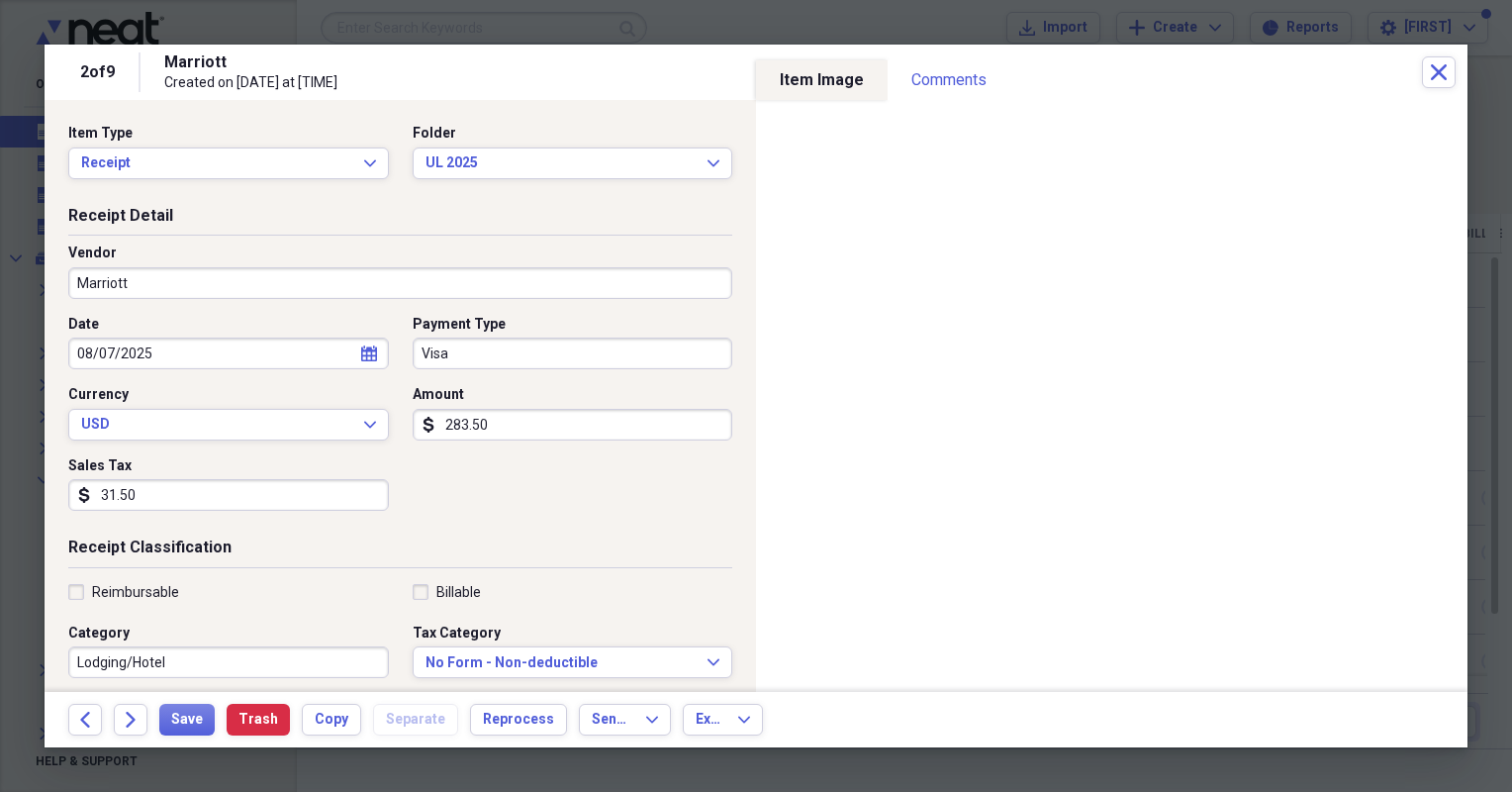 type on "31.50" 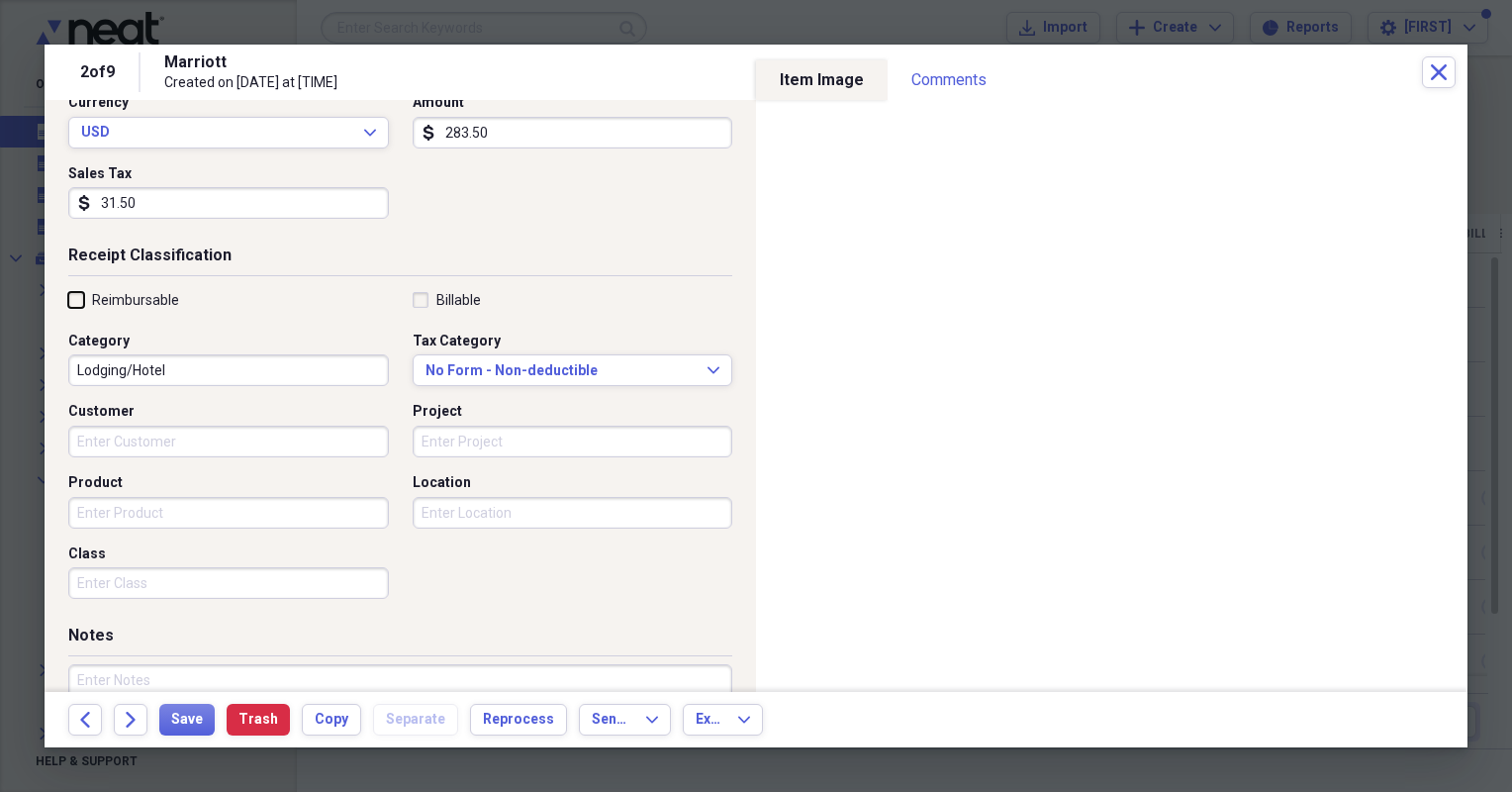 scroll, scrollTop: 318, scrollLeft: 0, axis: vertical 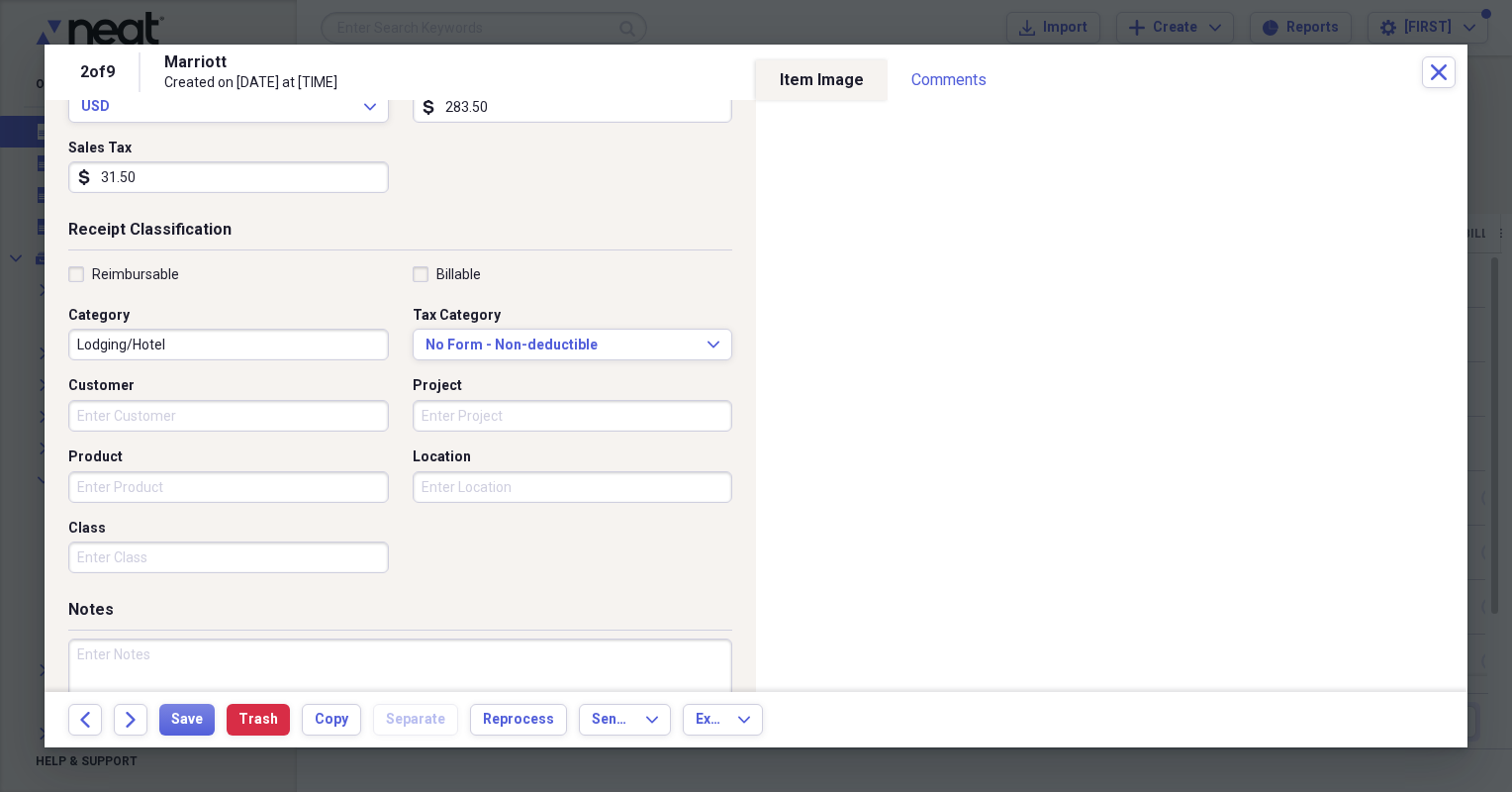 click at bounding box center [400, 703] 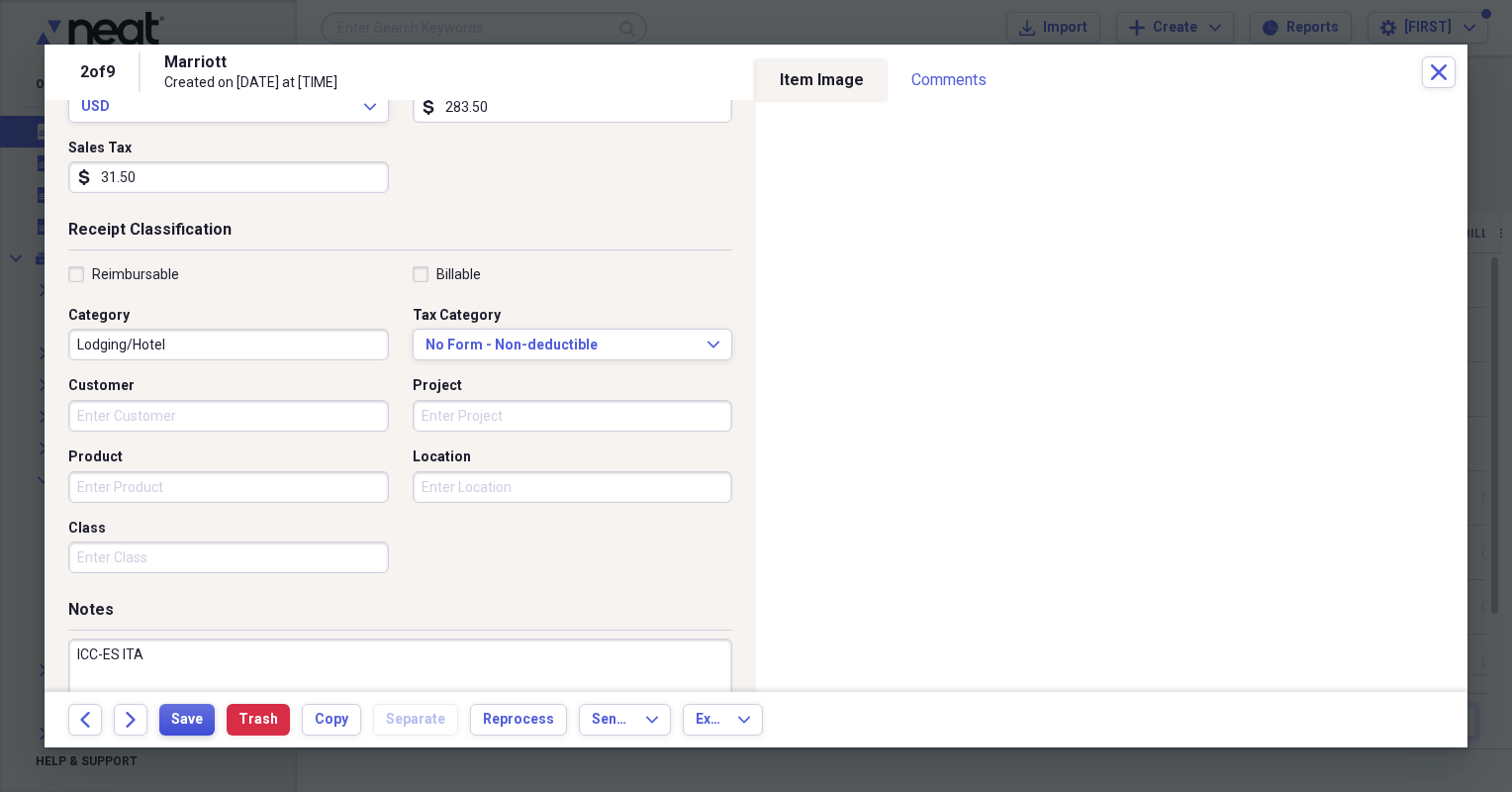 type on "ICC-ES ITA" 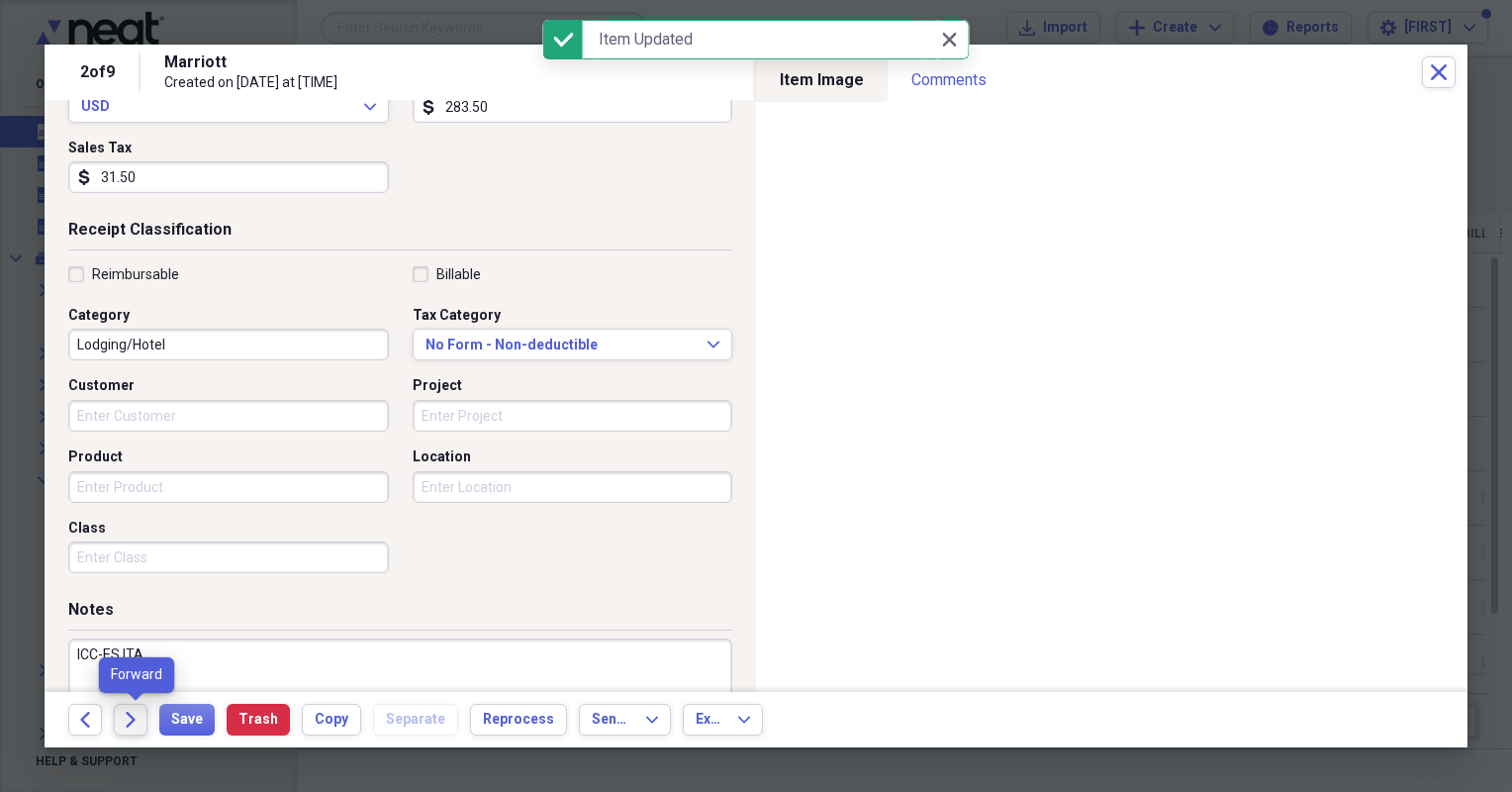 click on "Forward" 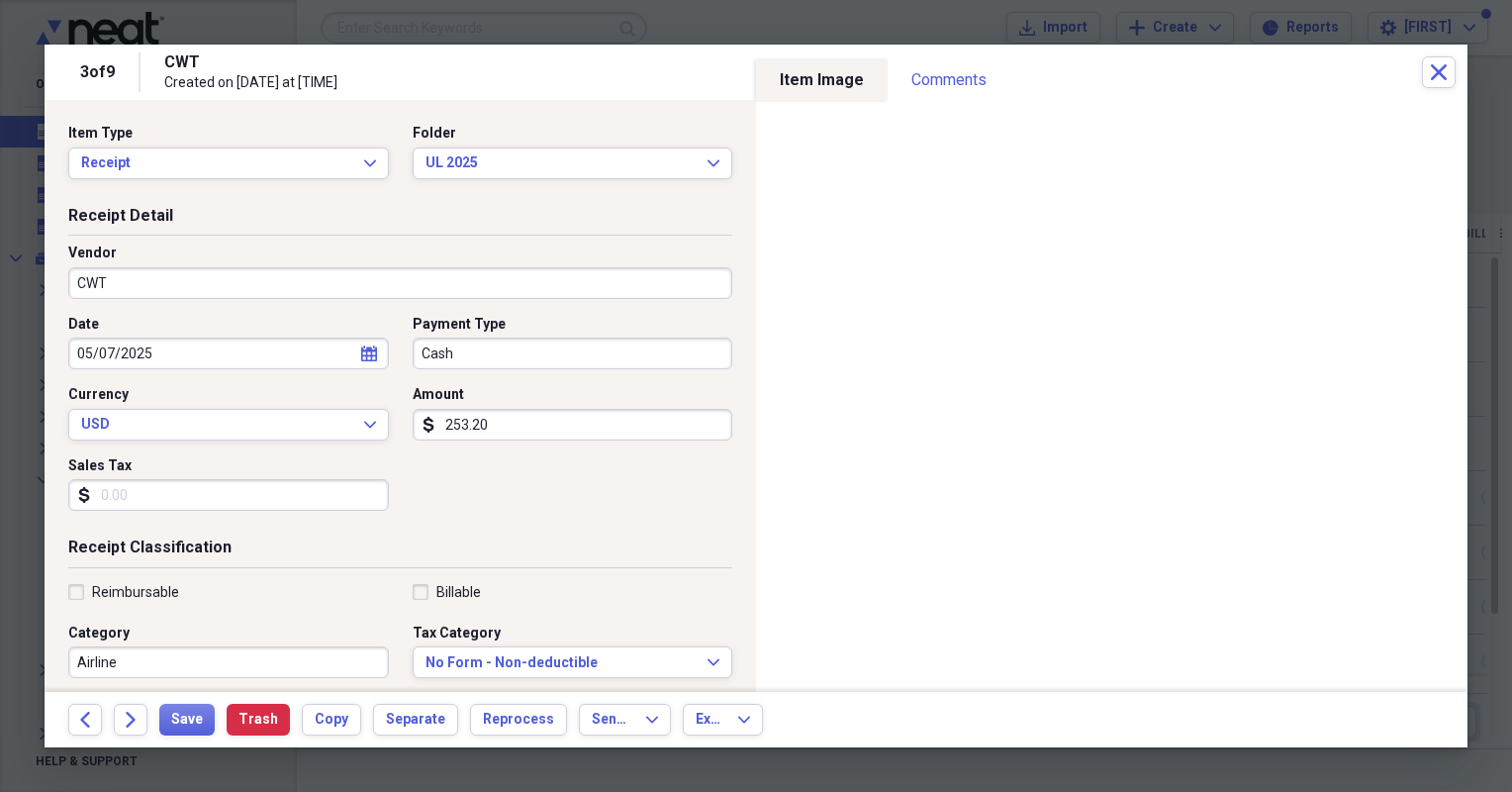click on "253.20" at bounding box center [573, 425] 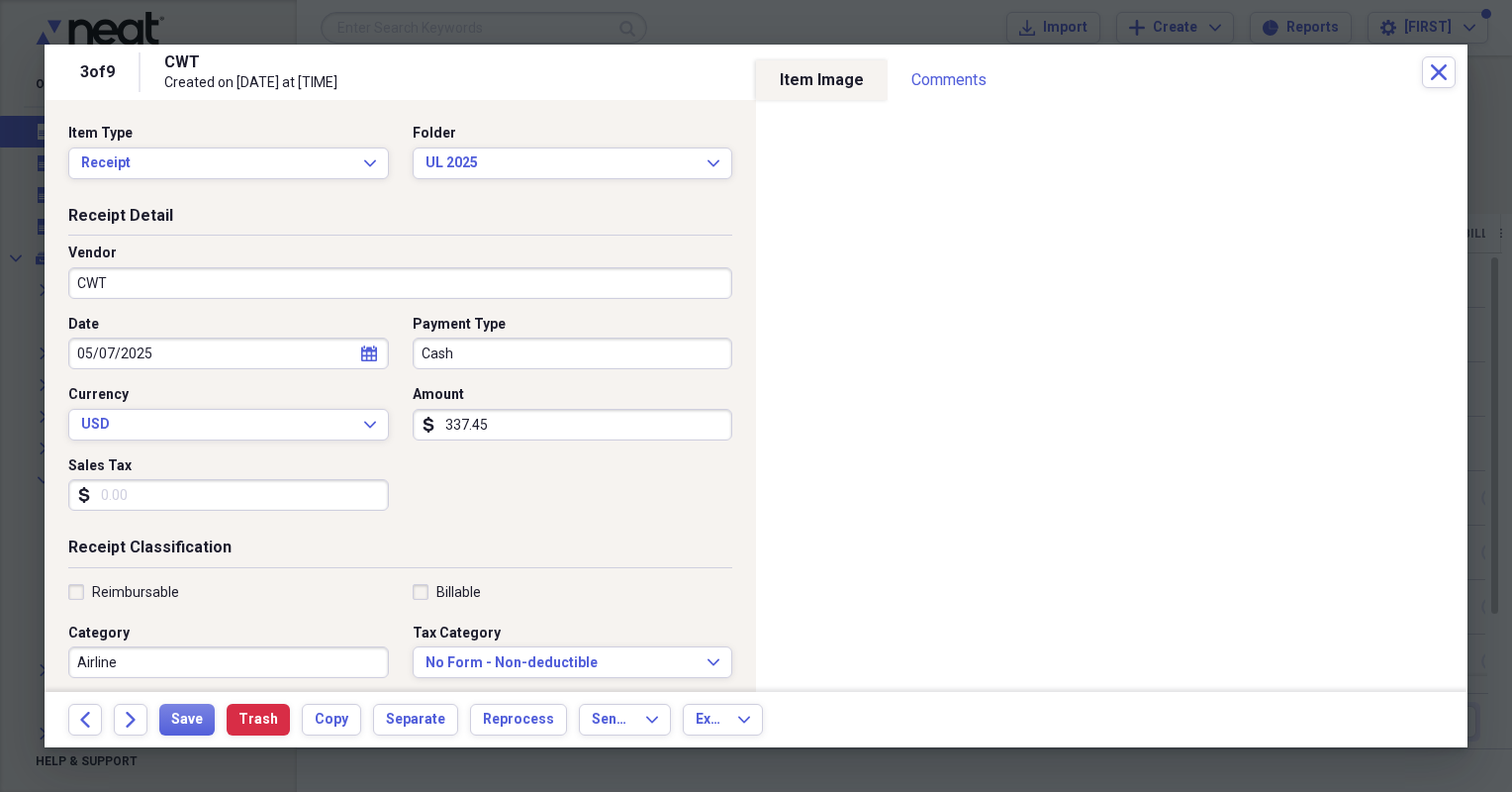 type on "337.45" 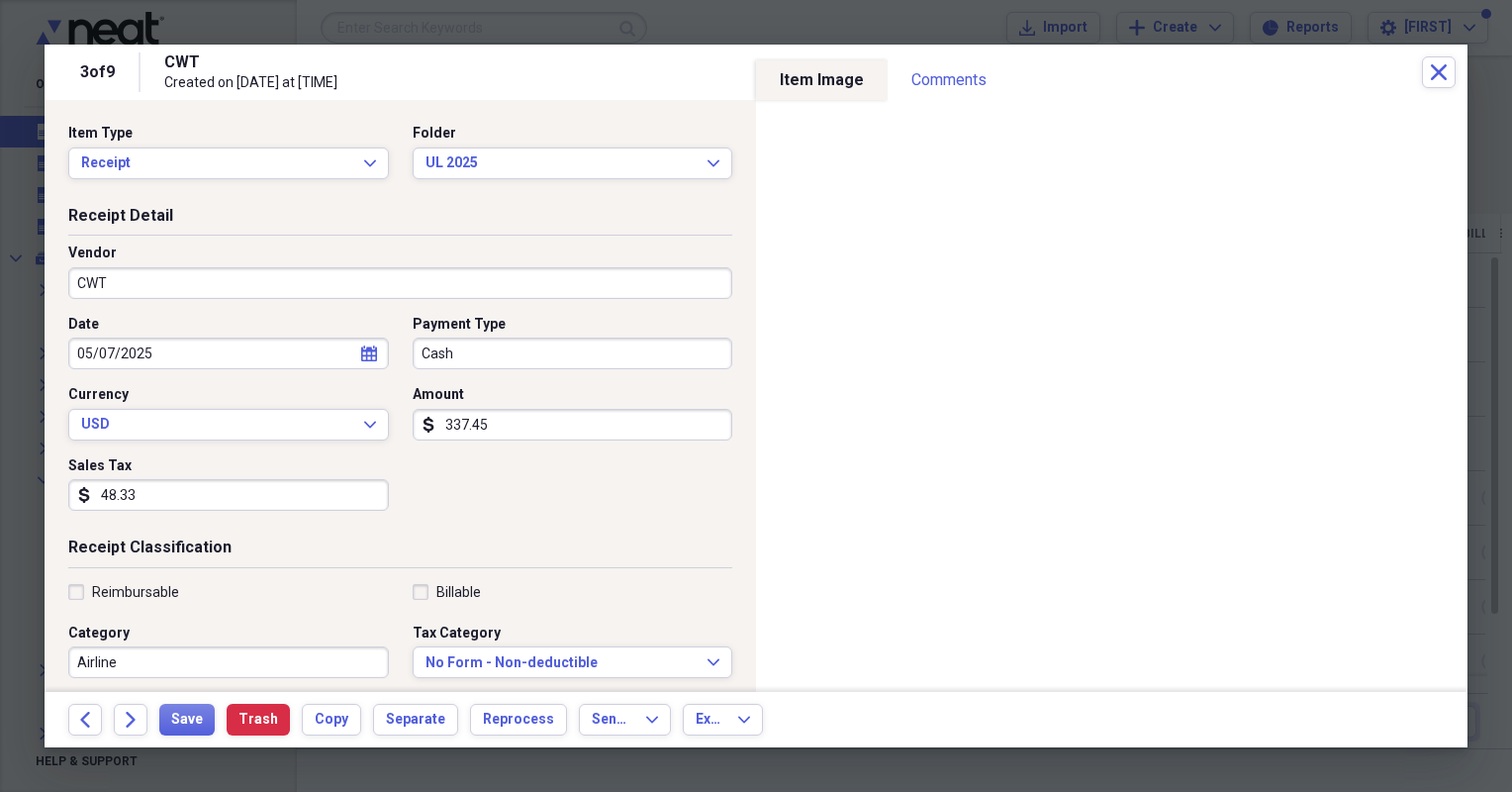 type on "48.33" 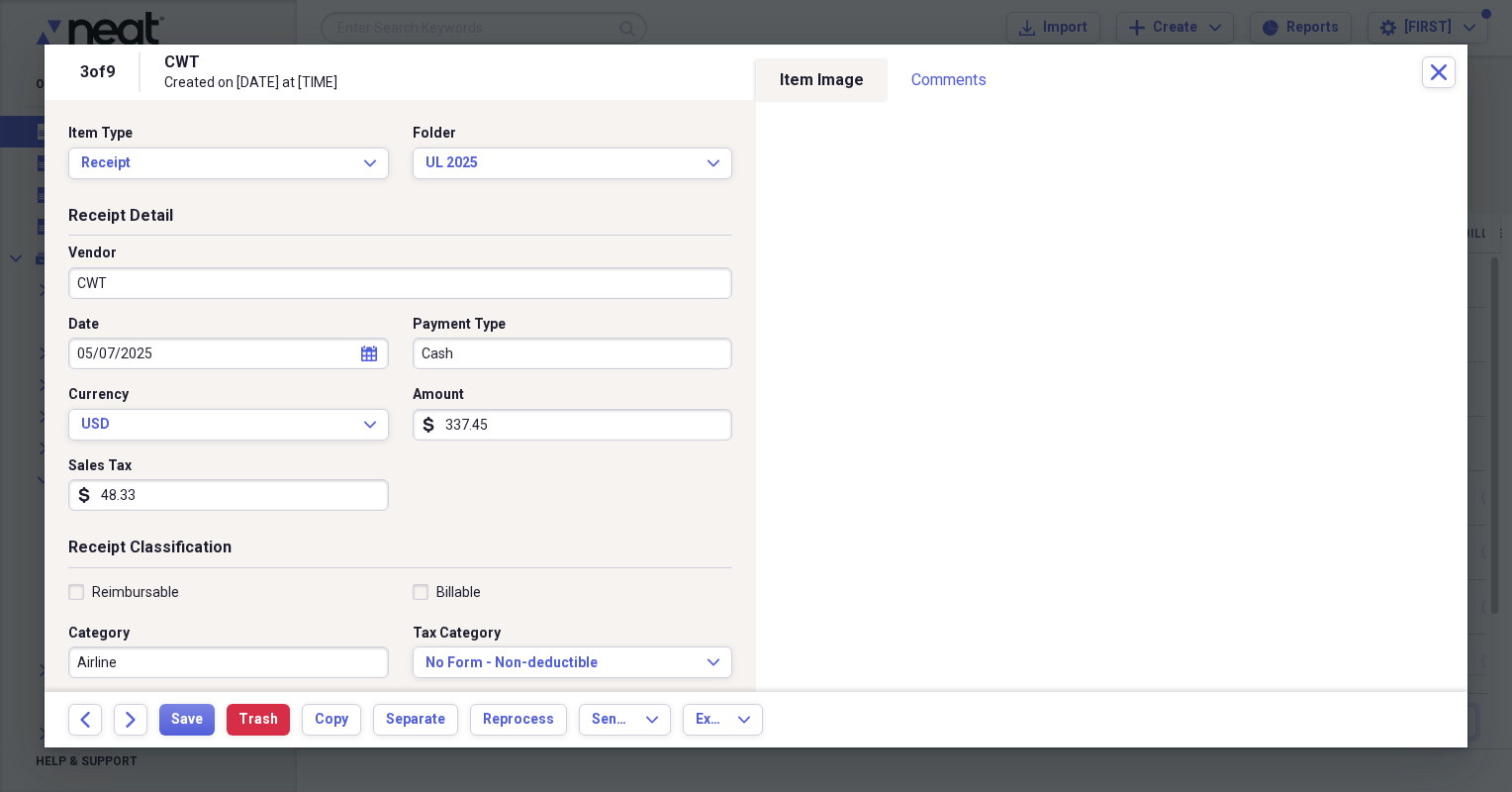 click on "calendar Calendar" at bounding box center [369, 353] 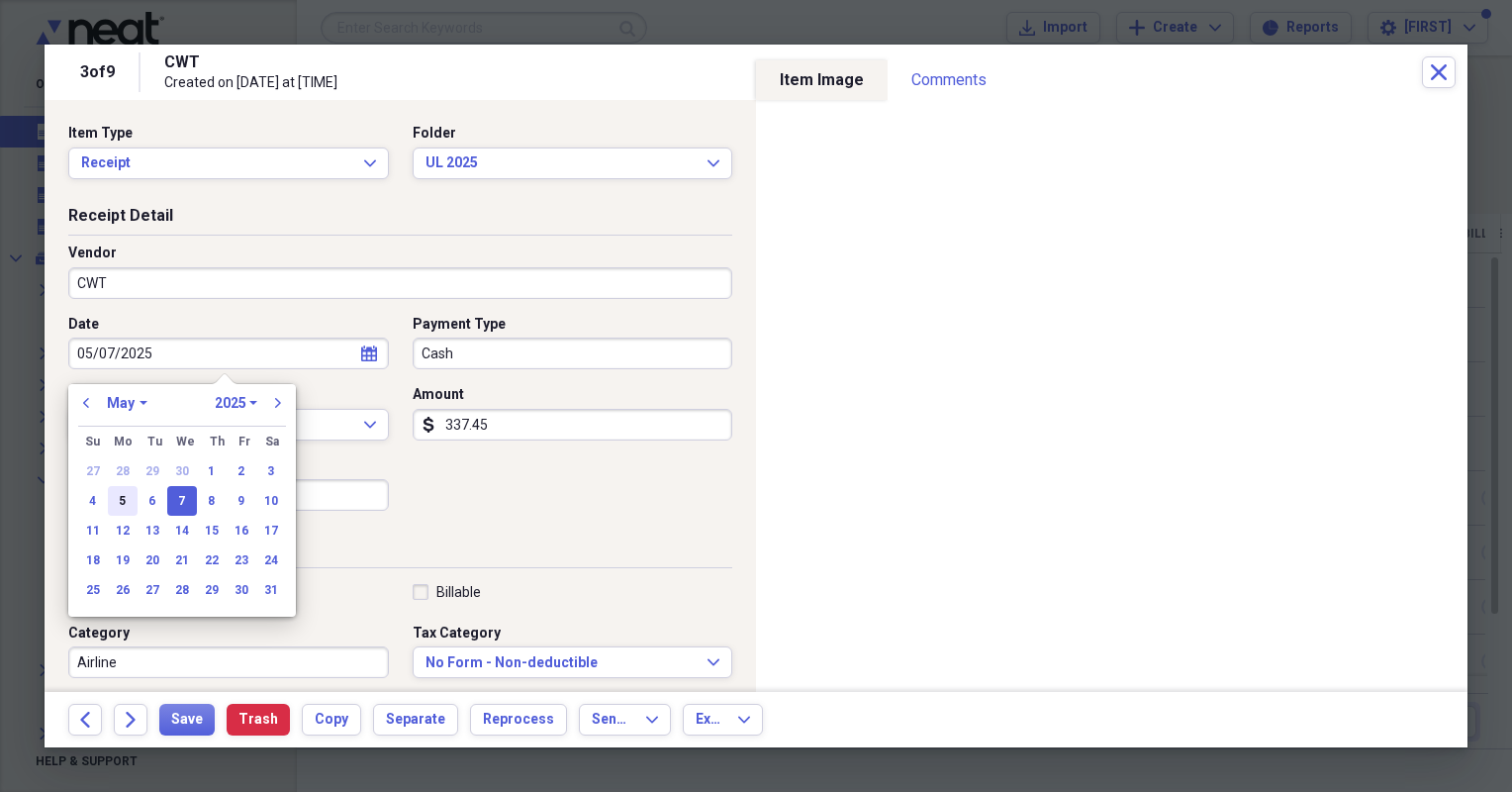 click on "5" at bounding box center (123, 501) 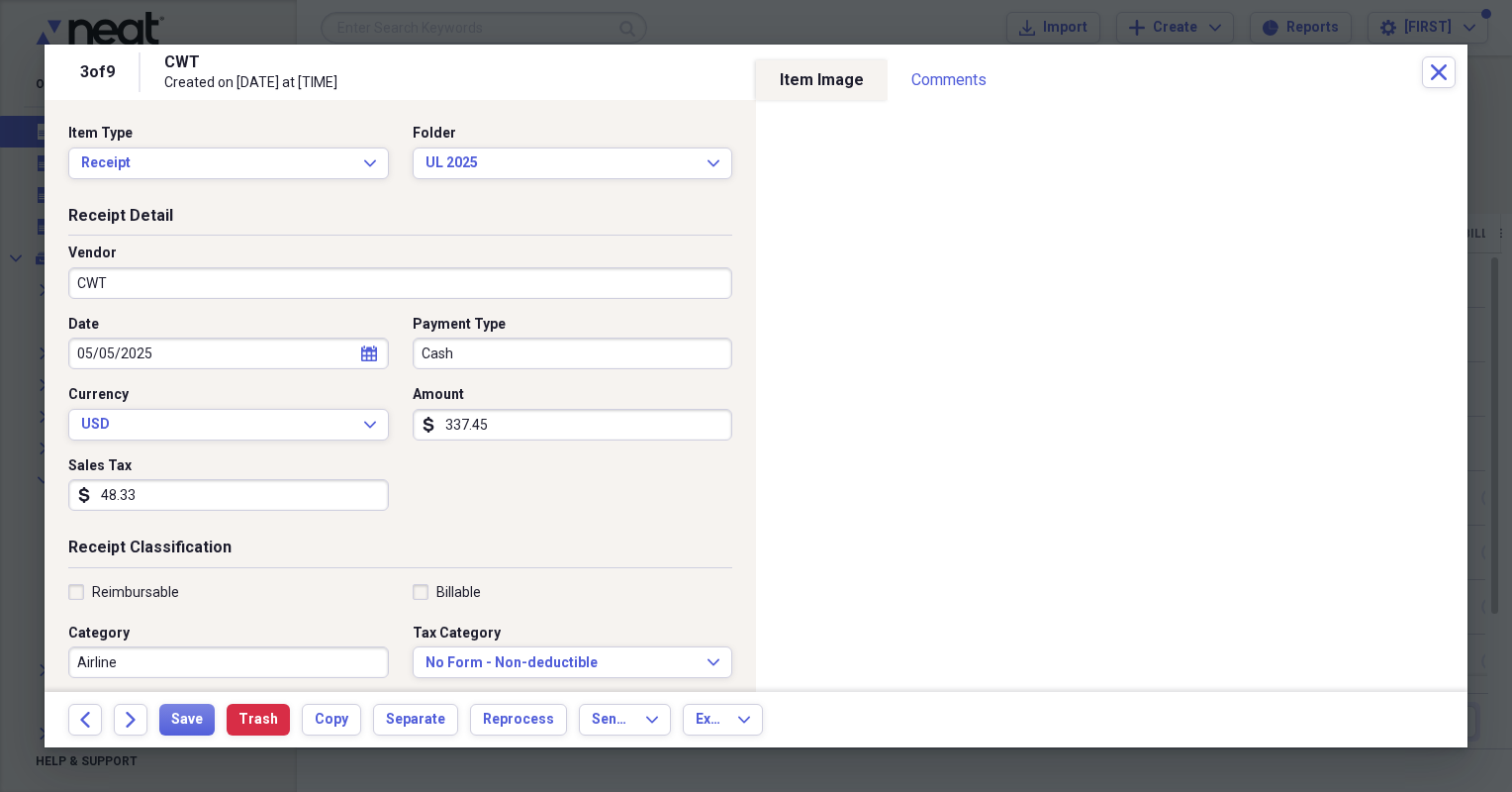 click 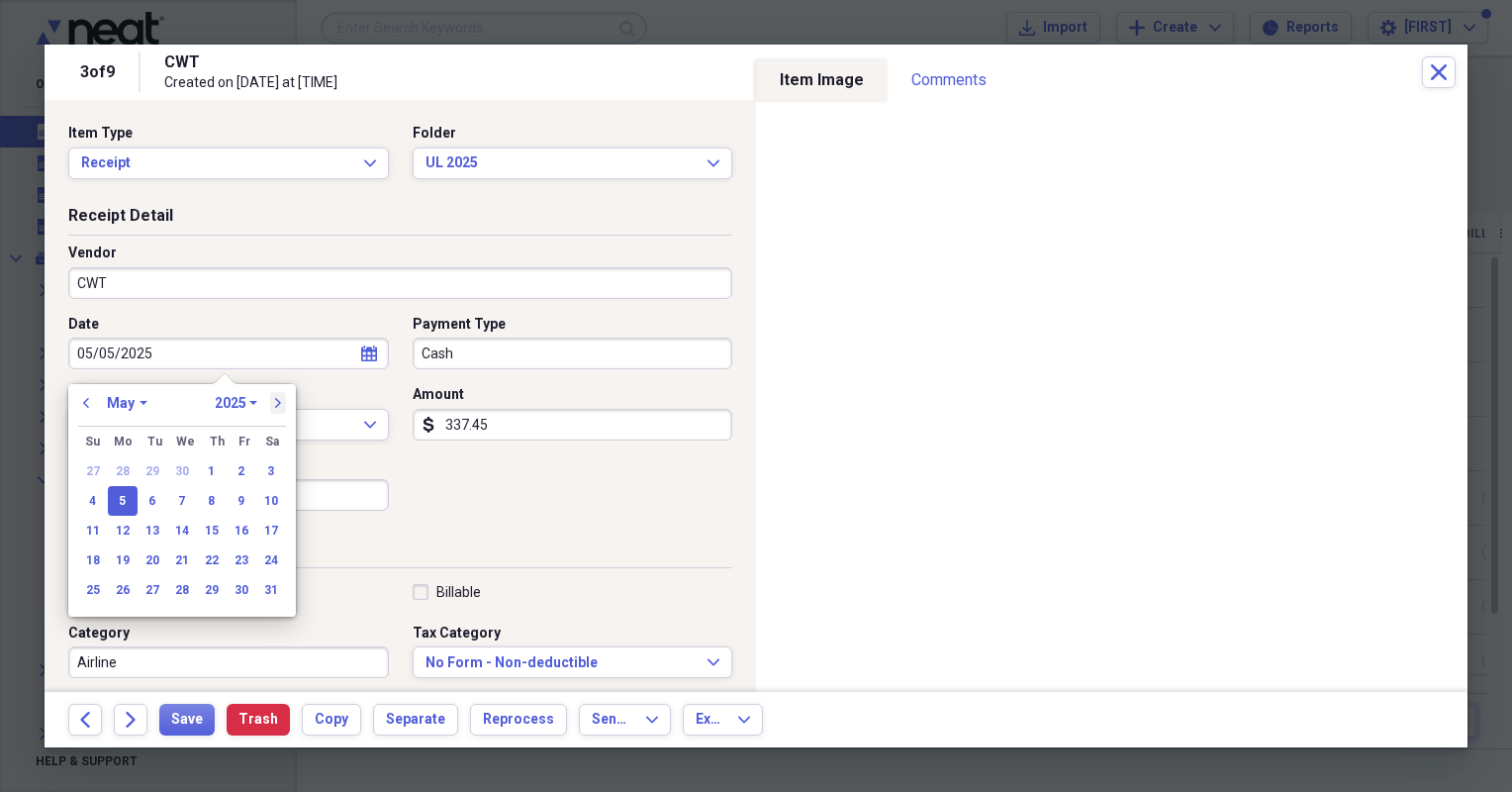 click on "next" at bounding box center [278, 403] 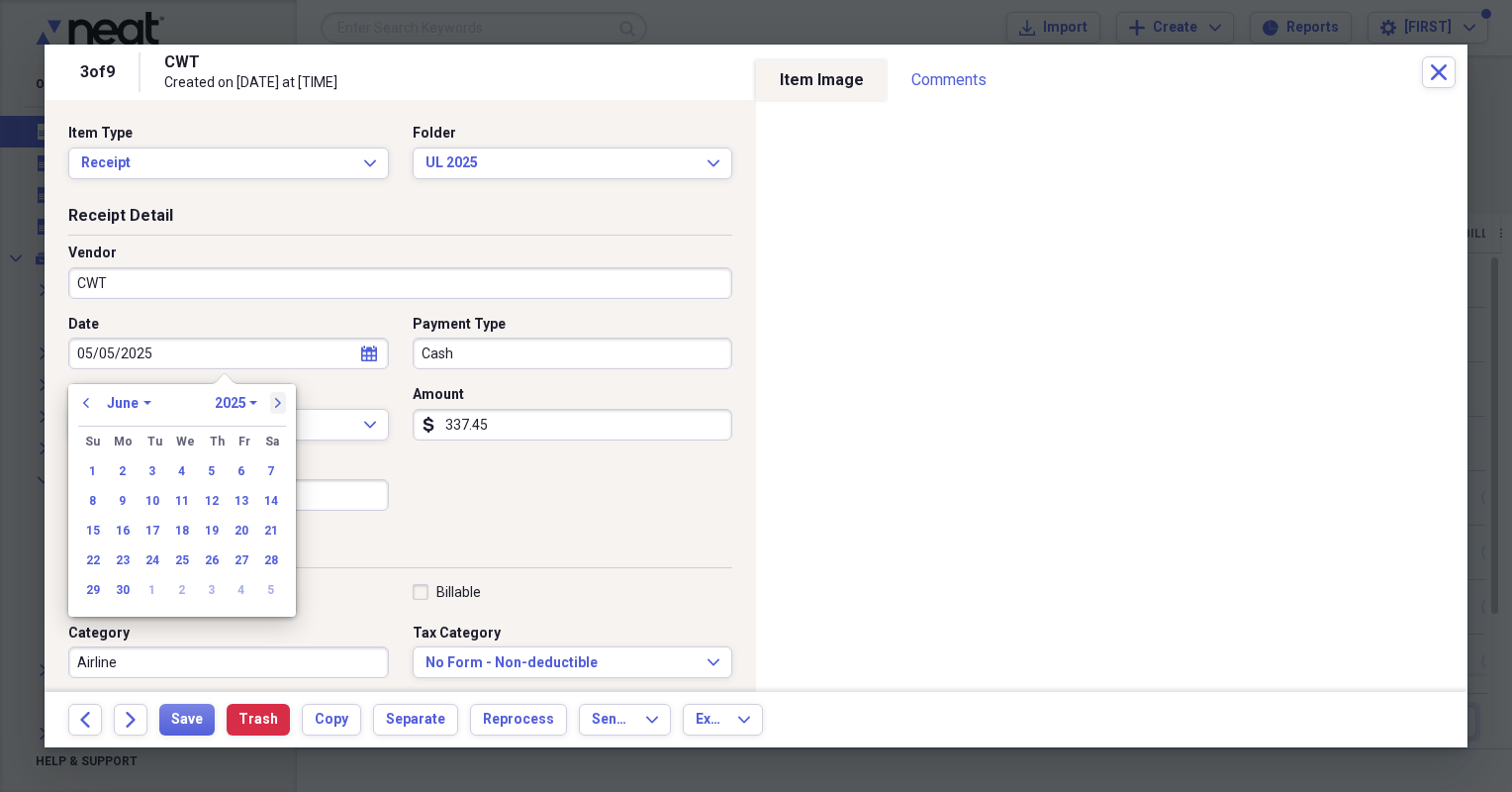 click on "next" at bounding box center (278, 403) 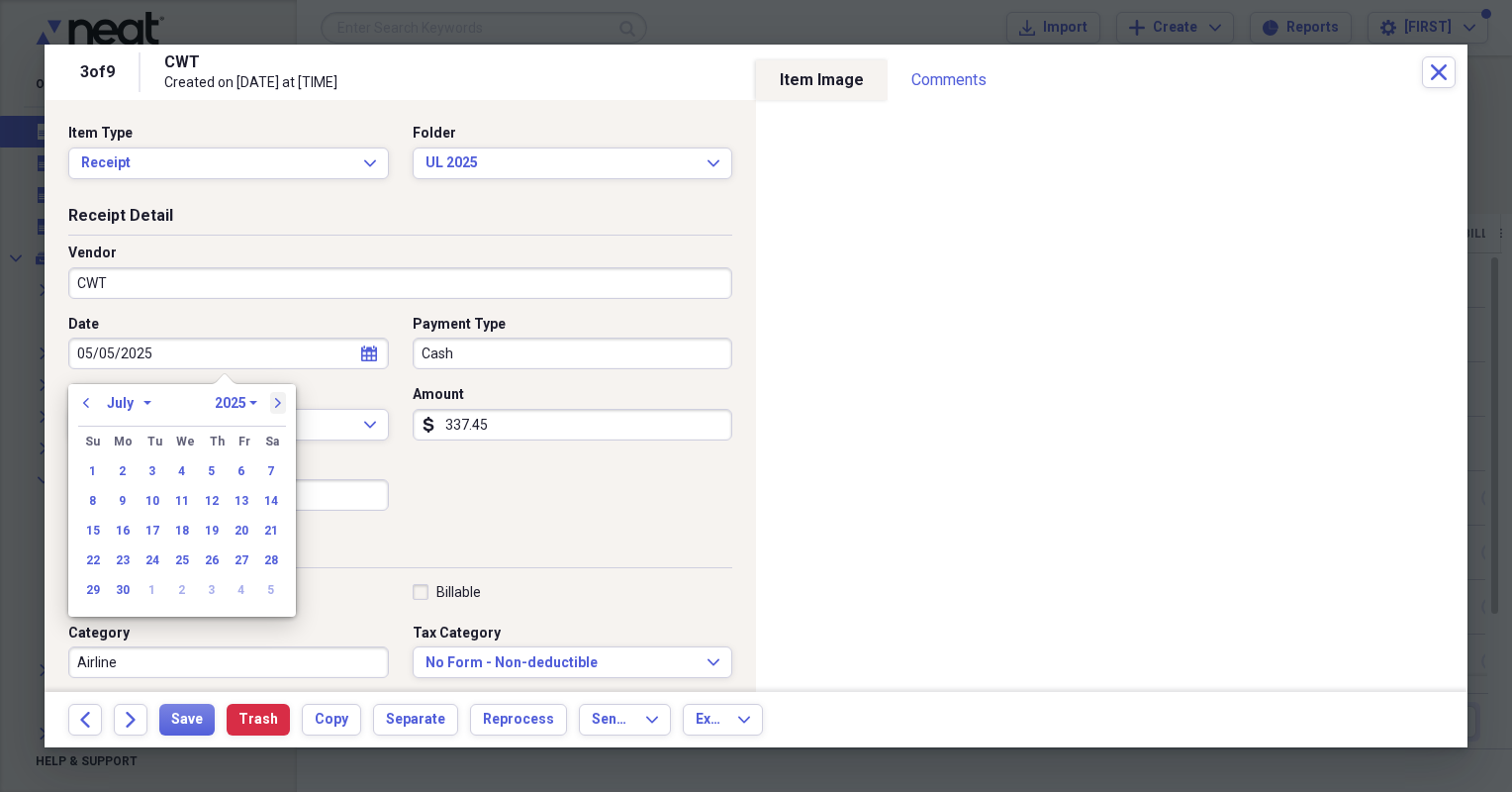 click on "next" at bounding box center [278, 403] 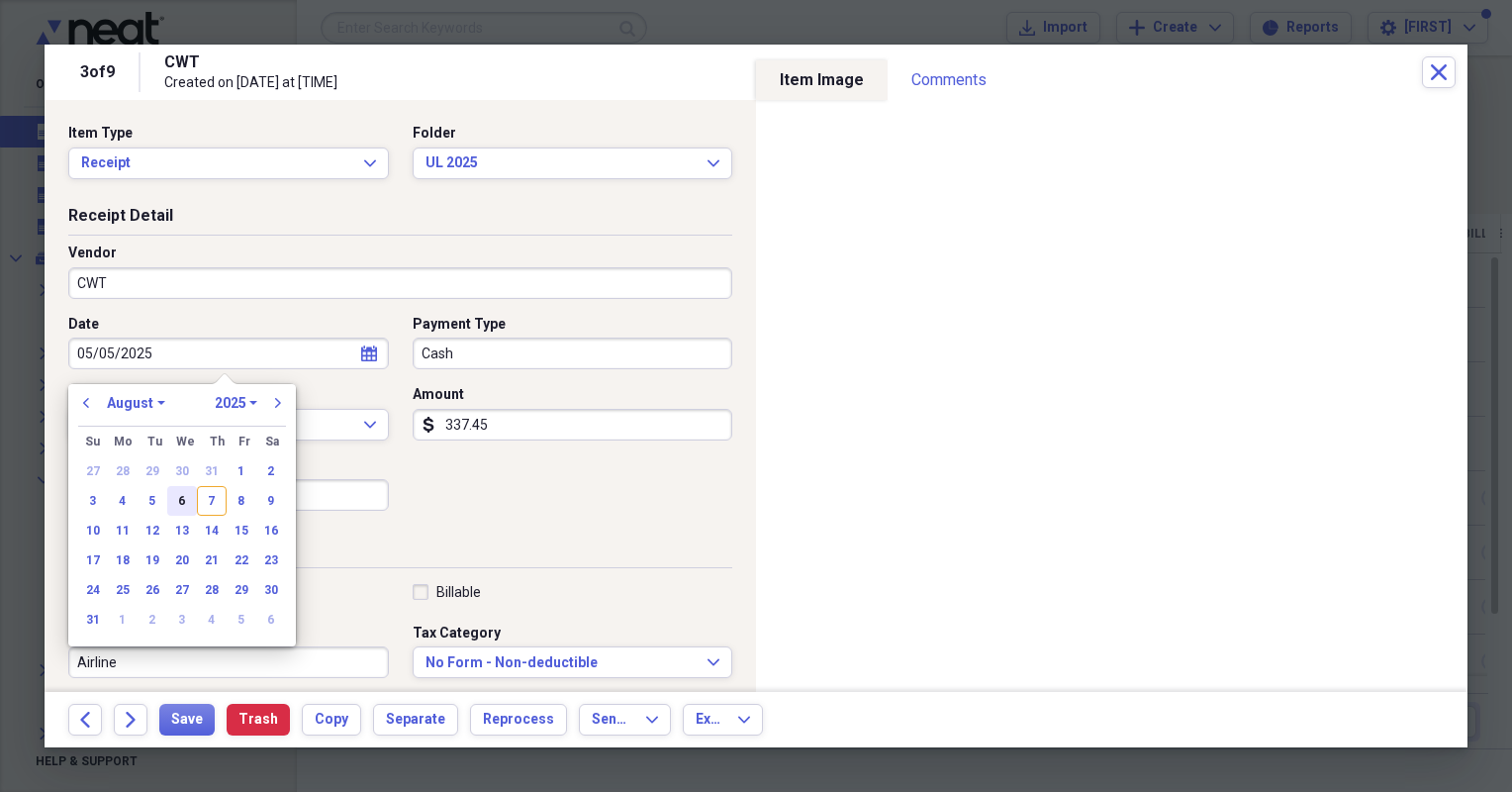 click on "6" at bounding box center (182, 501) 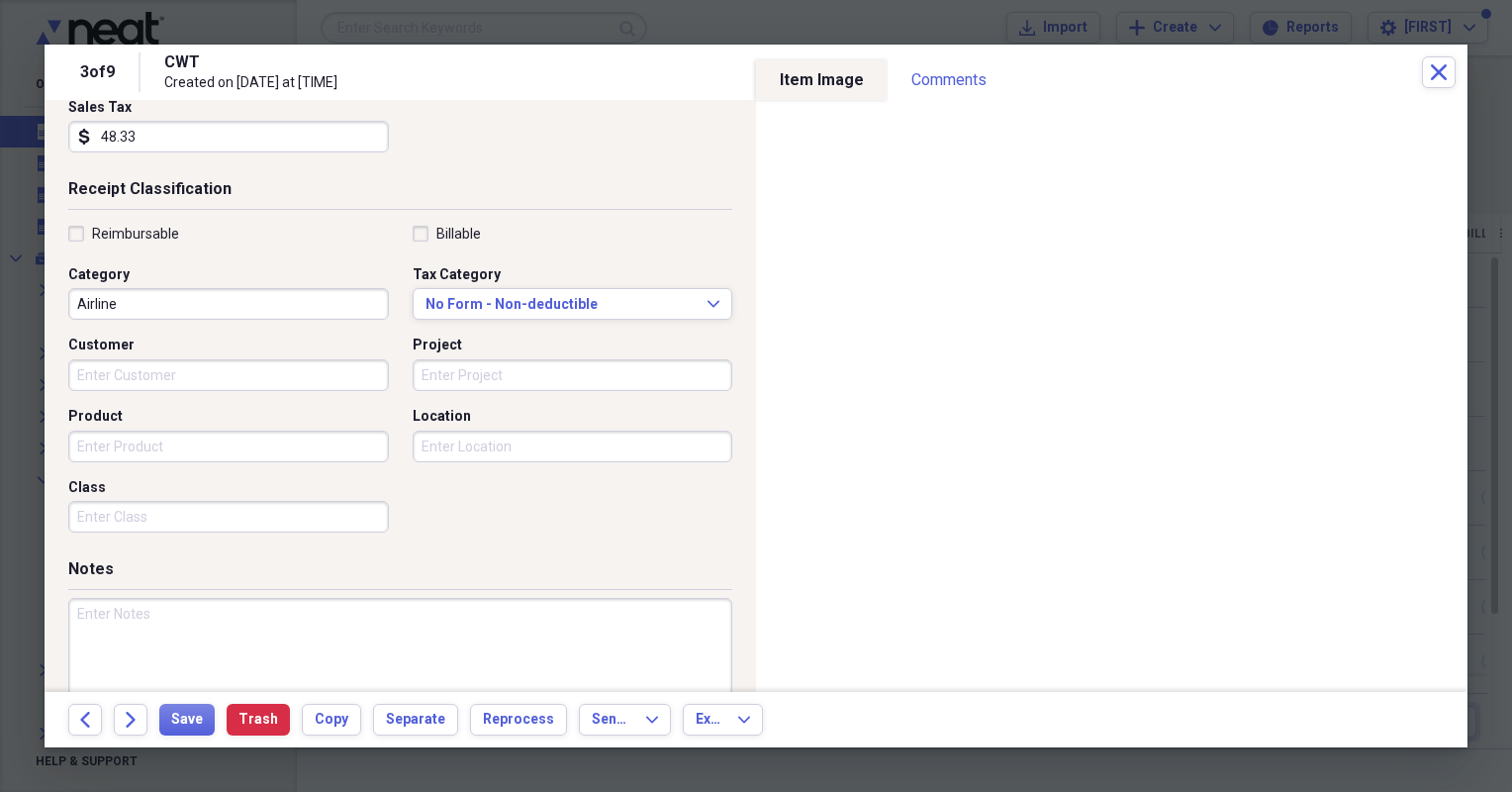 scroll, scrollTop: 417, scrollLeft: 0, axis: vertical 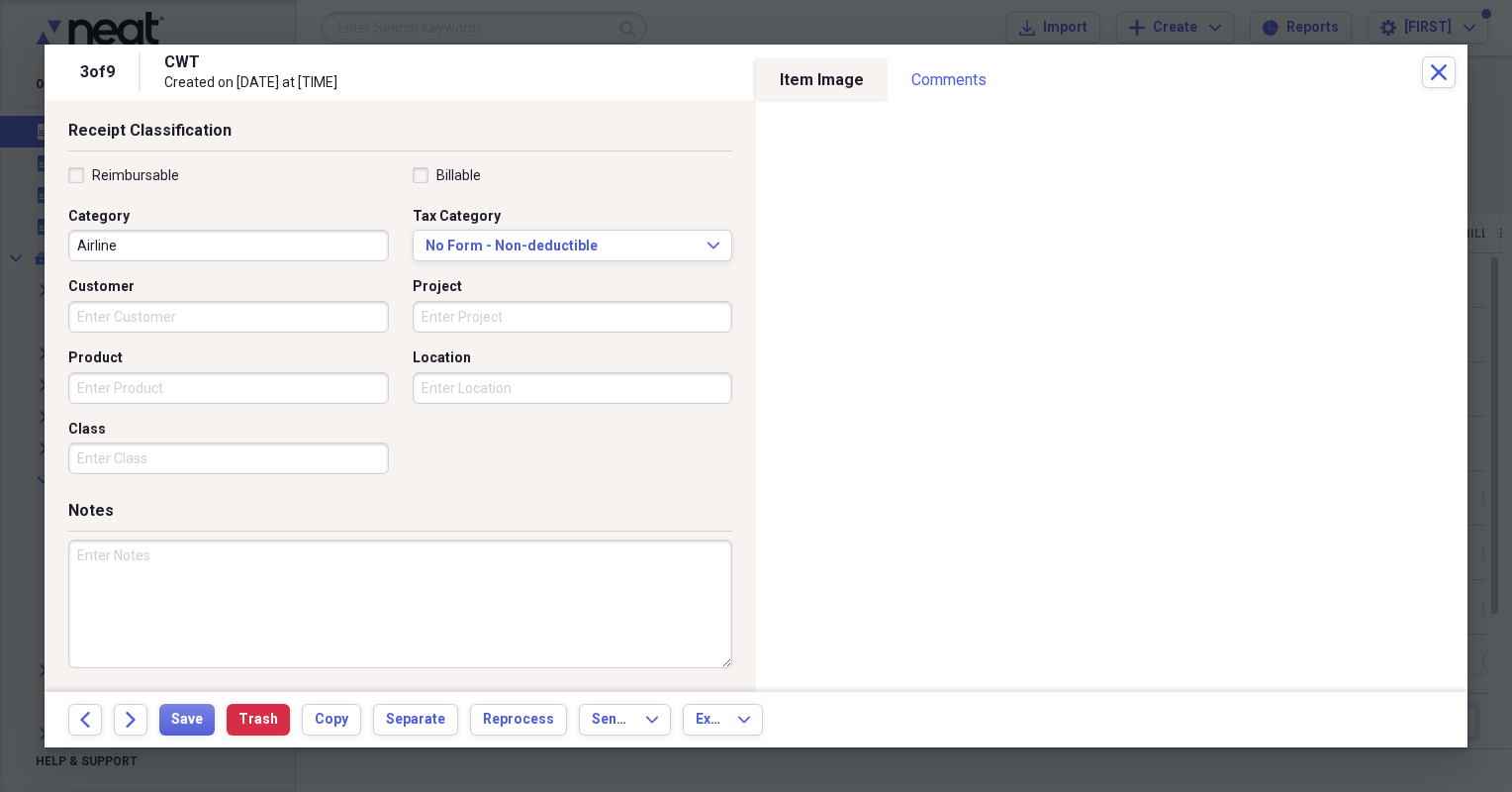 click at bounding box center (400, 604) 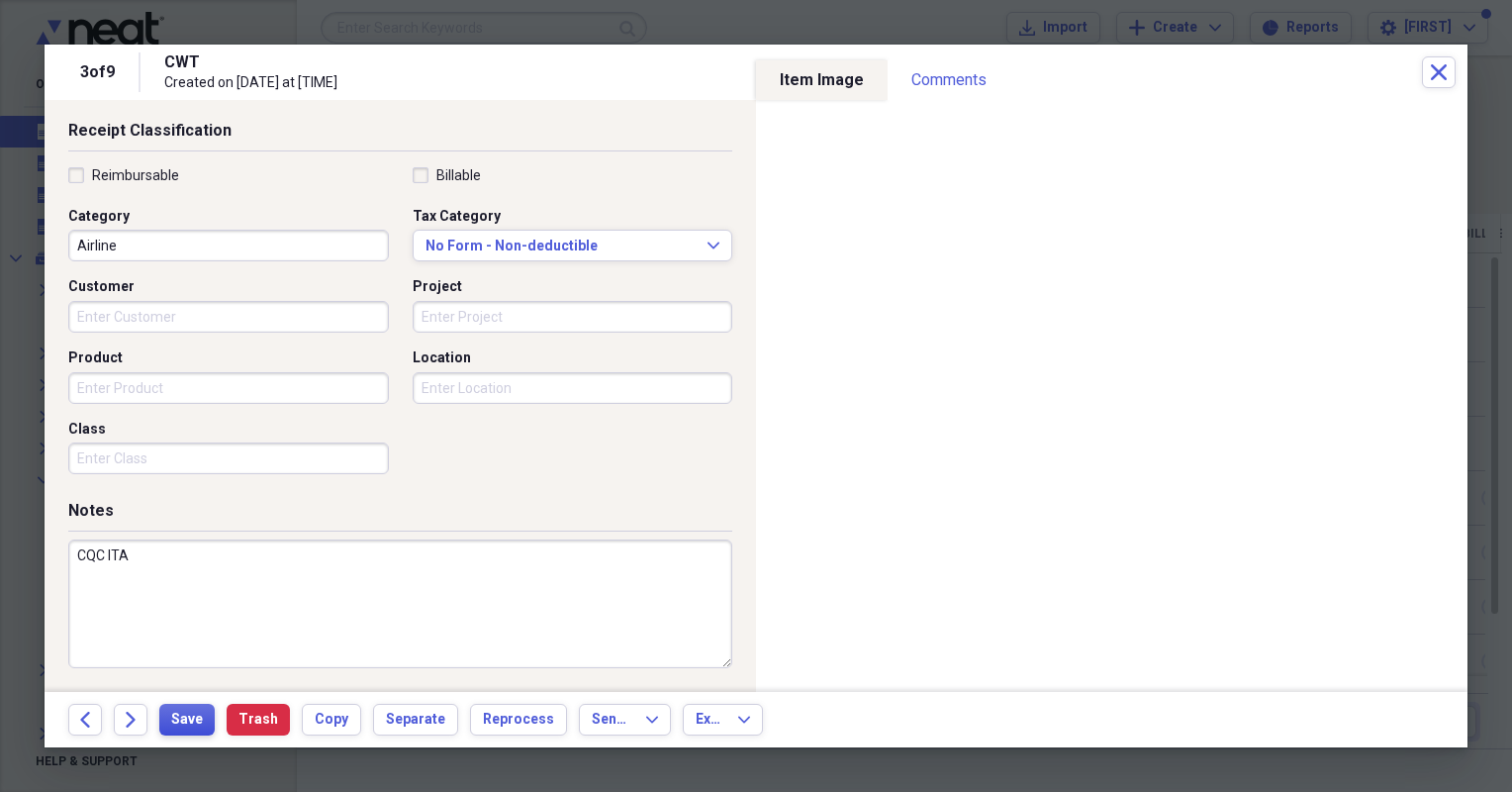 type on "CQC ITA" 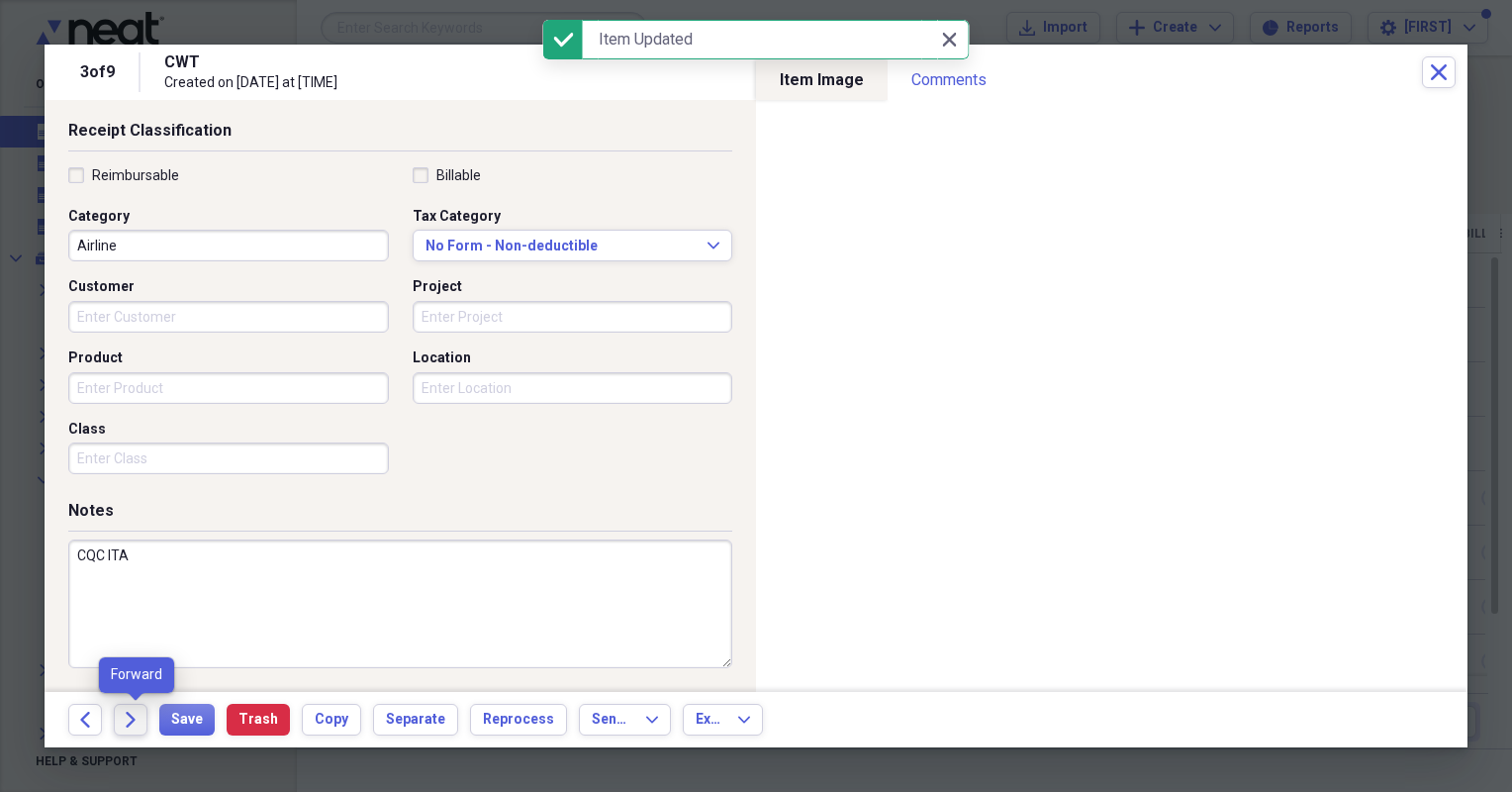 click on "Forward" 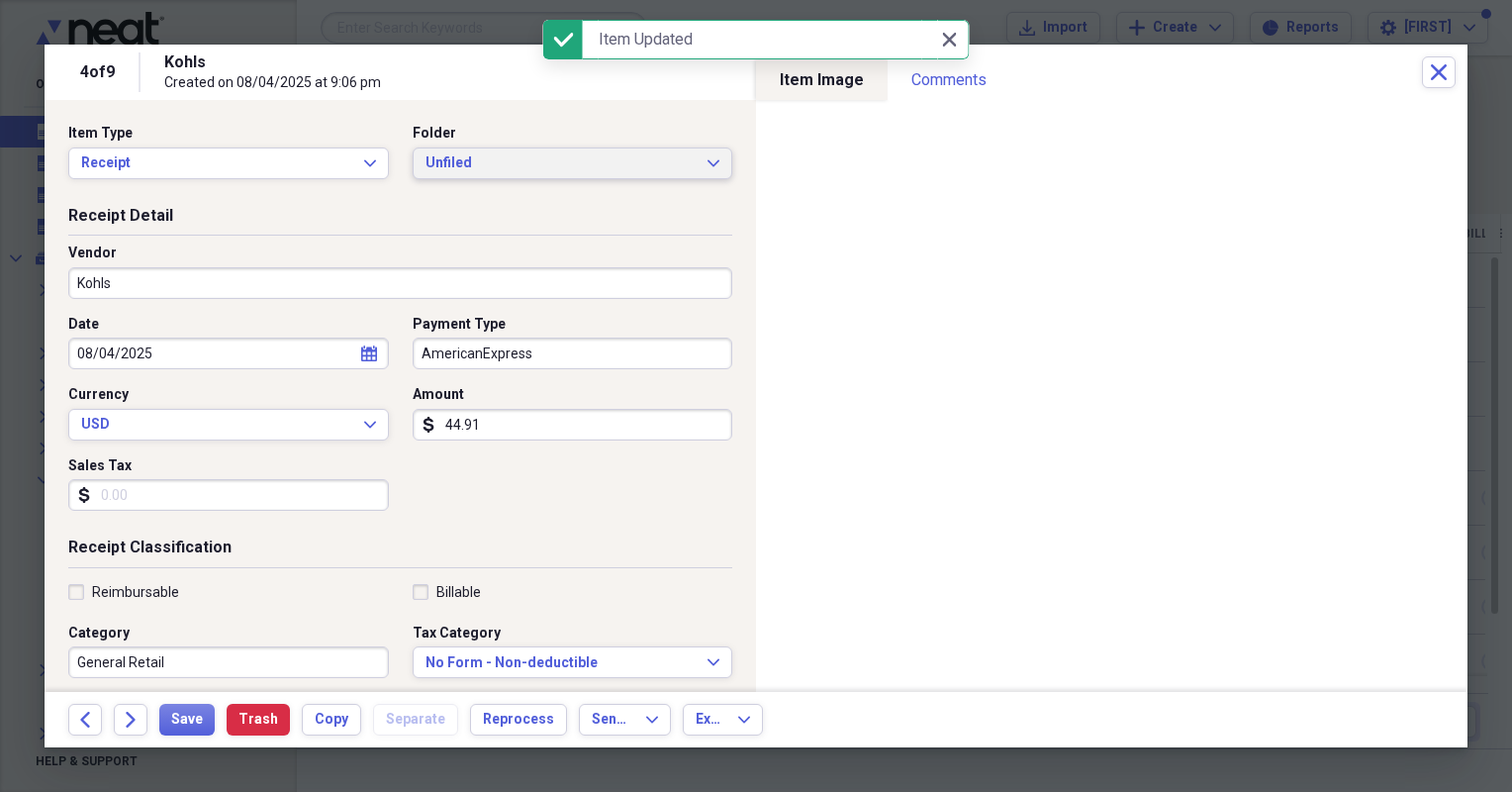 click on "Unfiled" at bounding box center [561, 163] 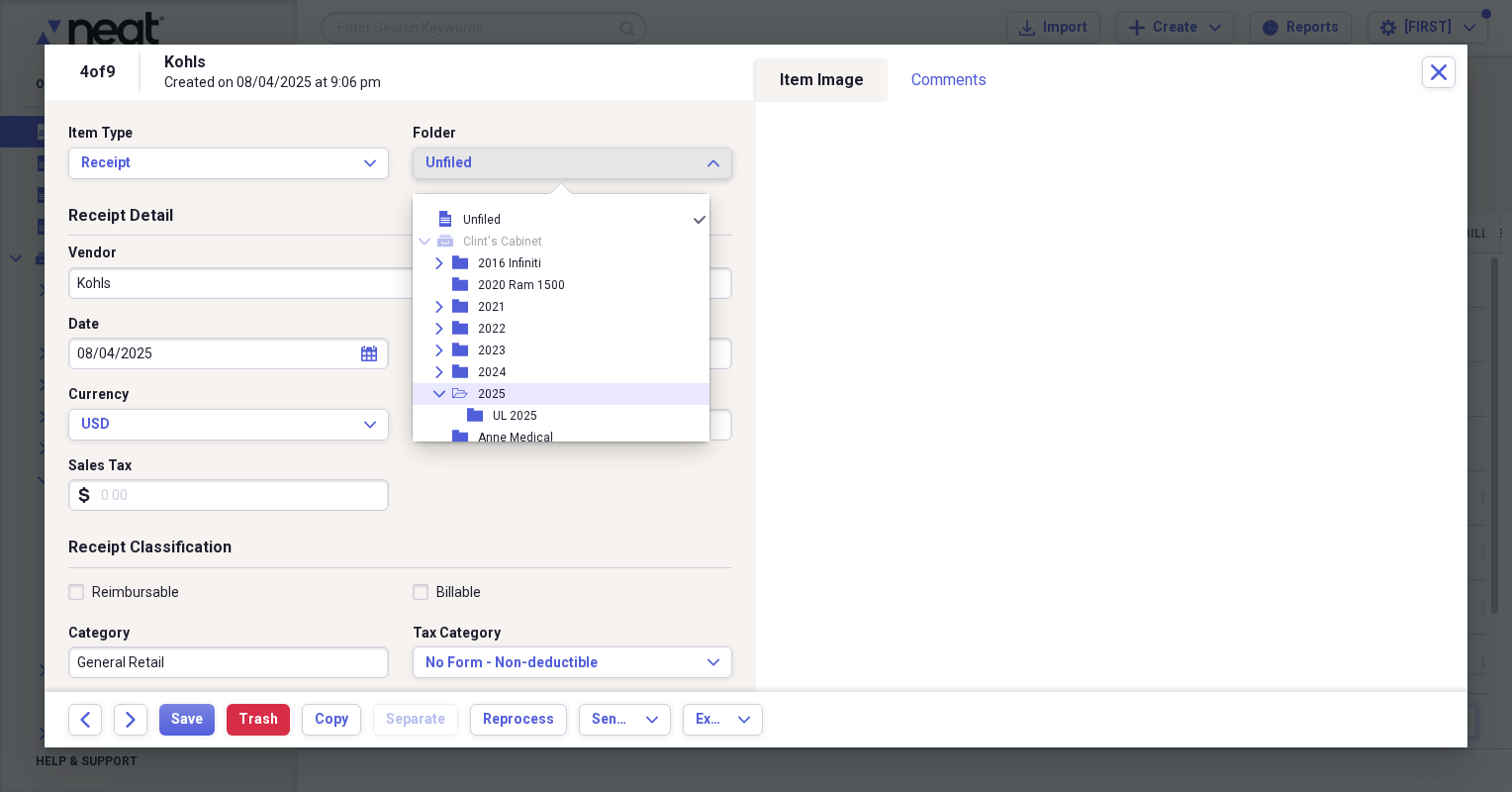 click on "Collapse open-folder 2025" at bounding box center [553, 394] 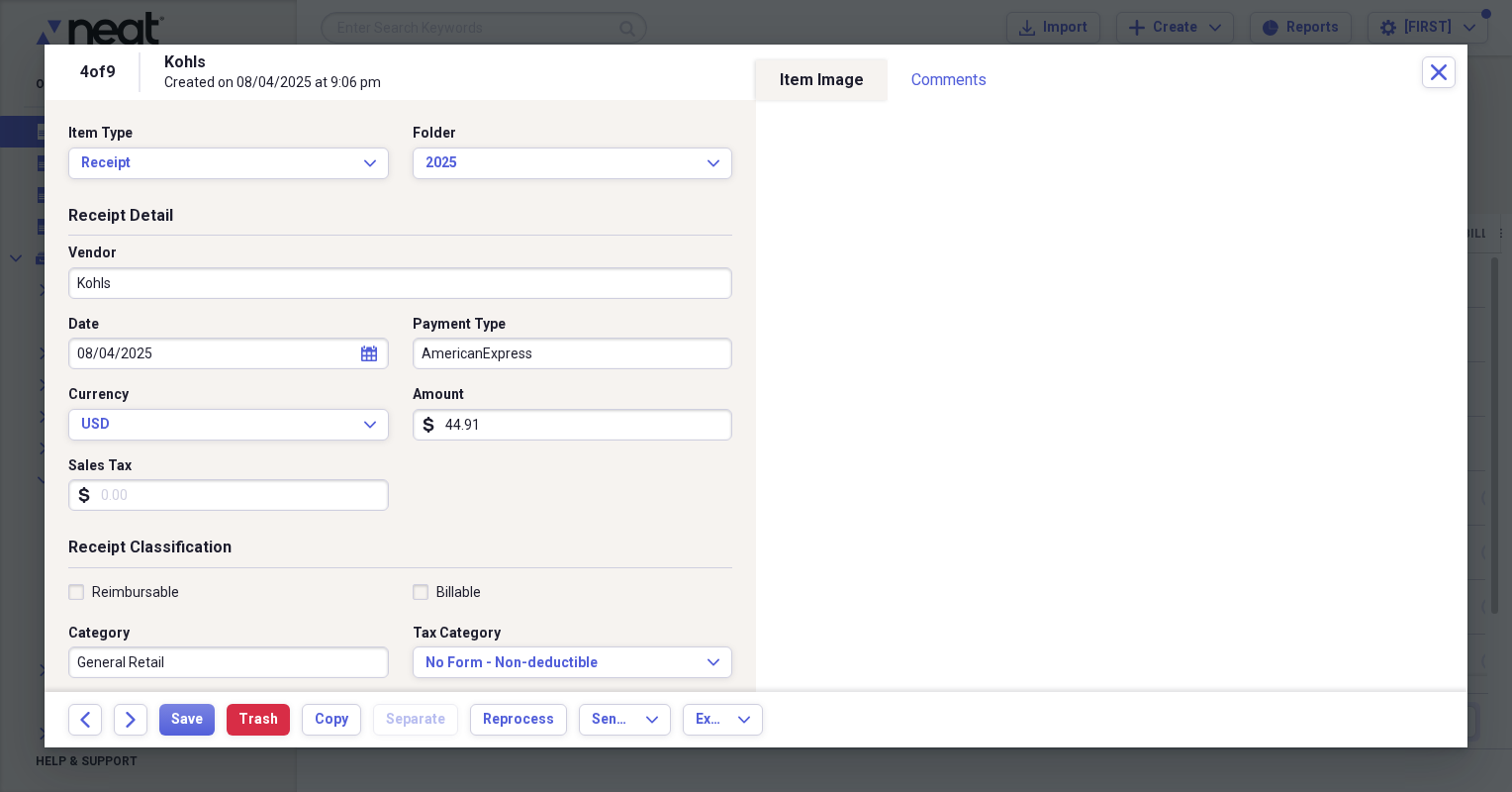 click on "Vendor Kohls" at bounding box center [400, 279] 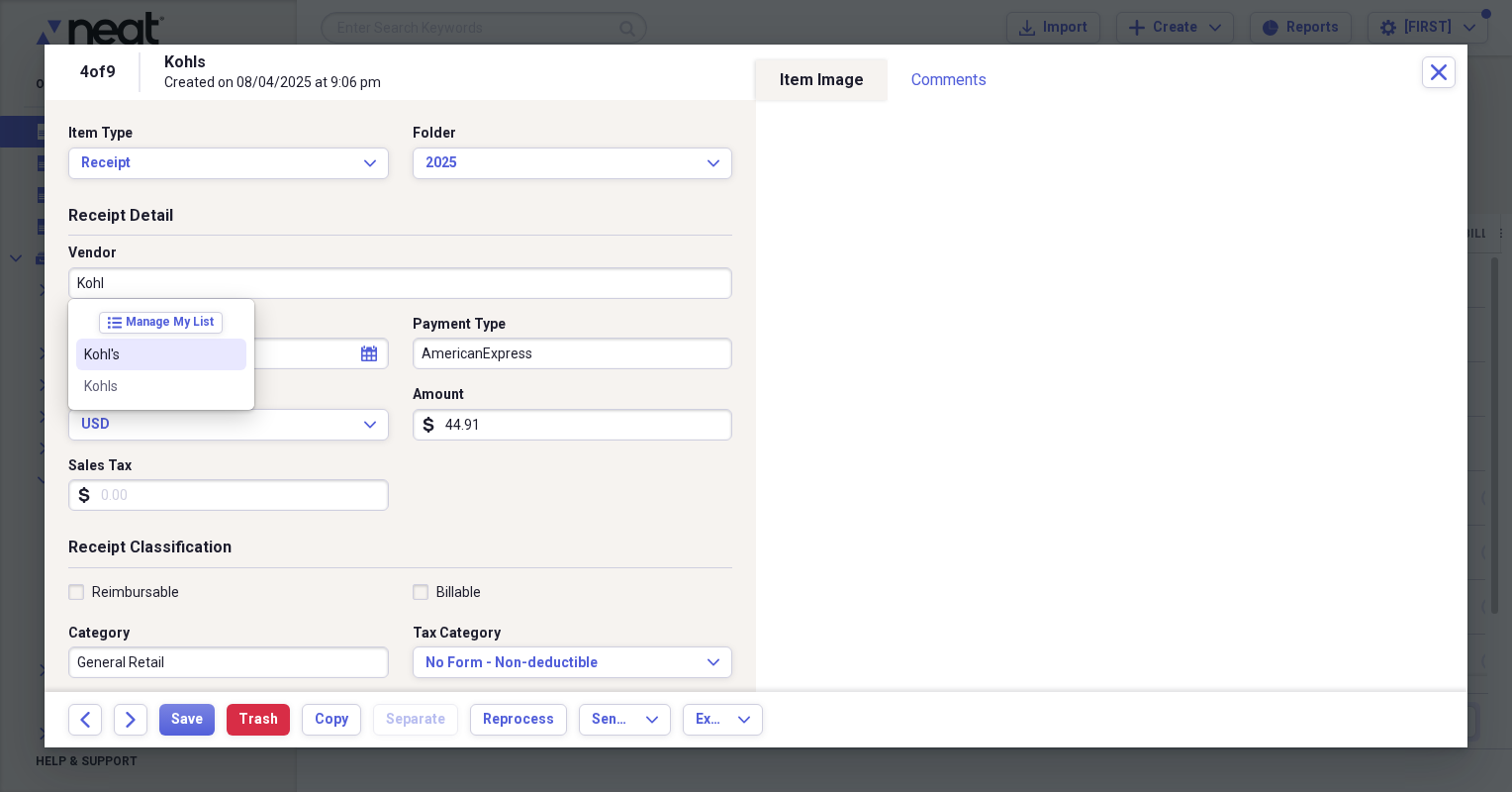 click on "Kohl's" at bounding box center [161, 354] 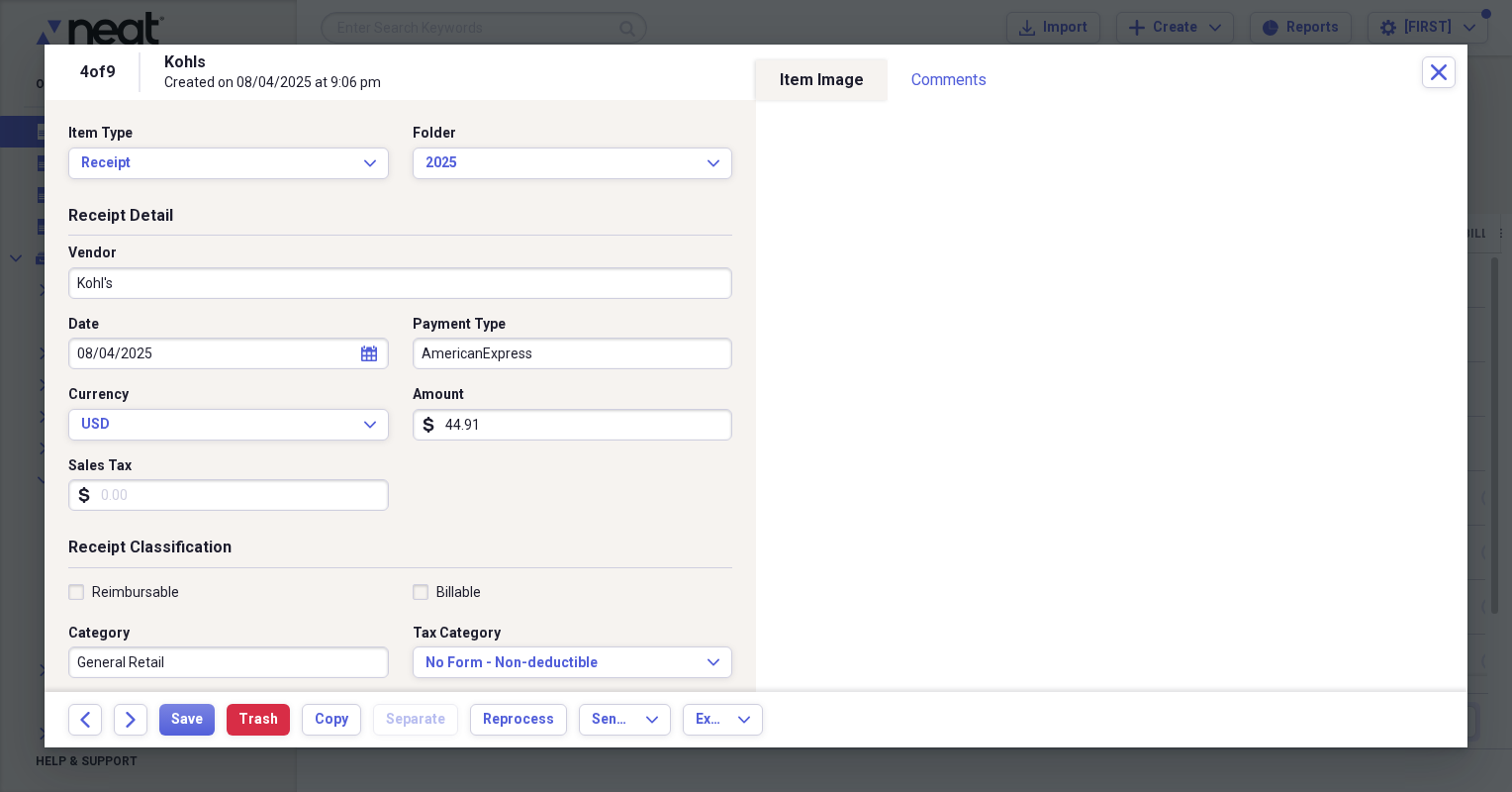 type on "Clothing" 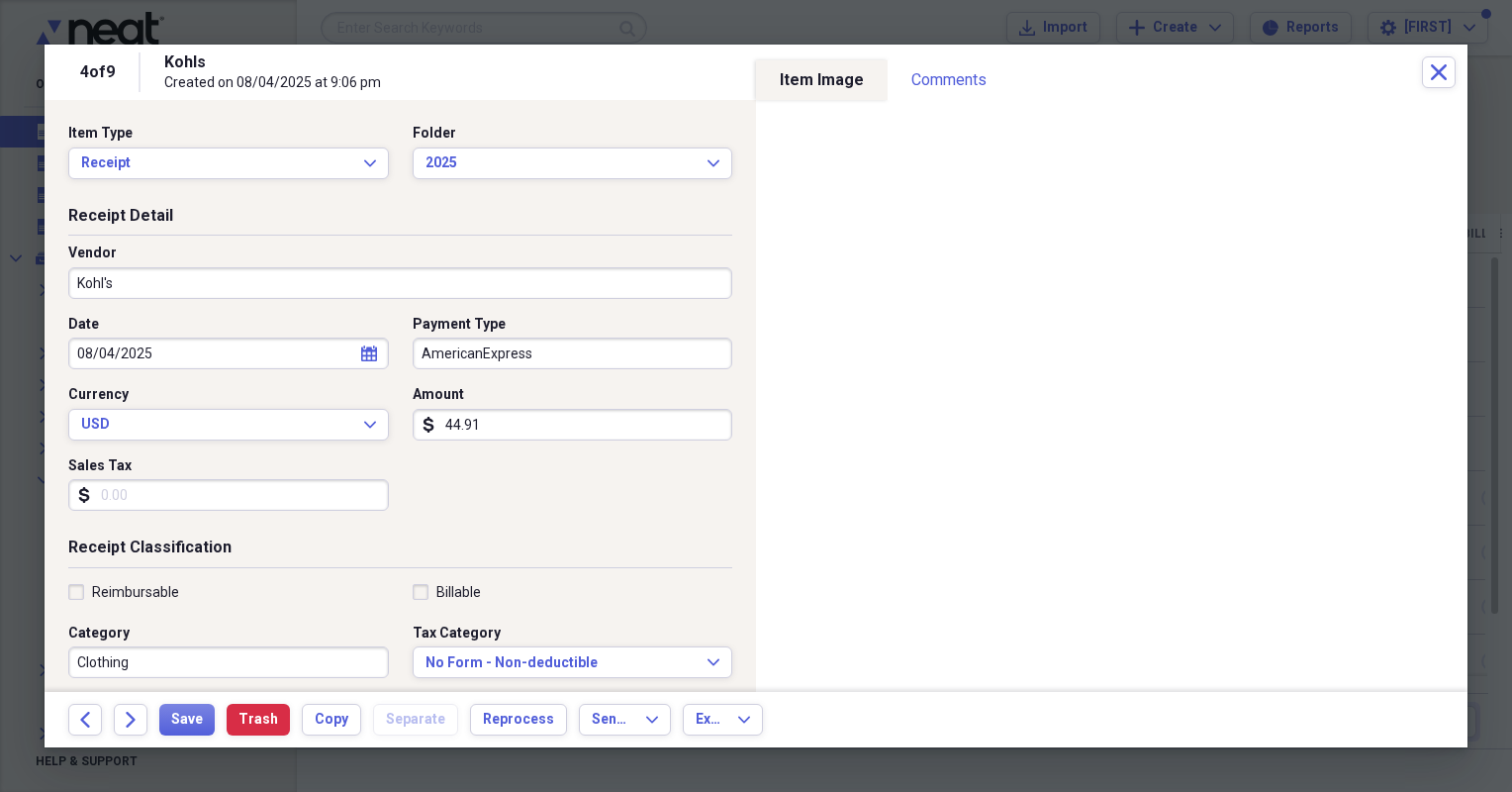 click on "Sales Tax" at bounding box center (229, 495) 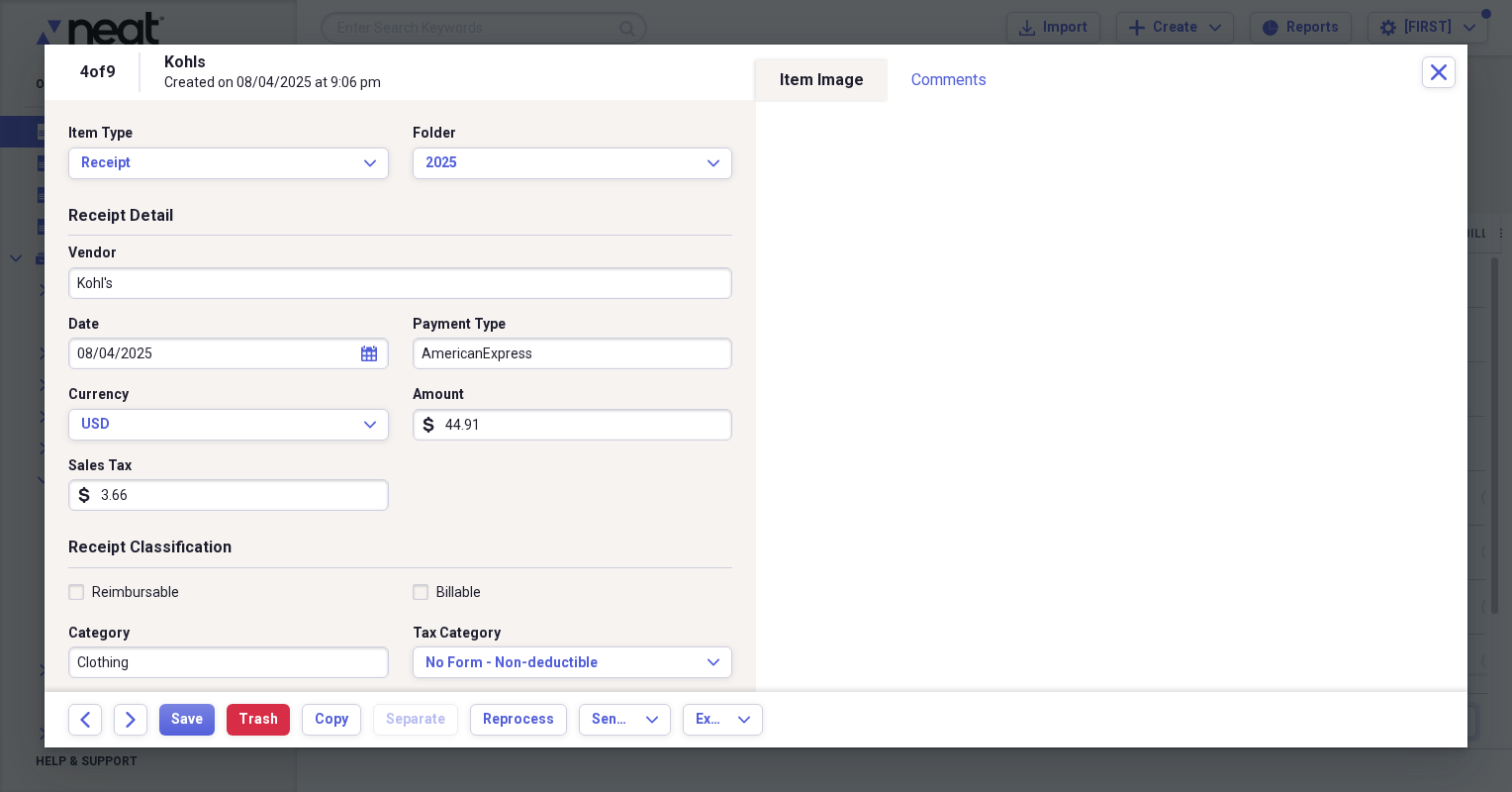 type on "3.66" 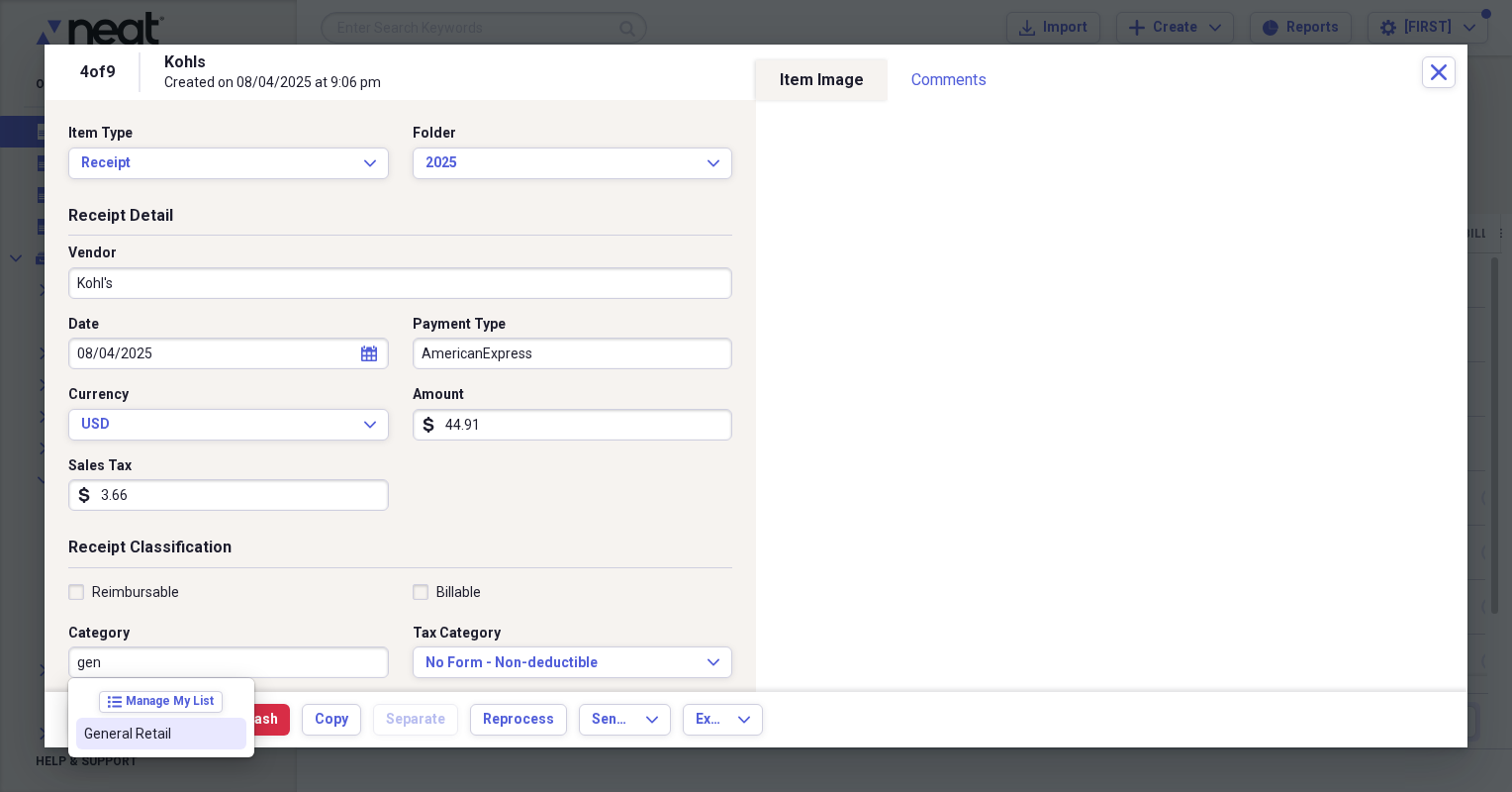 click on "General Retail" at bounding box center (149, 734) 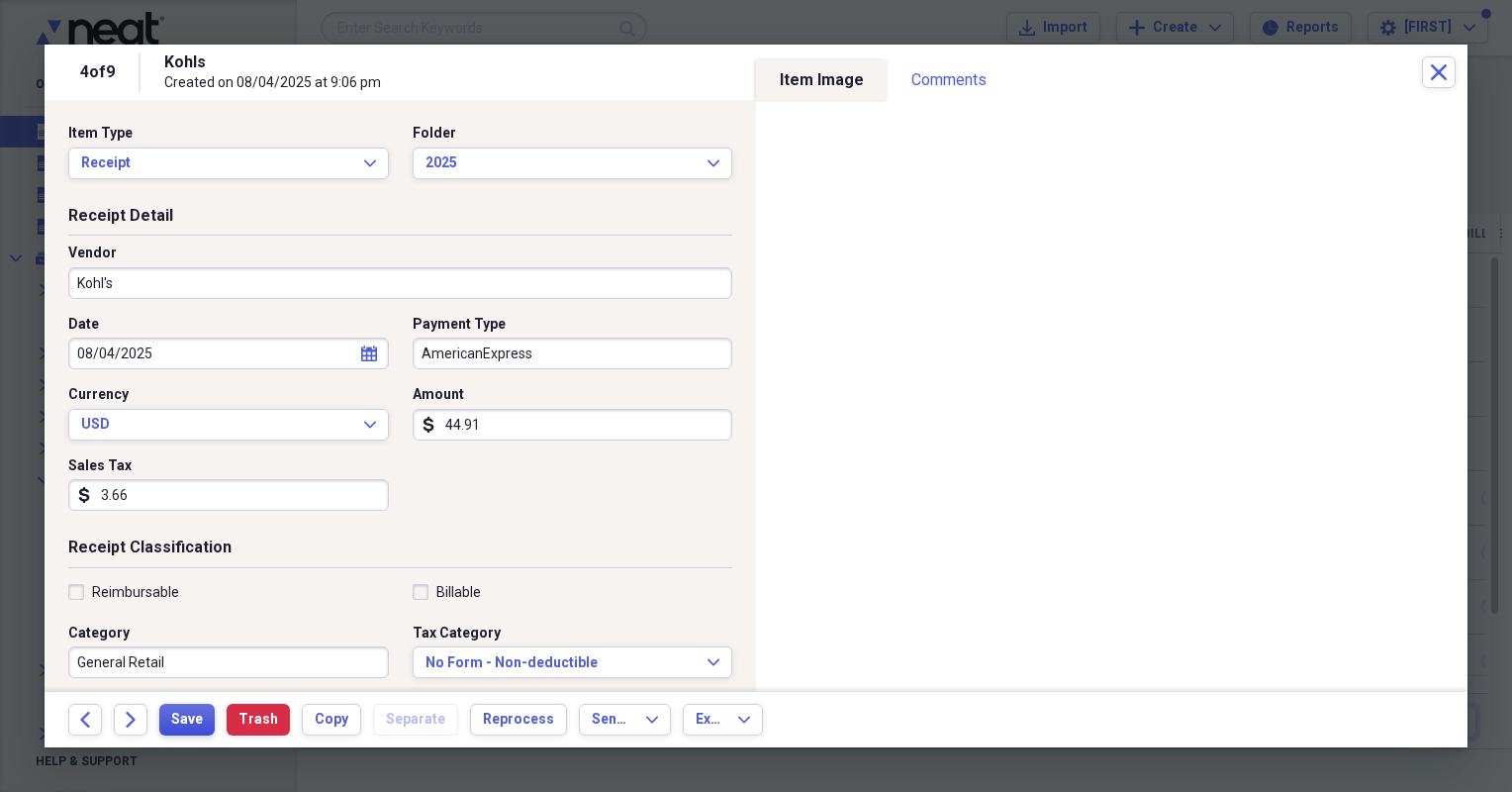 click on "Save" at bounding box center [187, 720] 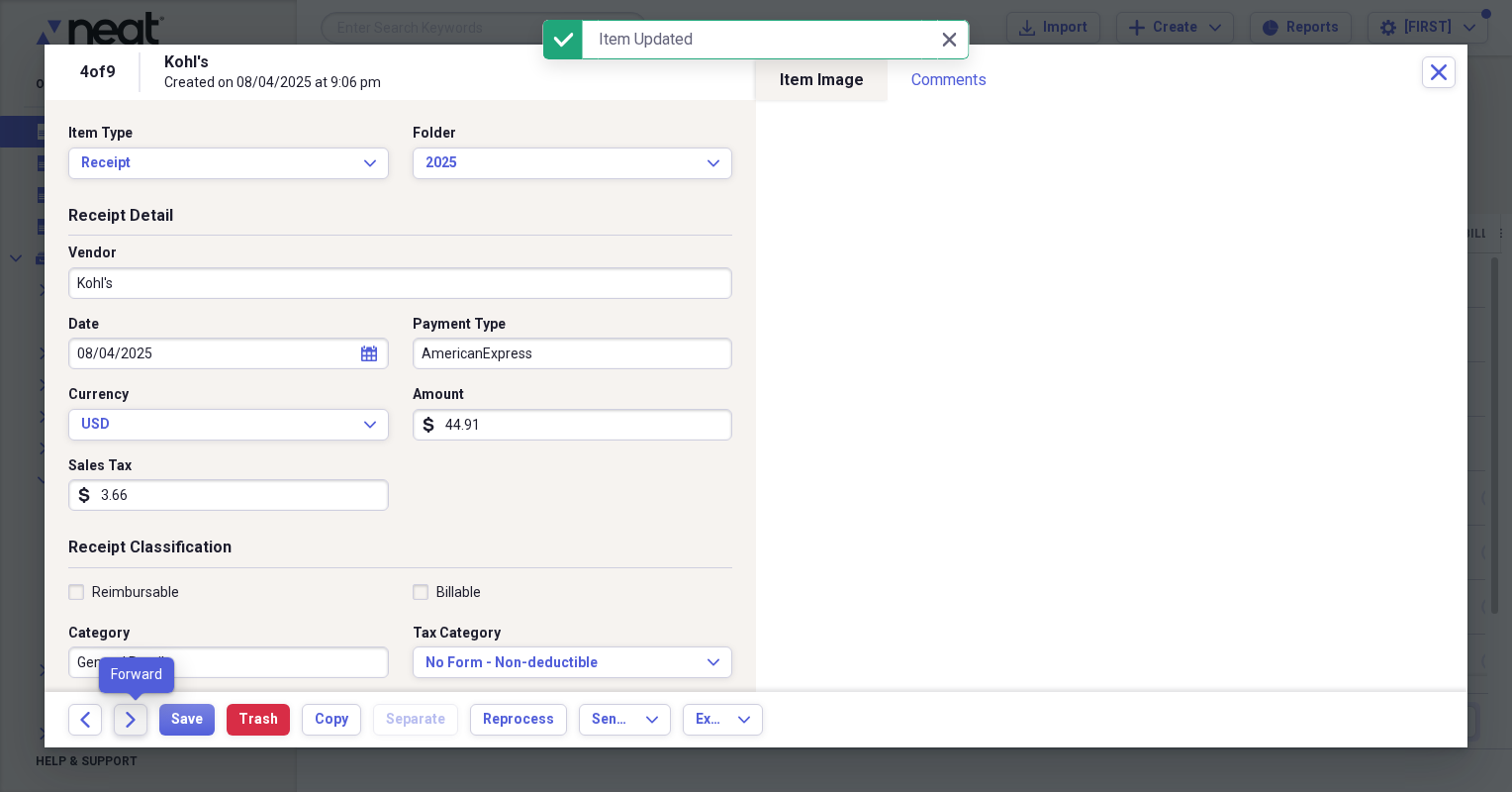click on "Forward" at bounding box center (131, 720) 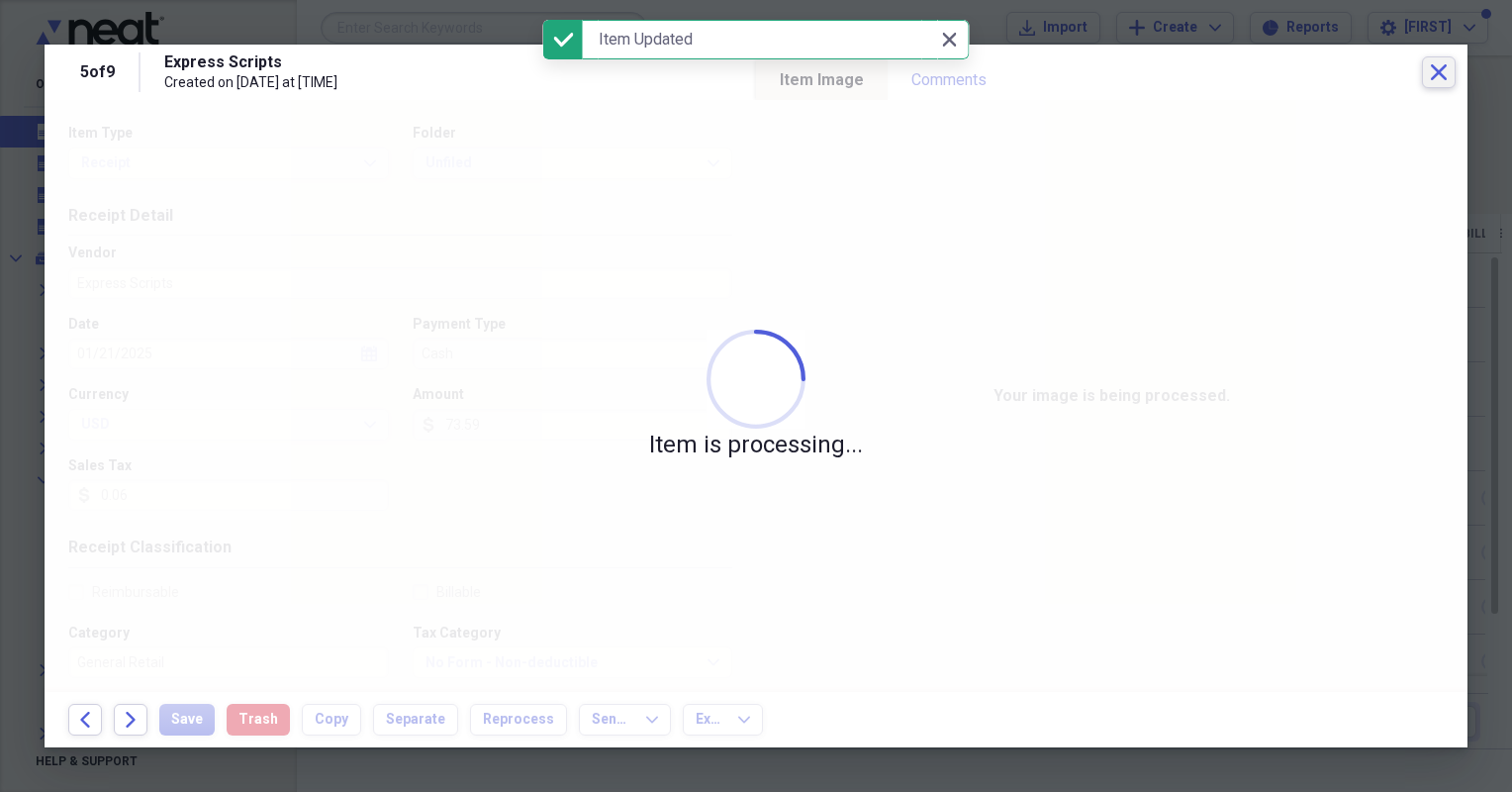 click on "Close" at bounding box center (1439, 72) 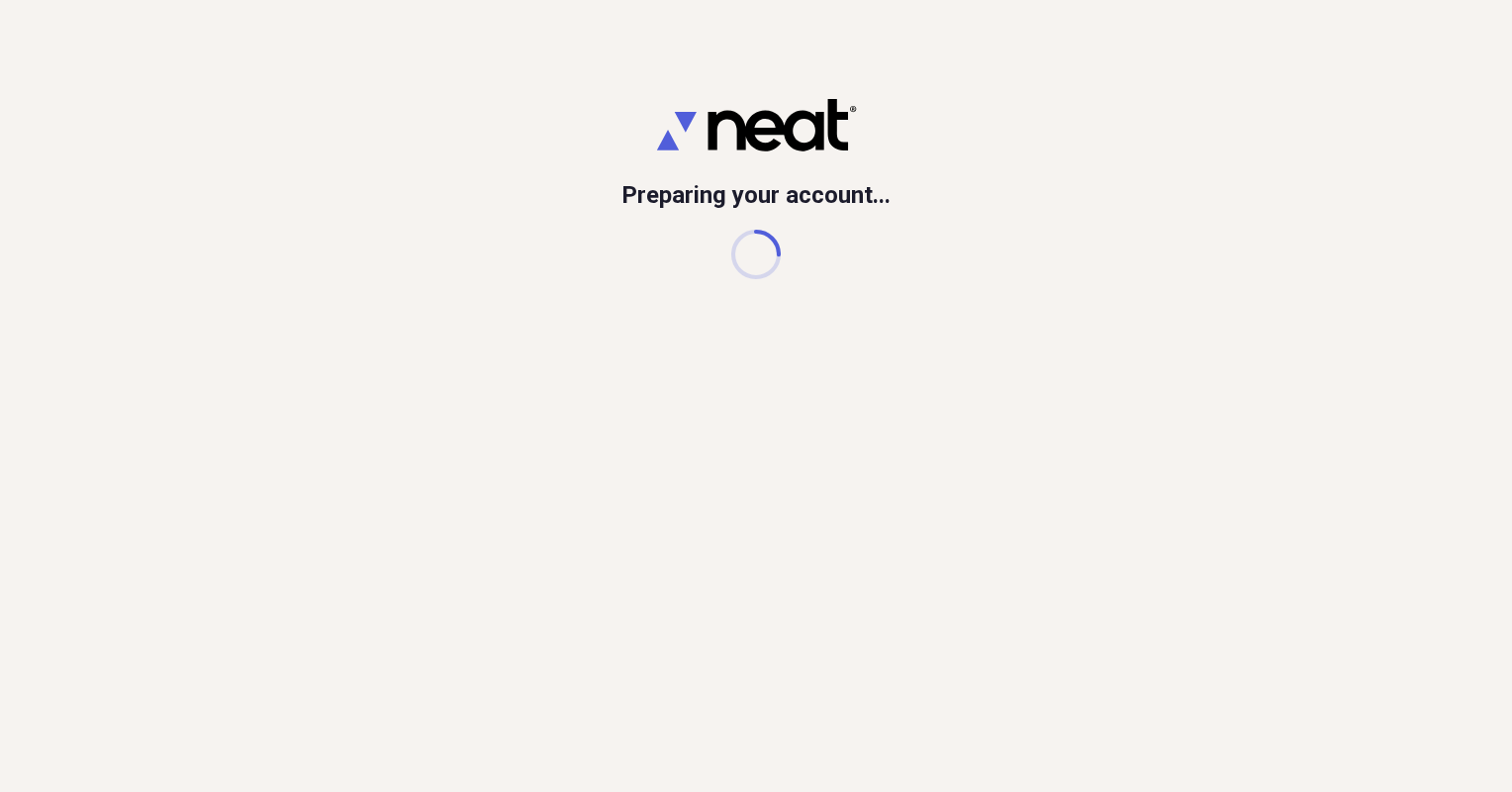 scroll, scrollTop: 0, scrollLeft: 0, axis: both 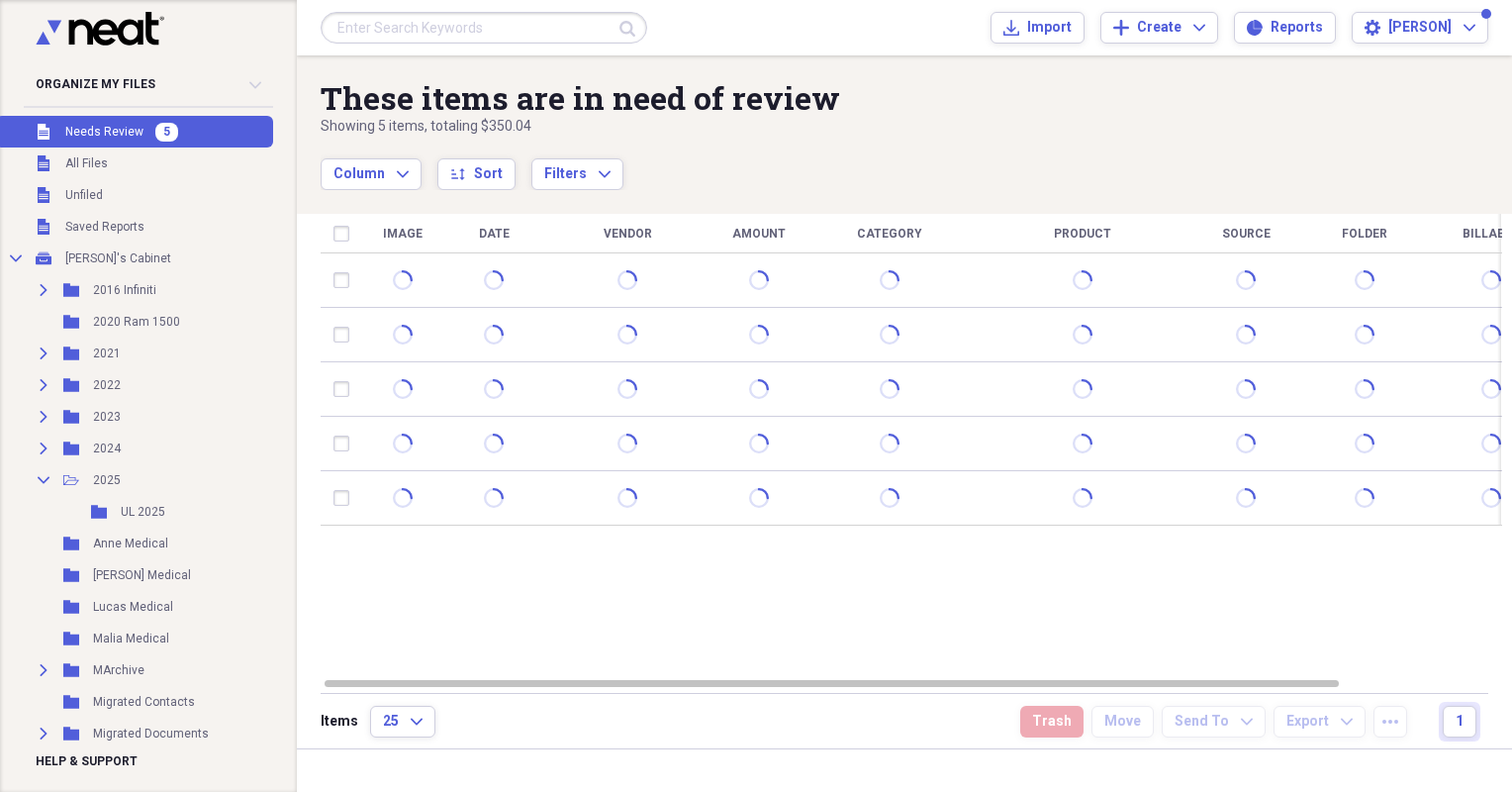 click at bounding box center [484, 28] 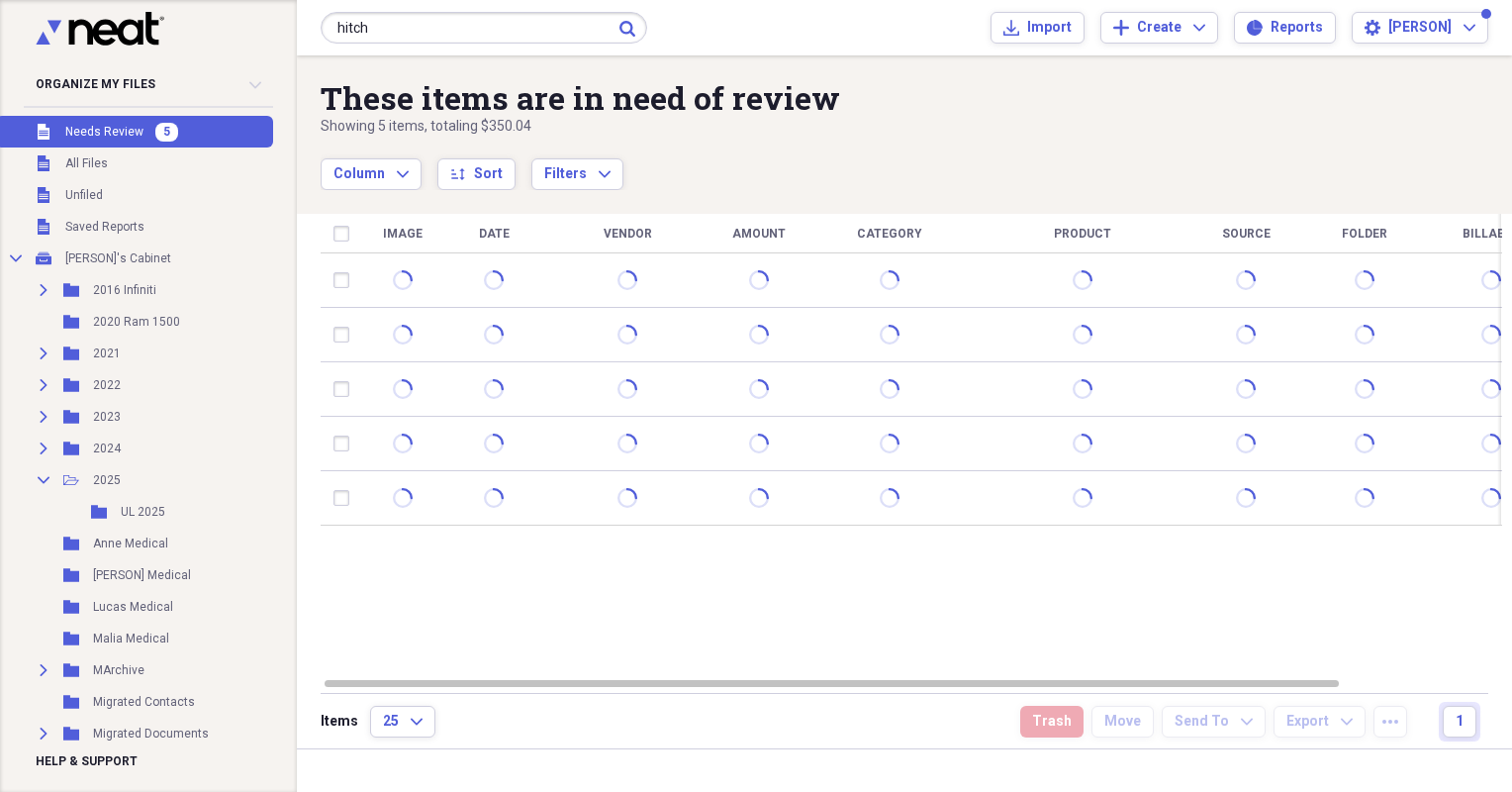 type on "hitch" 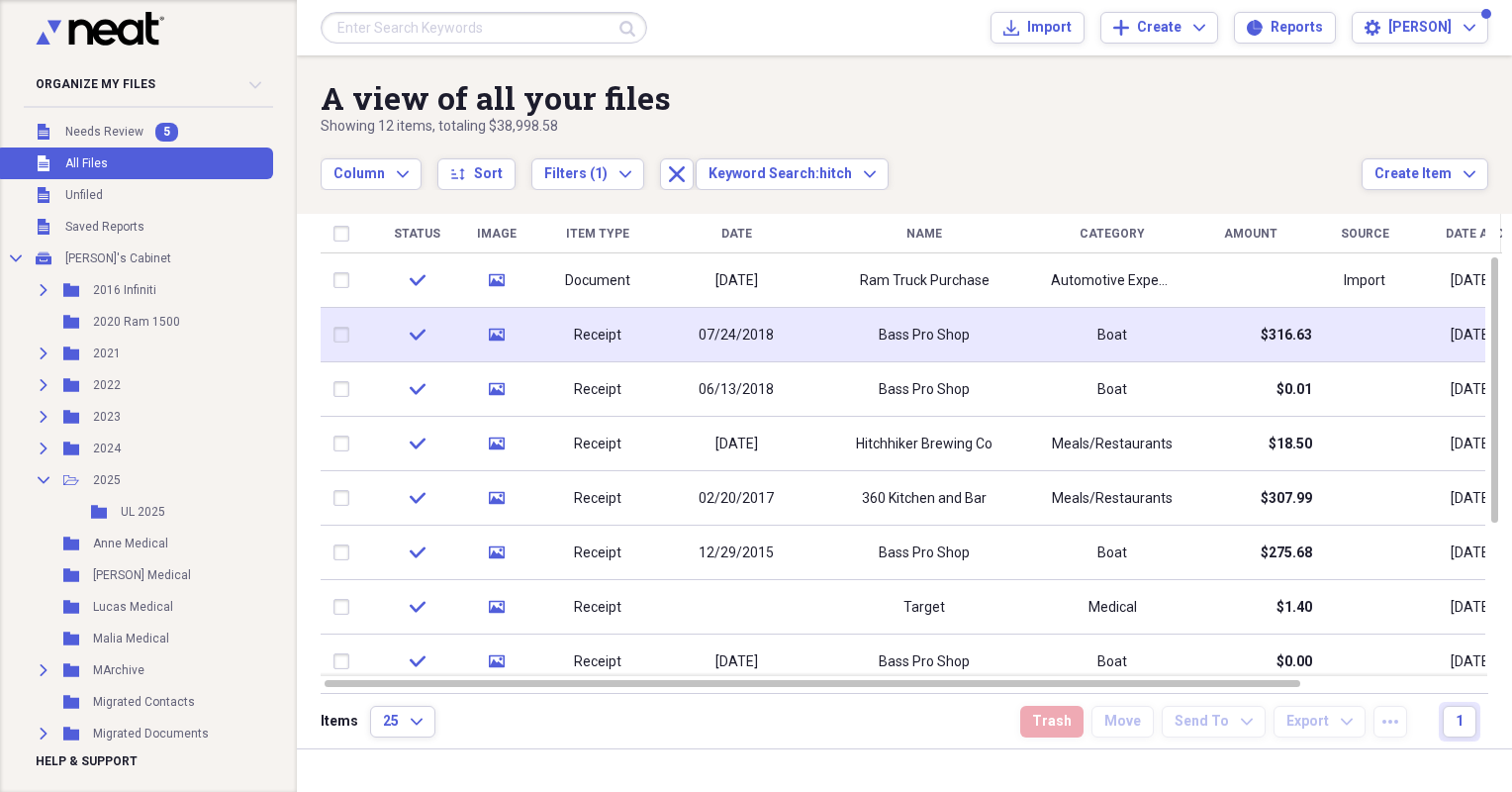 click on "Bass Pro Shop" at bounding box center (924, 336) 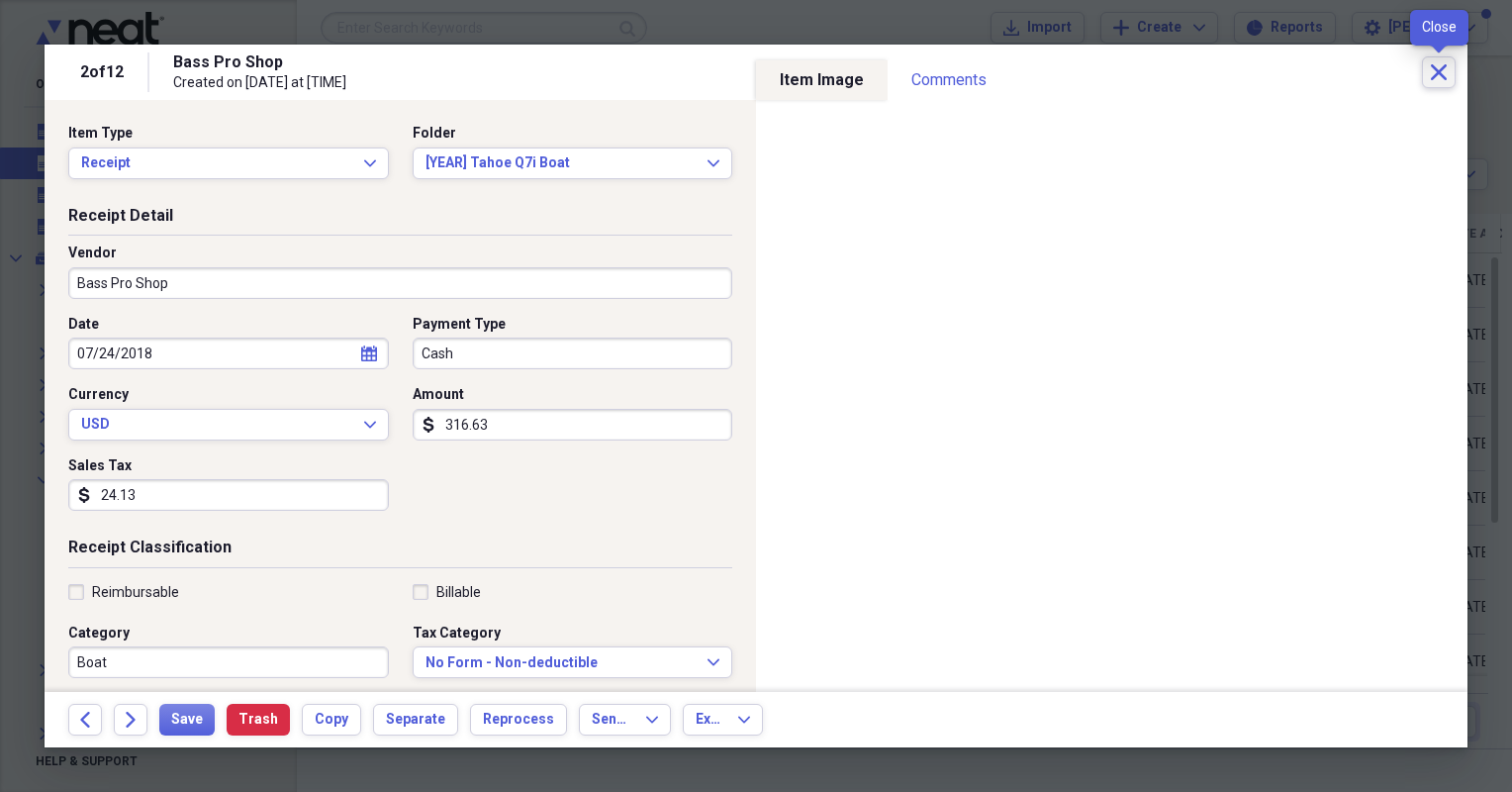 click on "Close" at bounding box center [1439, 72] 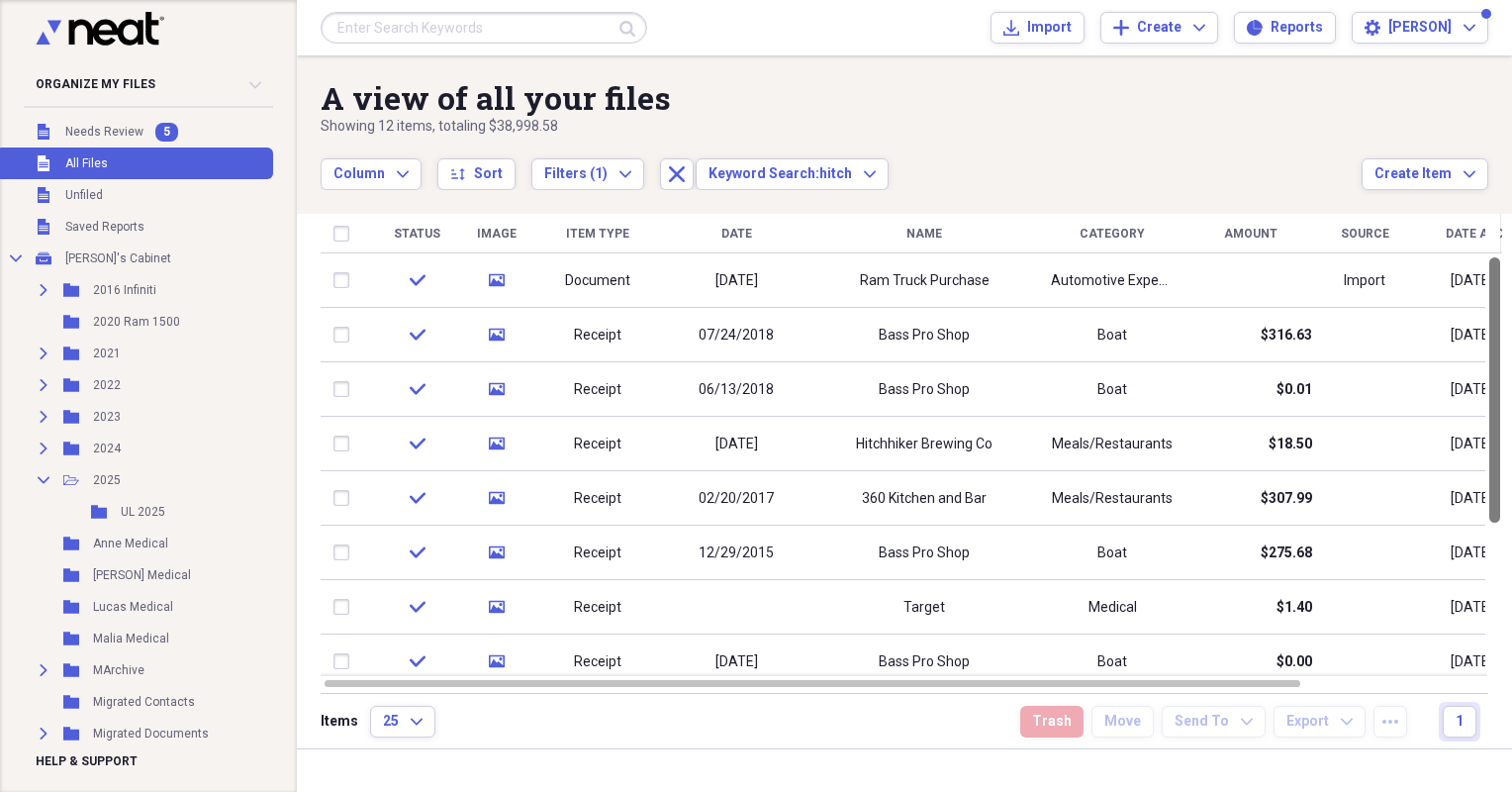 click at bounding box center (1494, 464) 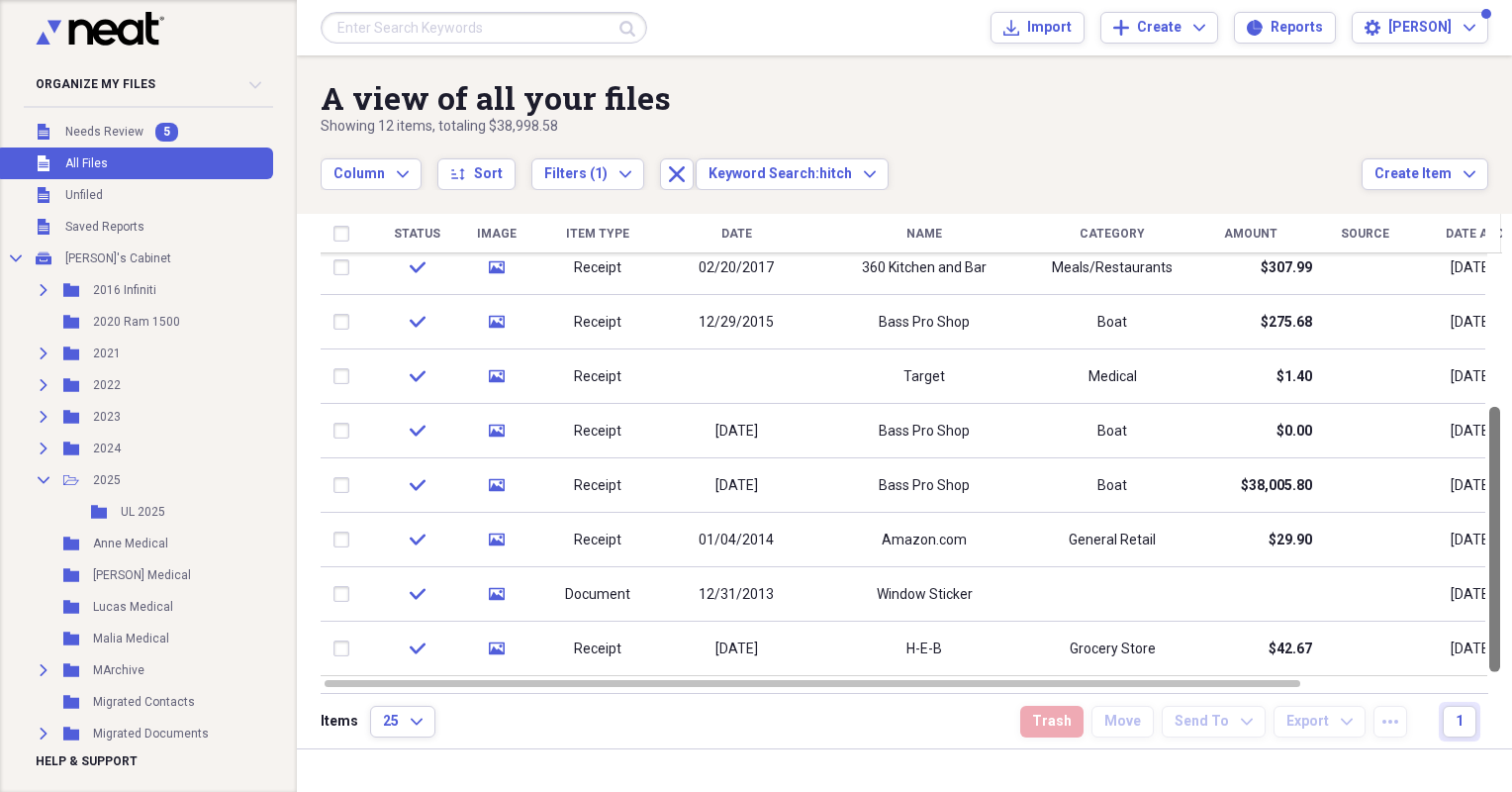drag, startPoint x: 1505, startPoint y: 572, endPoint x: 1504, endPoint y: 626, distance: 54.00926 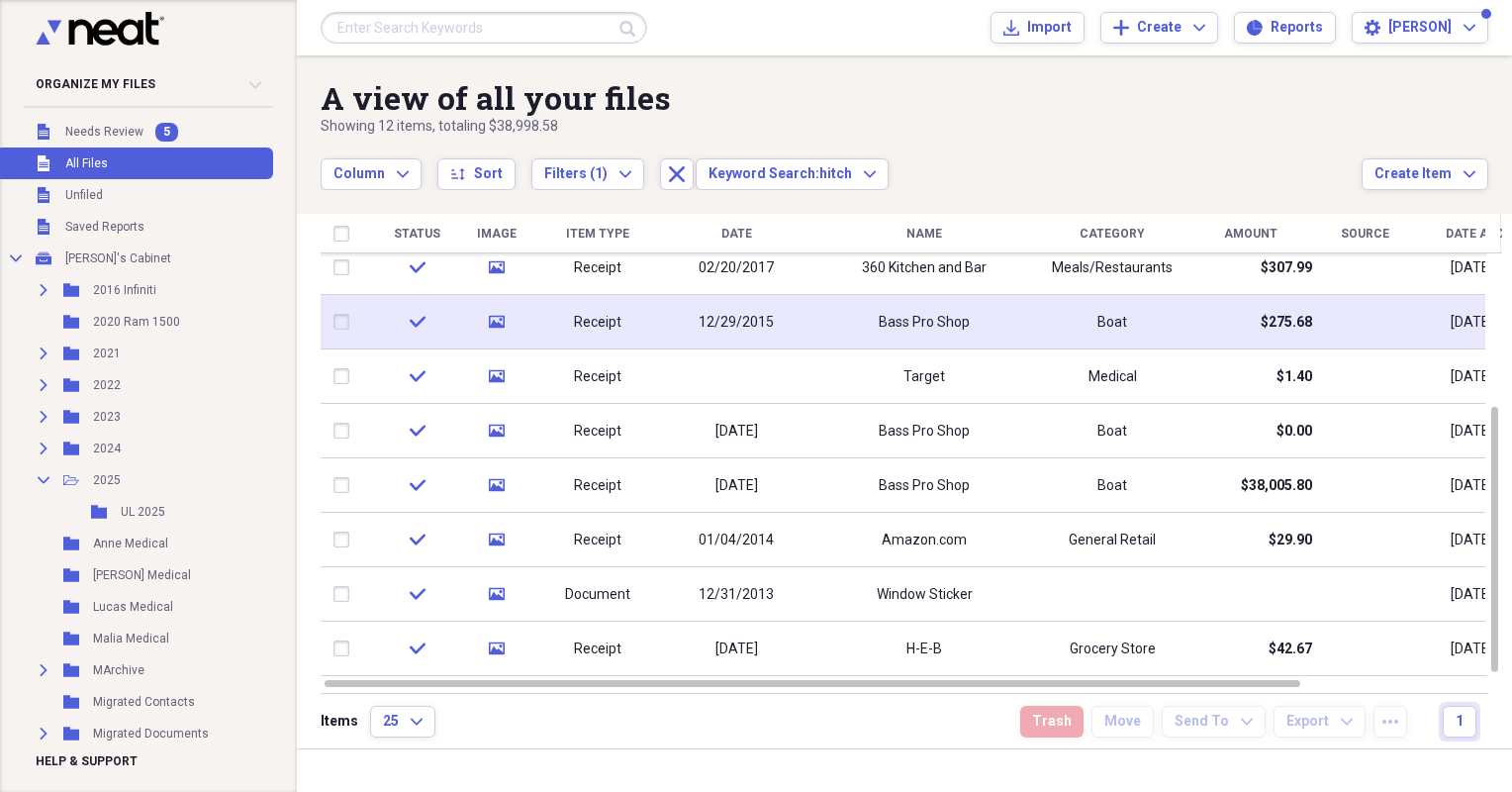click on "Bass Pro Shop" at bounding box center [924, 322] 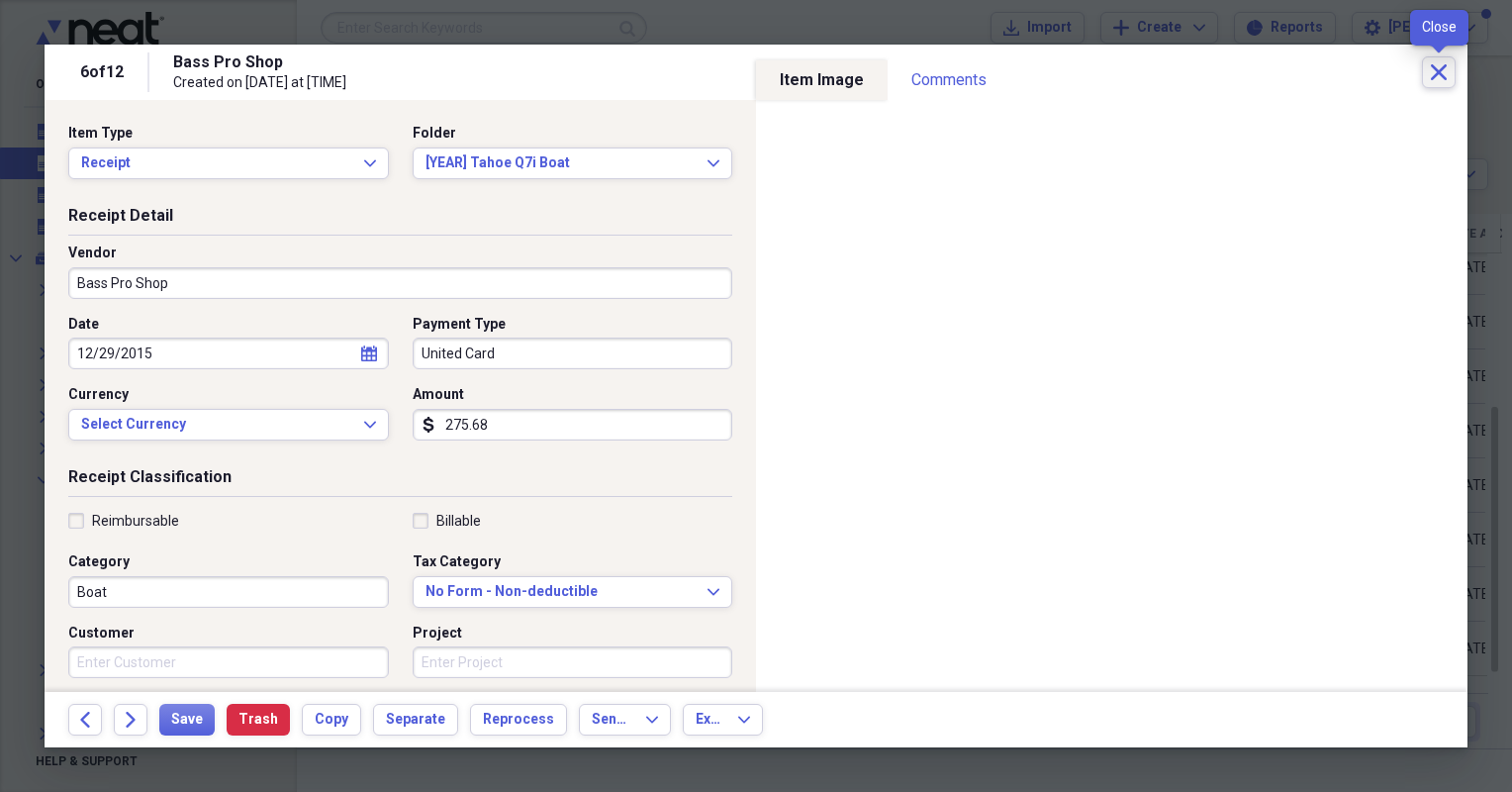 click 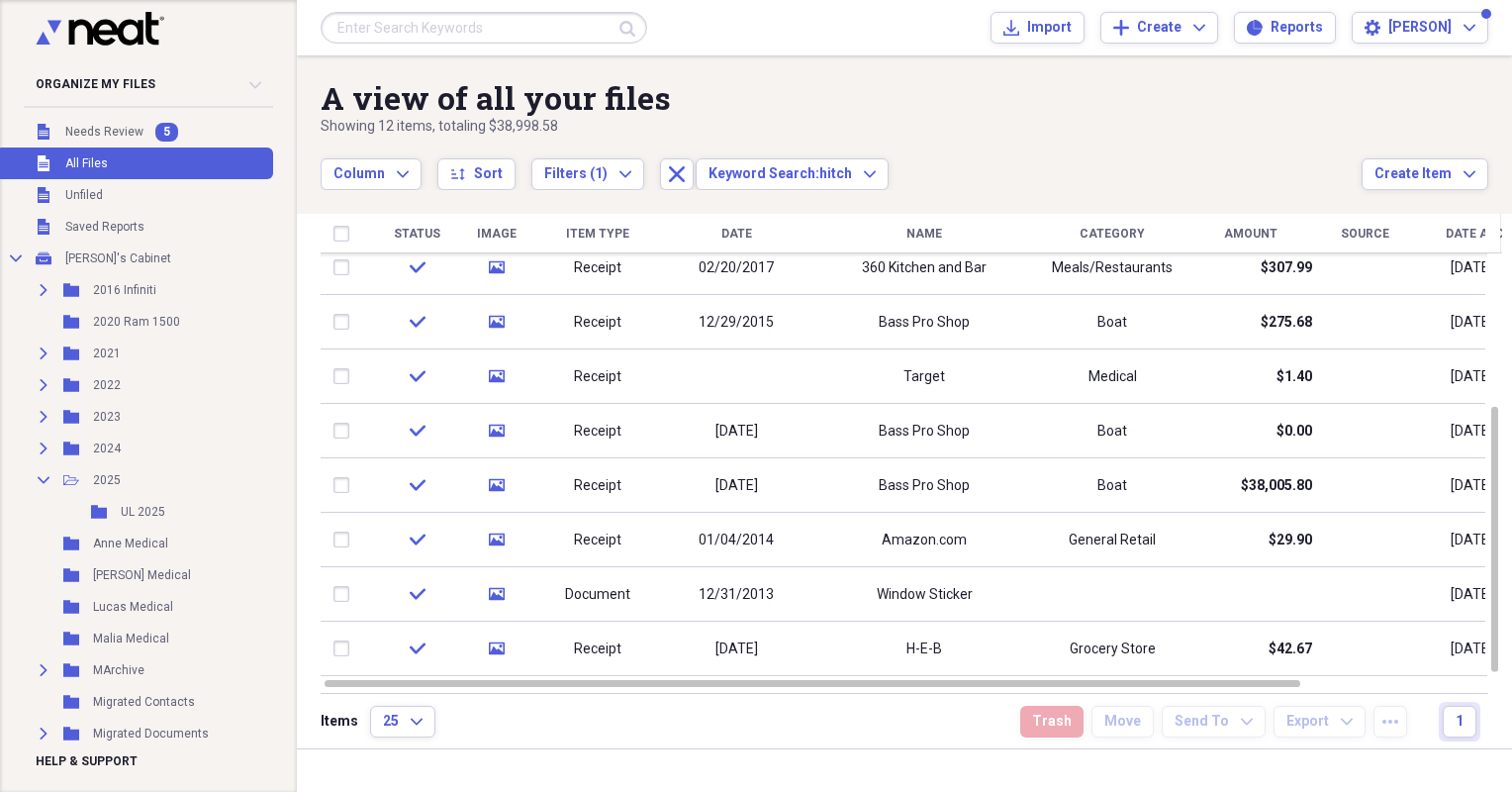 scroll, scrollTop: 160, scrollLeft: 0, axis: vertical 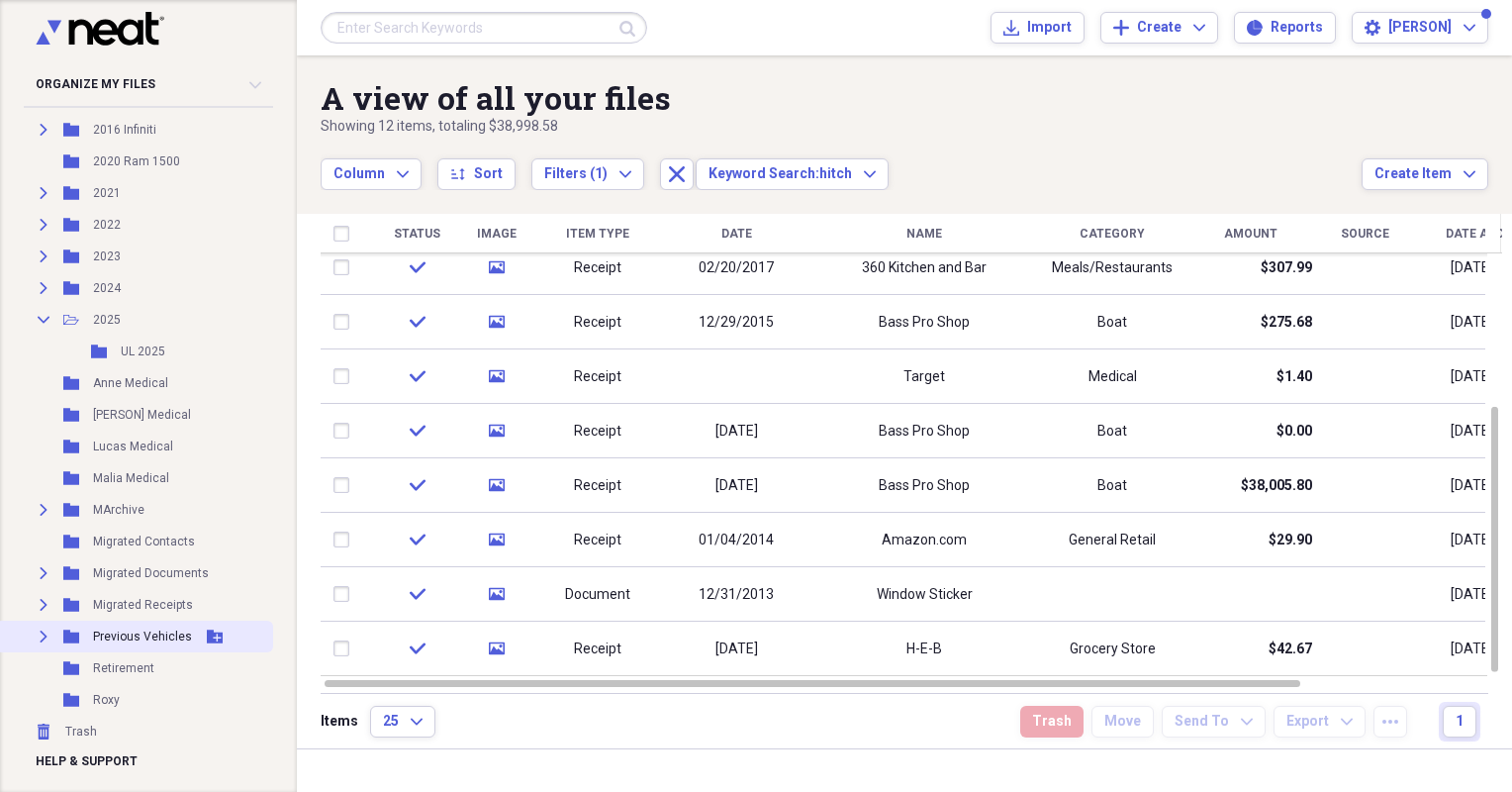 click on "Expand" 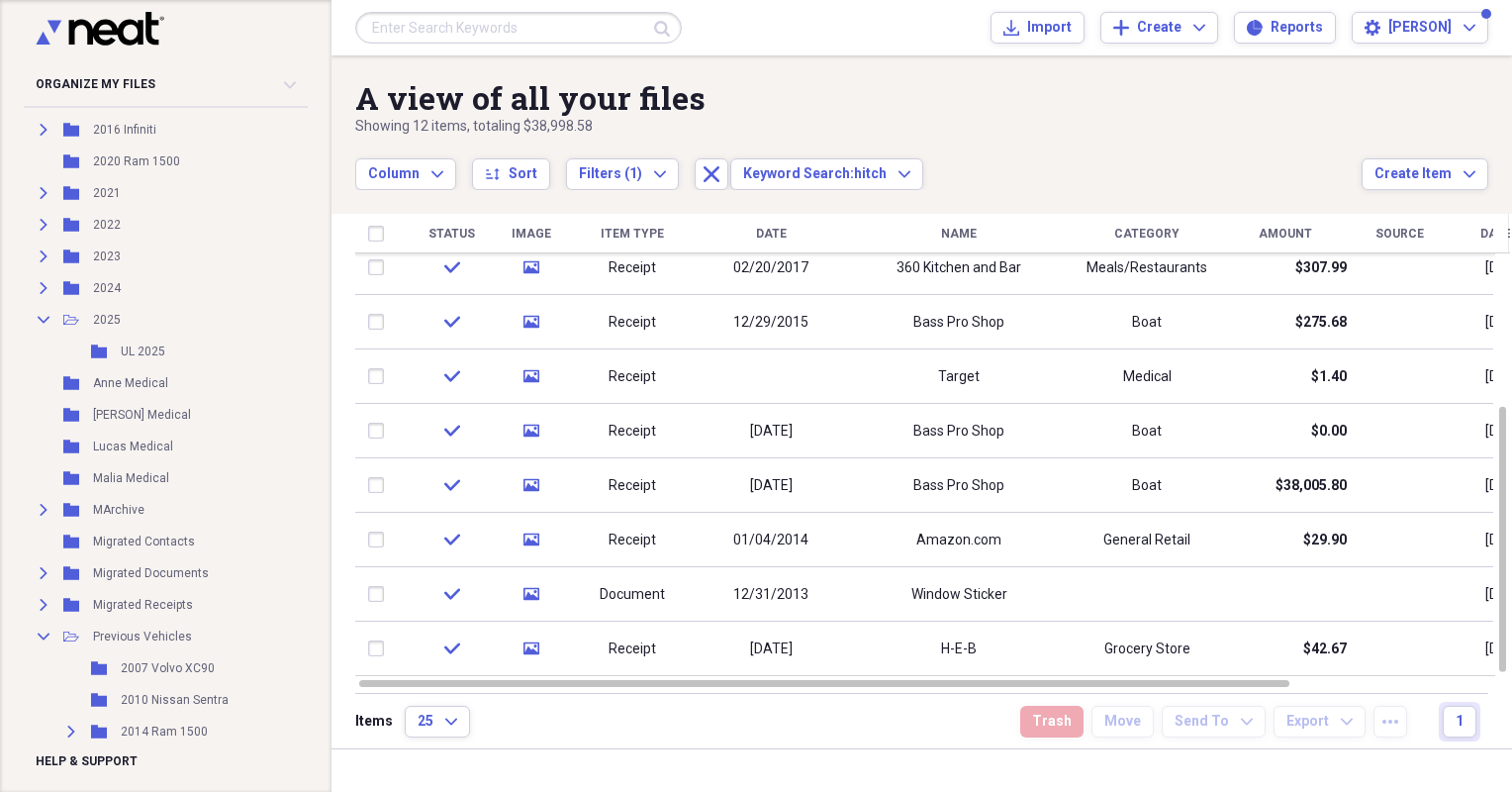 scroll, scrollTop: 287, scrollLeft: 0, axis: vertical 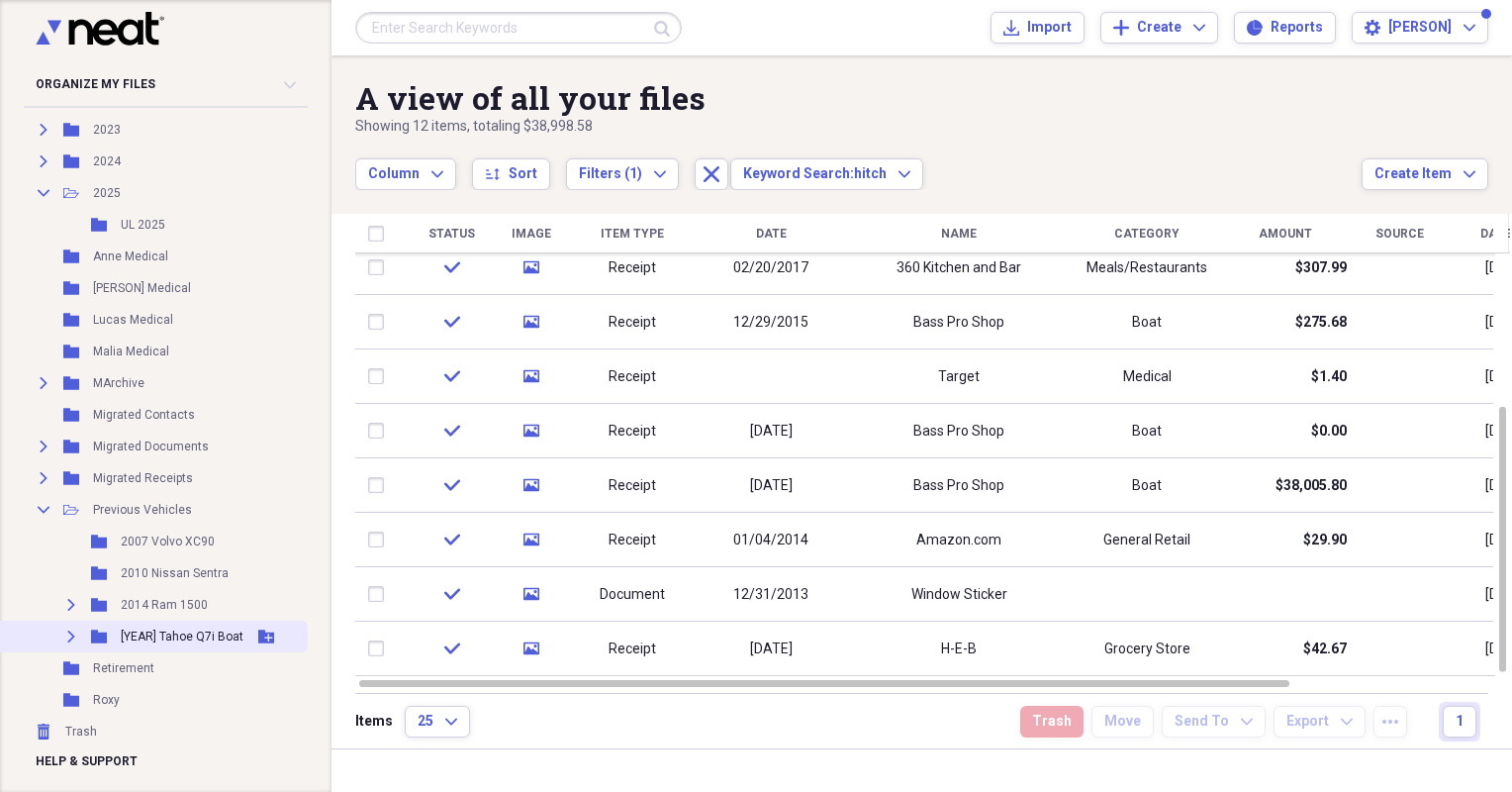 click on "[YEAR] Tahoe Q7i Boat" at bounding box center [182, 637] 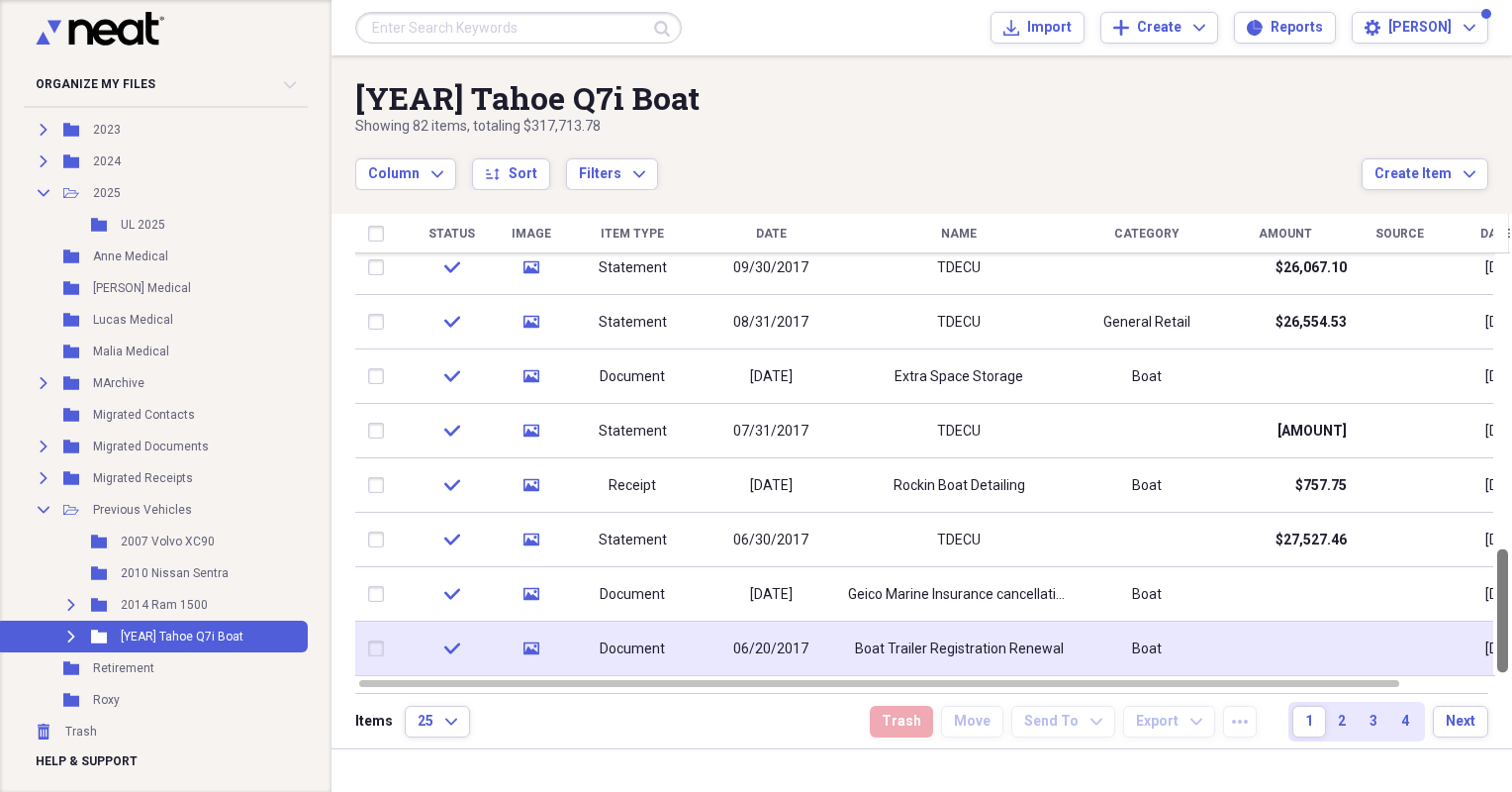 drag, startPoint x: 1497, startPoint y: 334, endPoint x: 1483, endPoint y: 660, distance: 326.30048 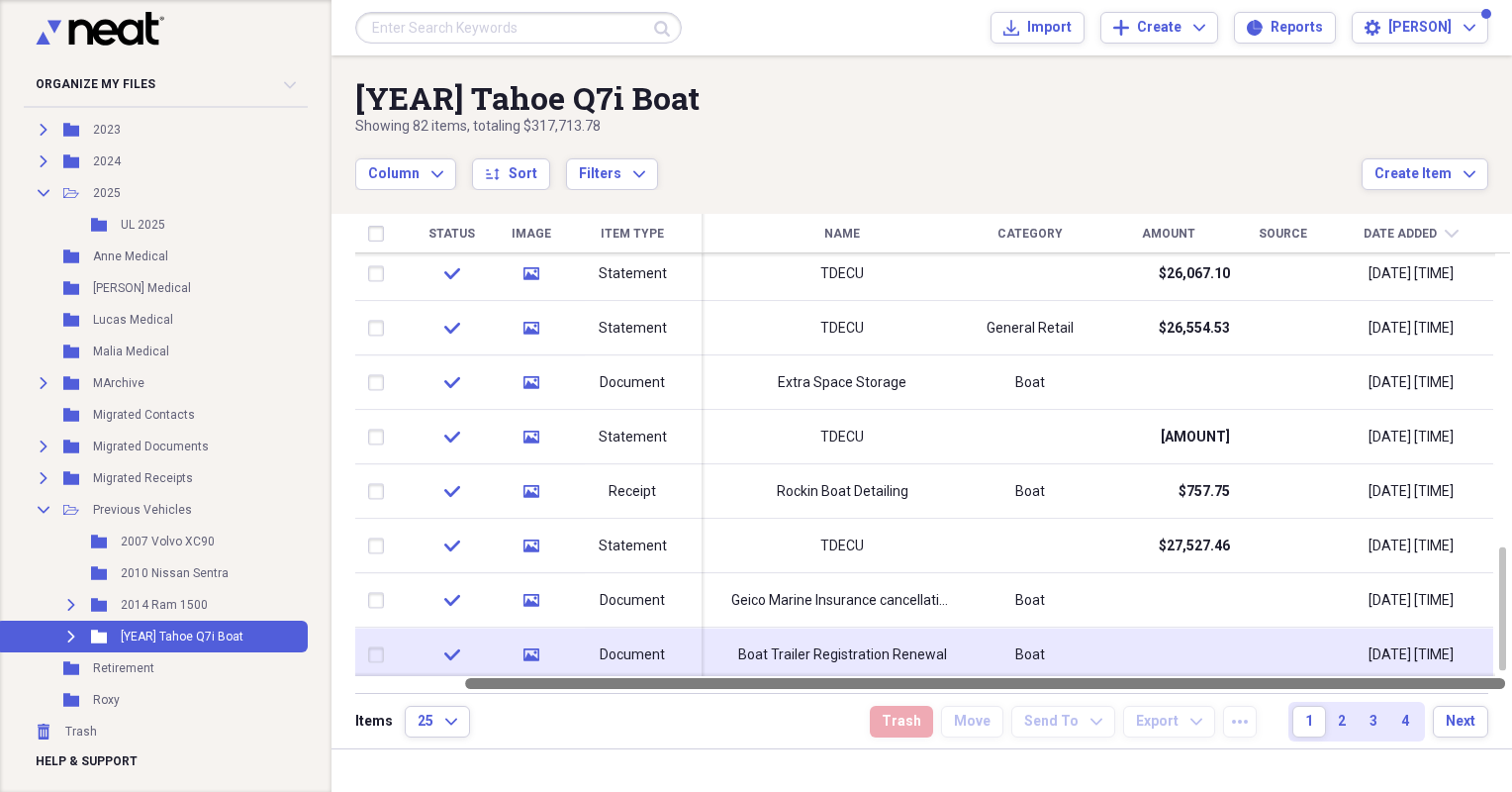 drag, startPoint x: 1234, startPoint y: 681, endPoint x: 1401, endPoint y: 669, distance: 167.4306 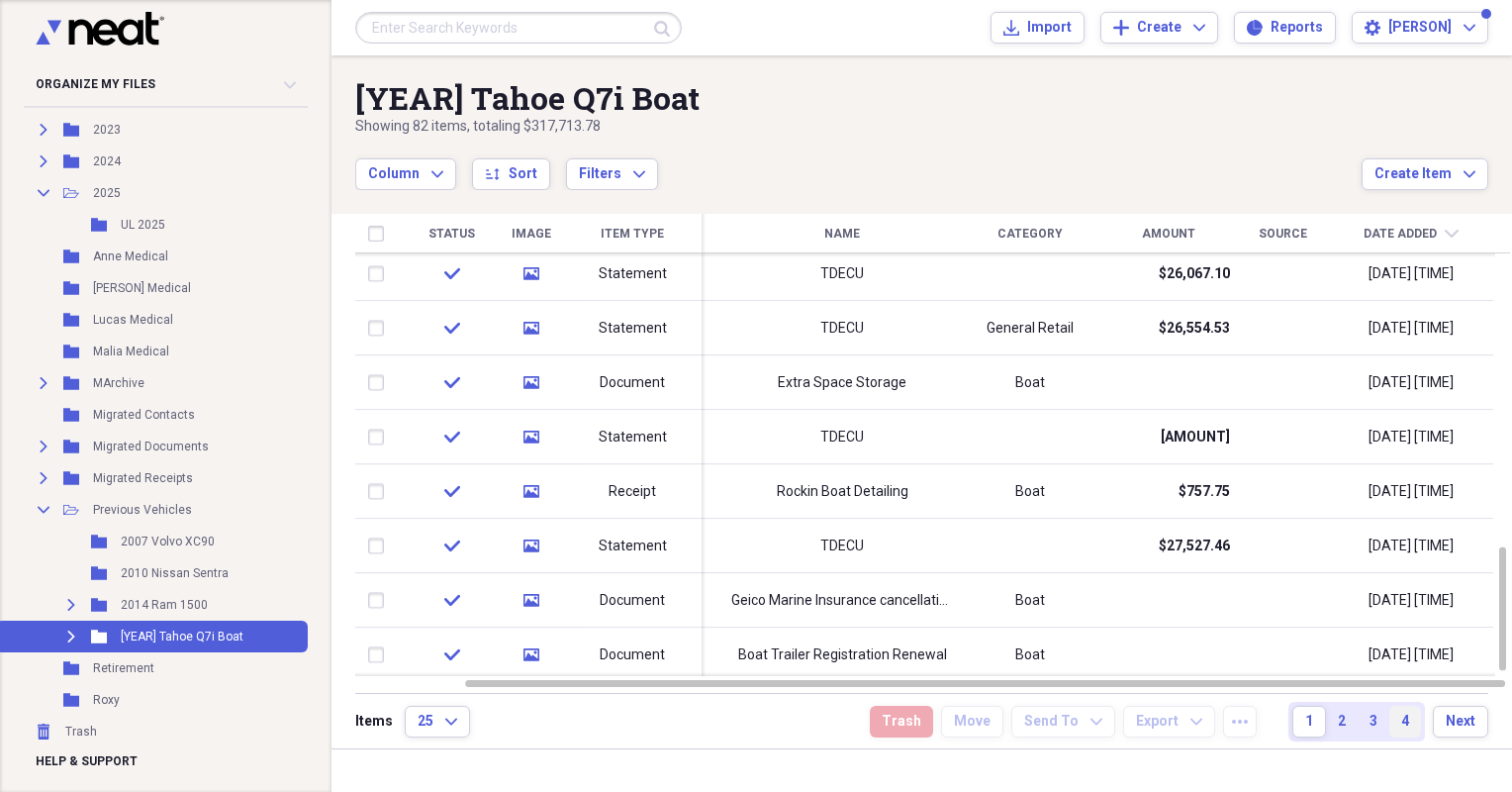 click on "4" at bounding box center (1405, 722) 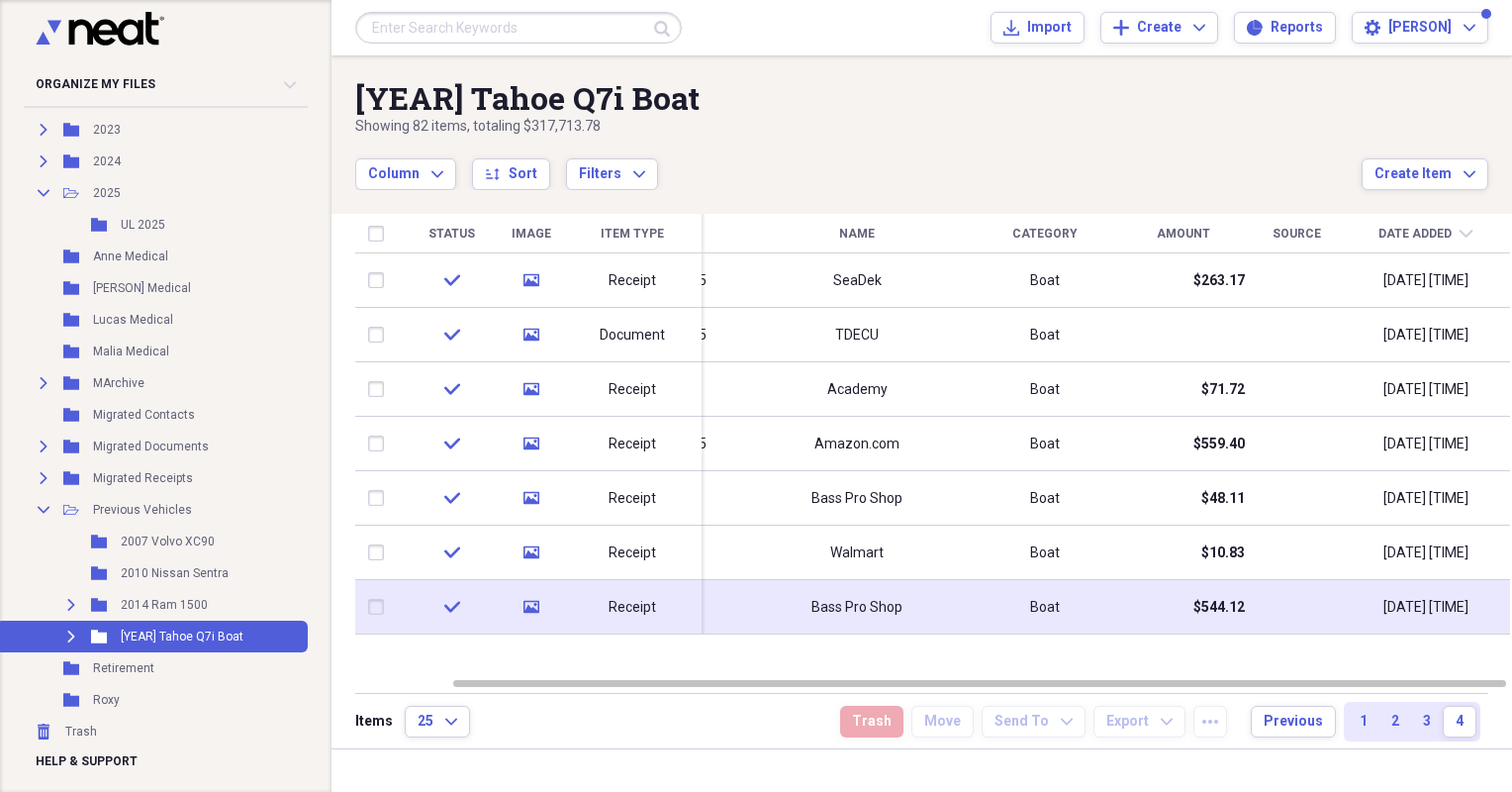 click on "Bass Pro Shop" at bounding box center (857, 608) 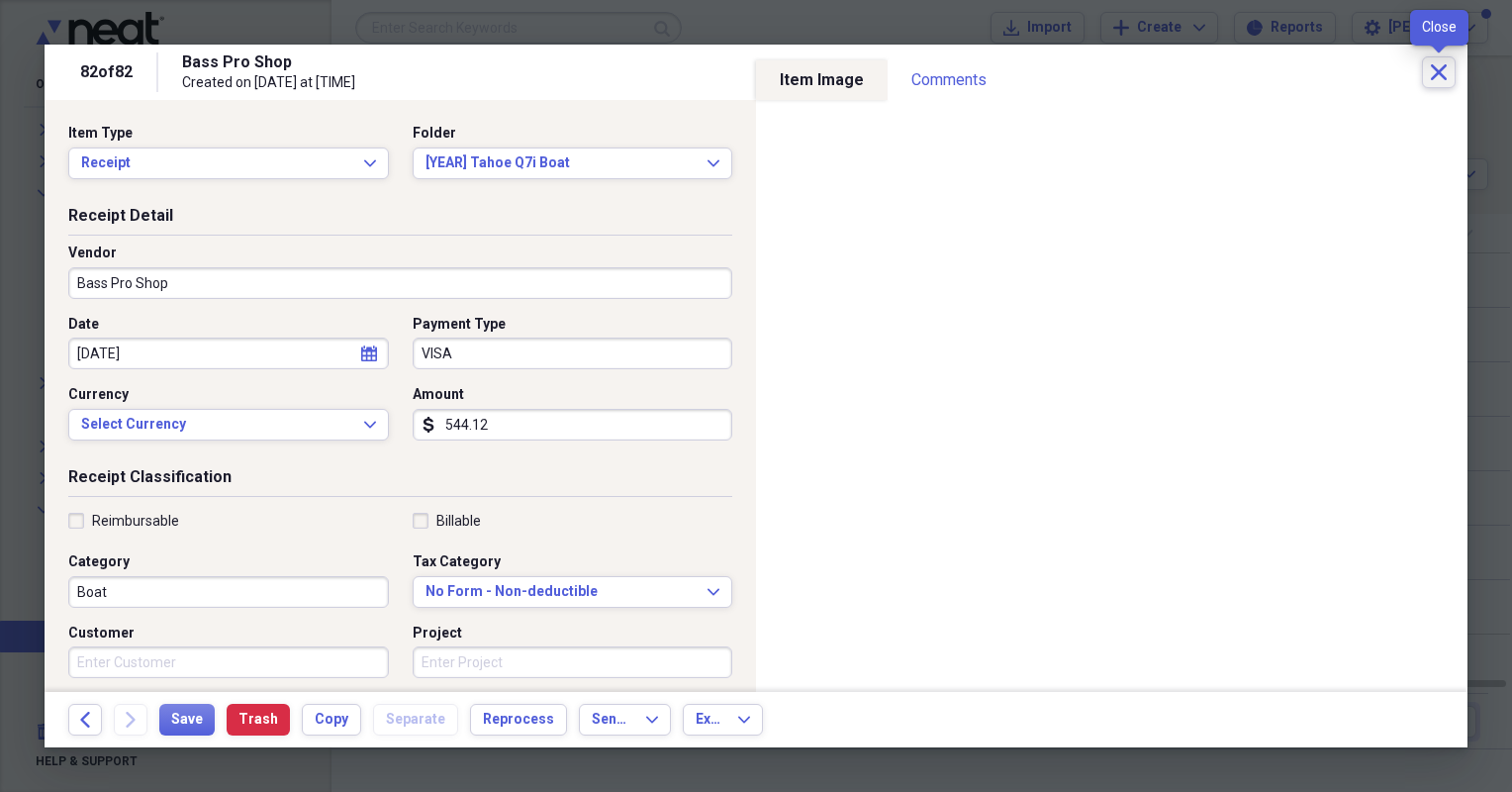 click 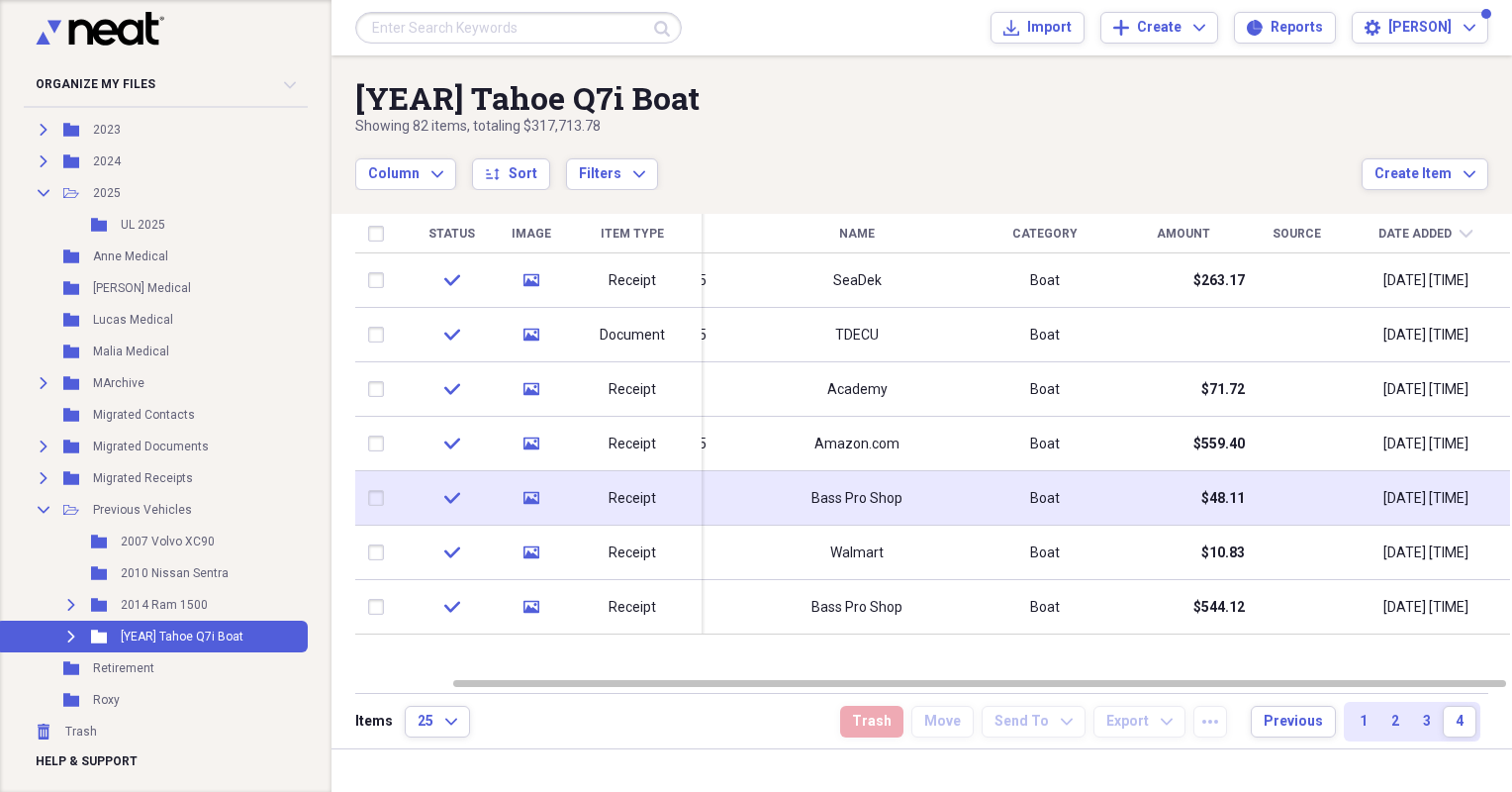 click on "Bass Pro Shop" at bounding box center [857, 499] 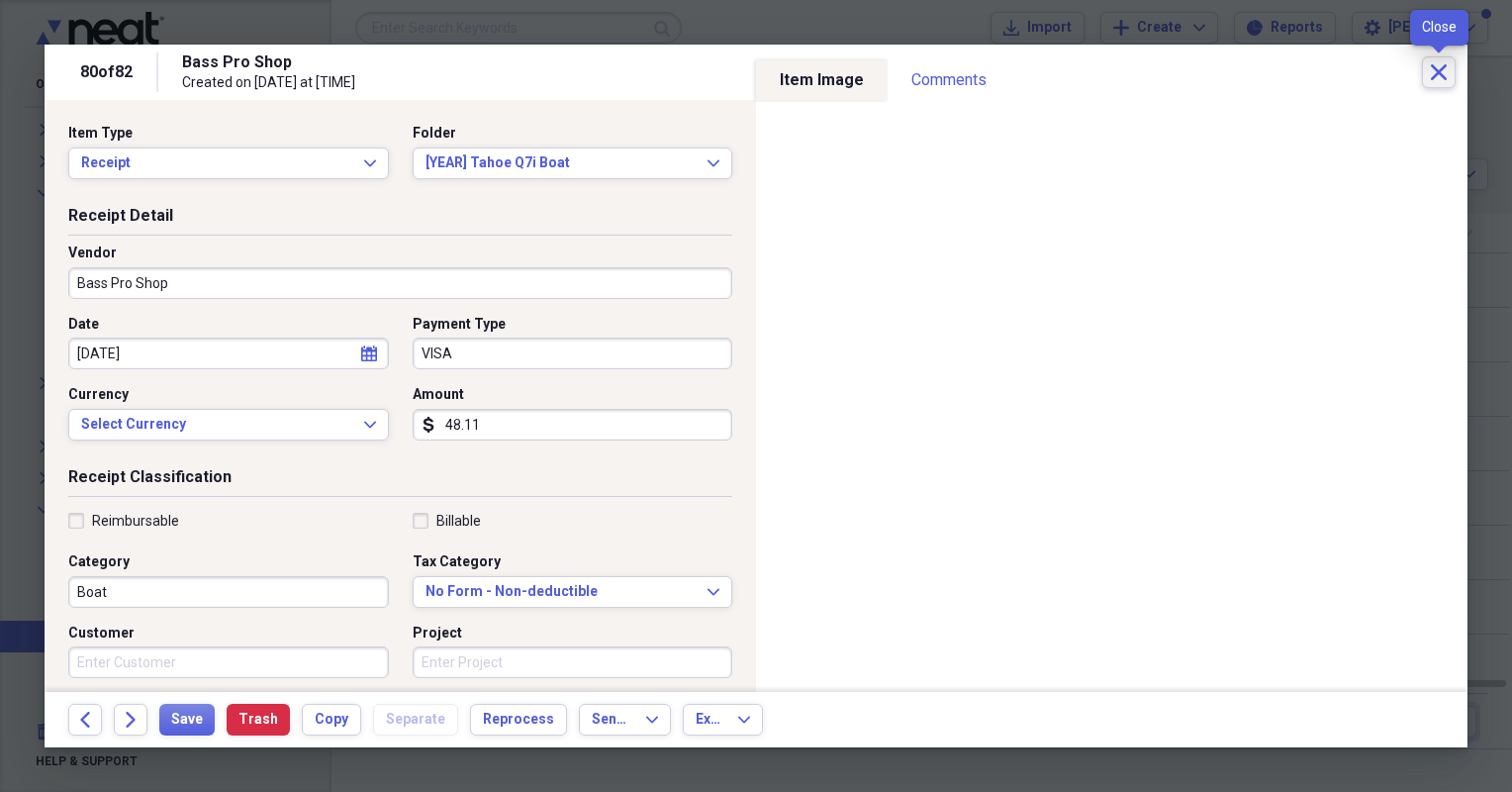 click 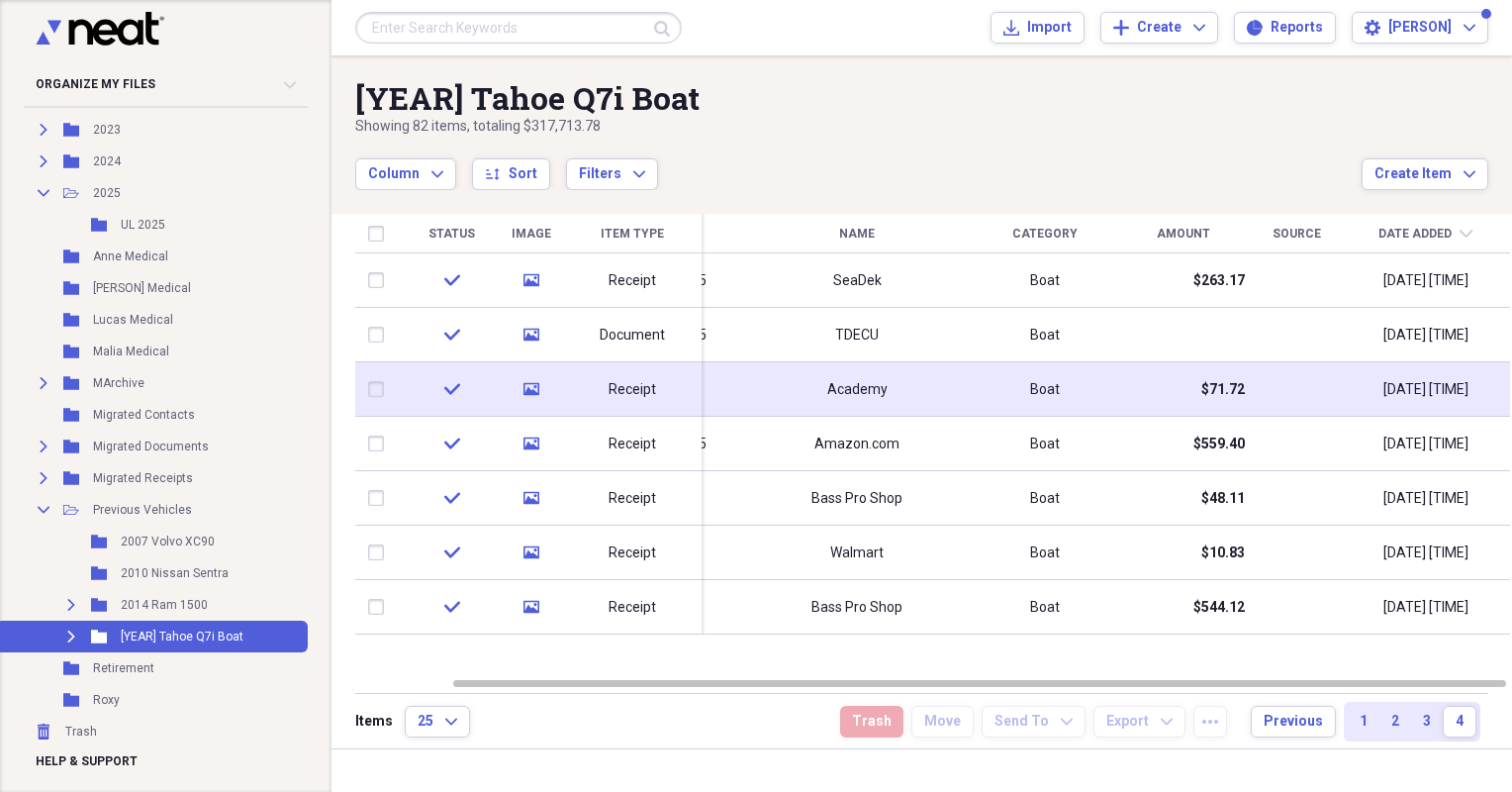 click on "$71.72" at bounding box center [1183, 389] 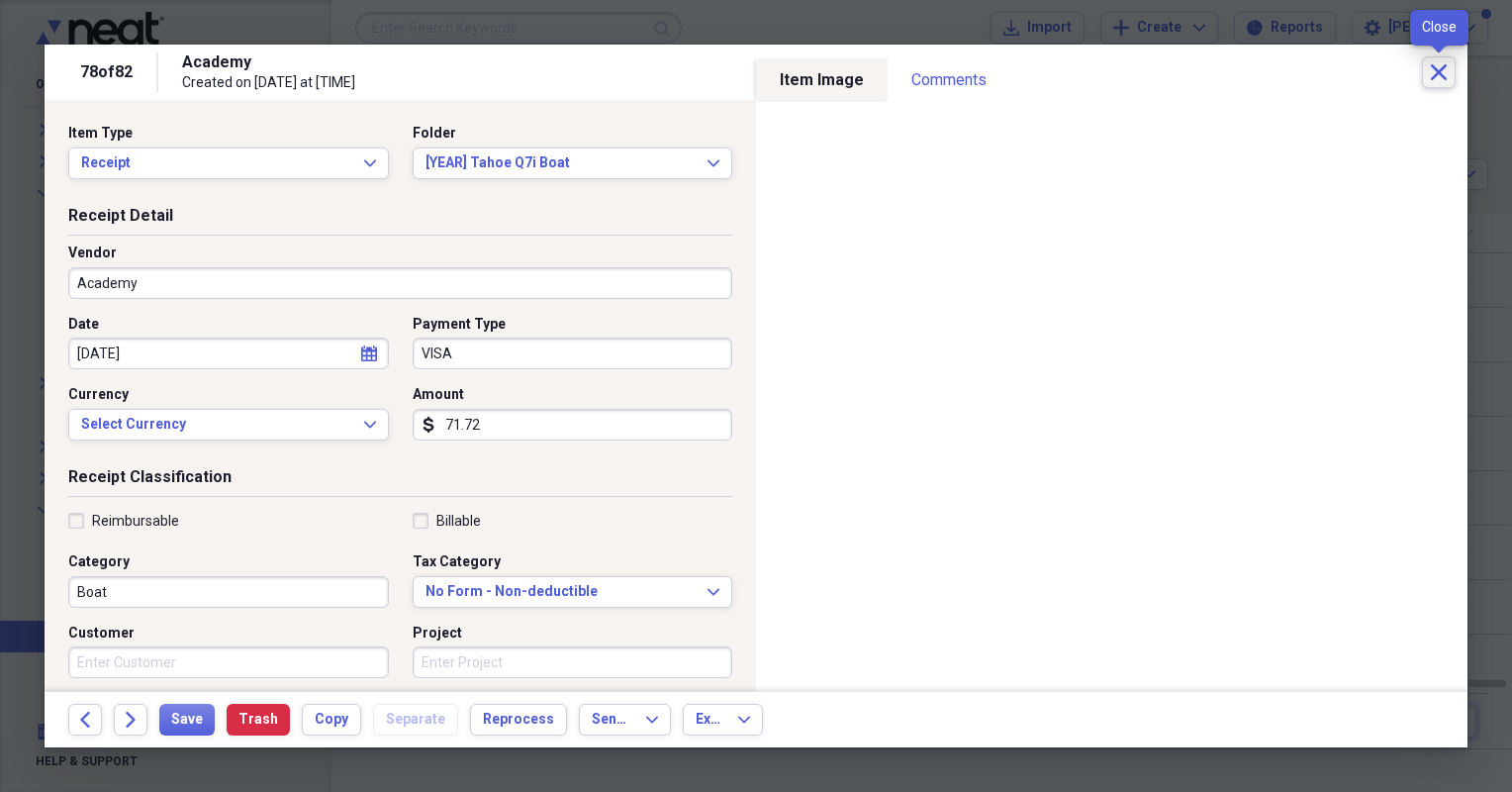 click 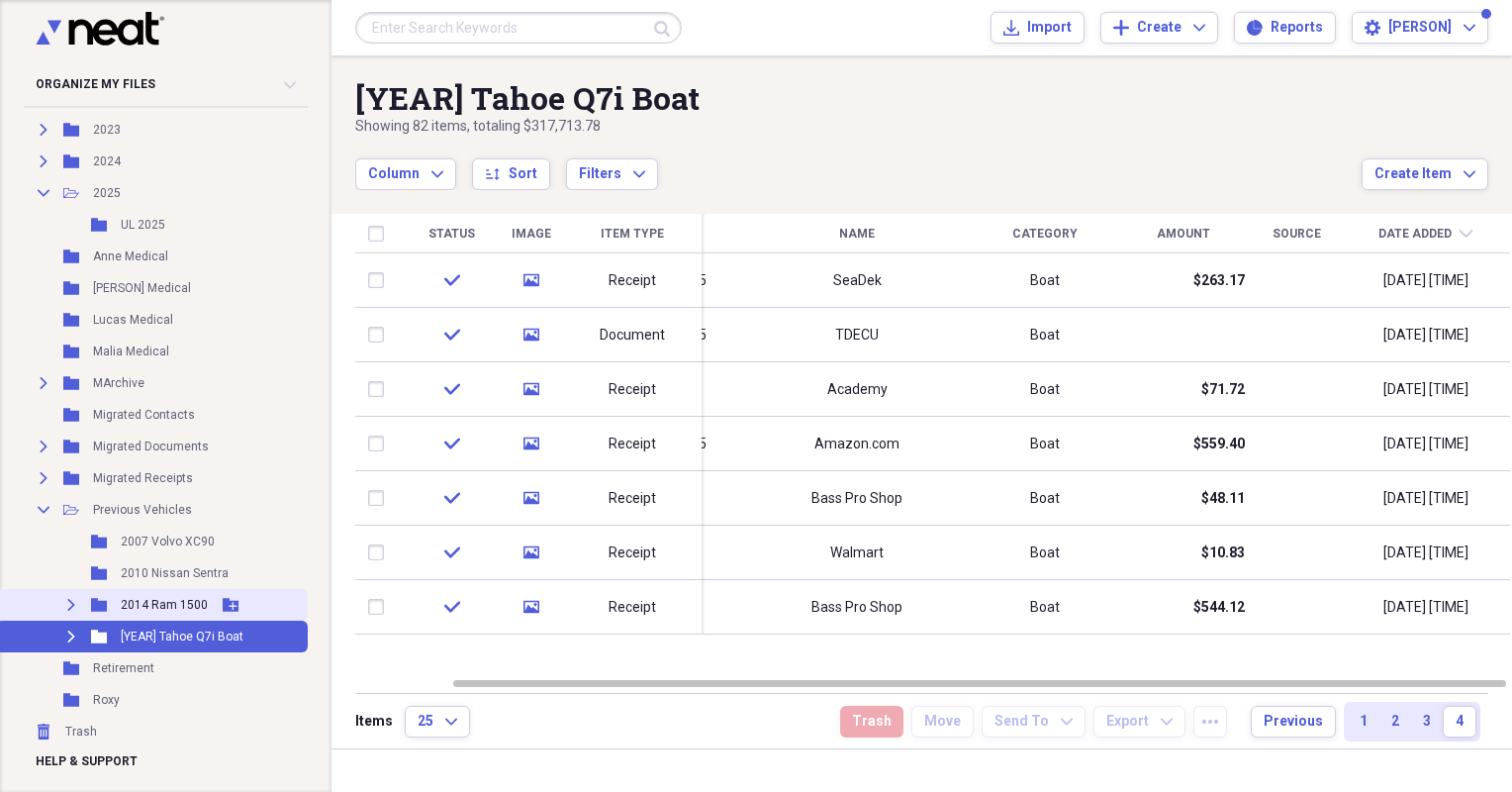 click on "2014 Ram 1500" at bounding box center [164, 605] 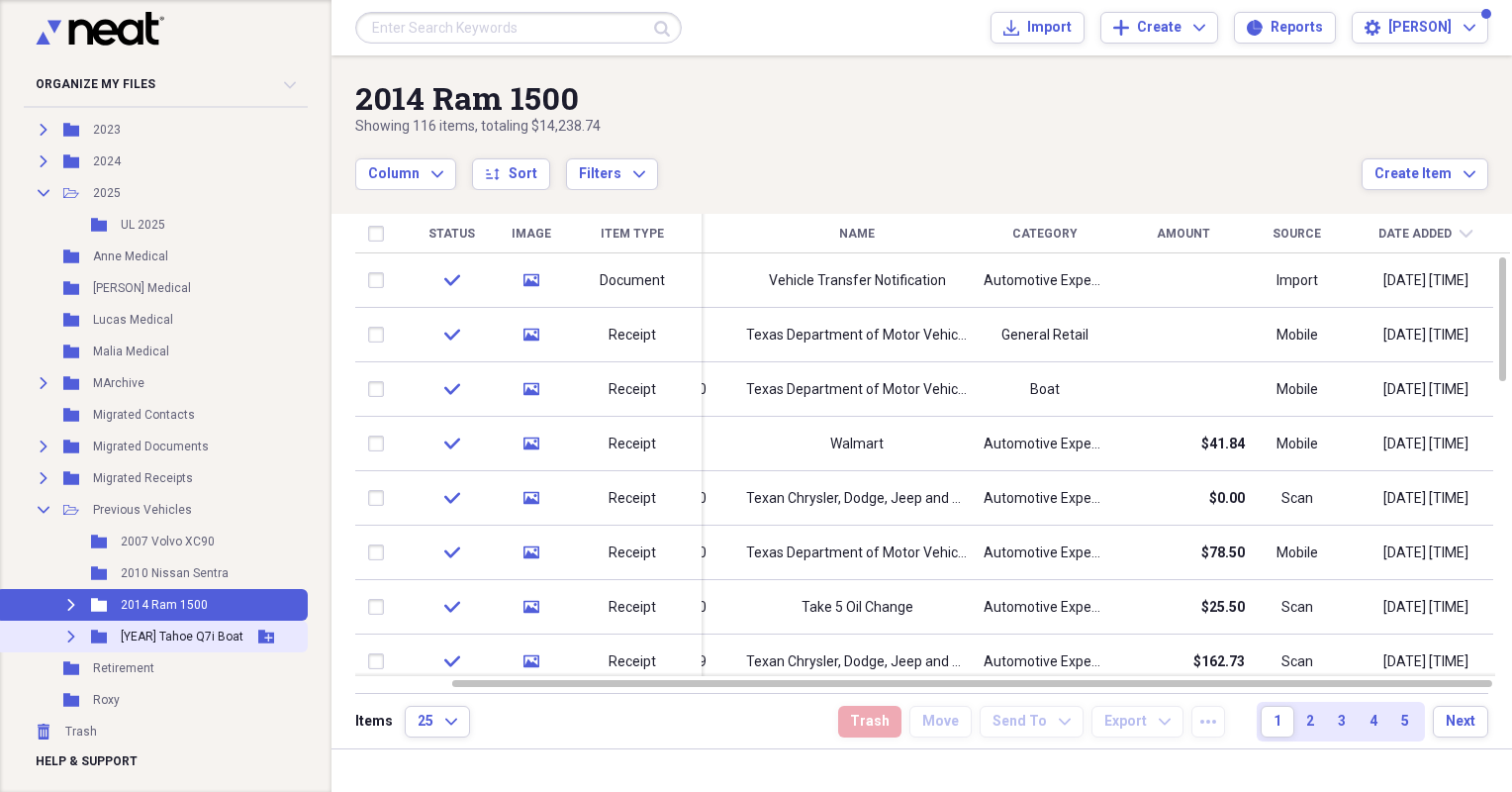 click on "[YEAR] Tahoe Q7i Boat" at bounding box center [182, 637] 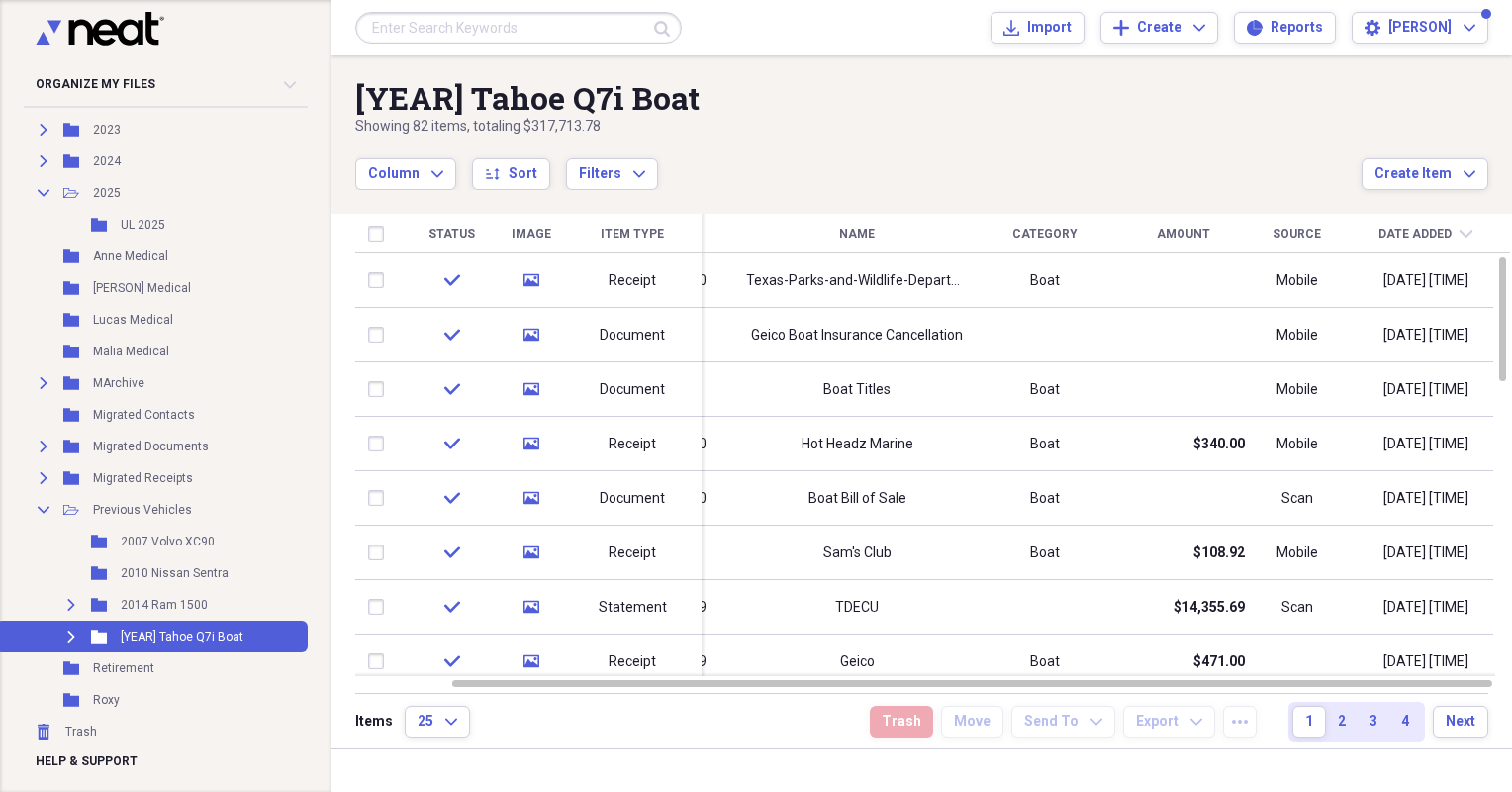 click at bounding box center (519, 28) 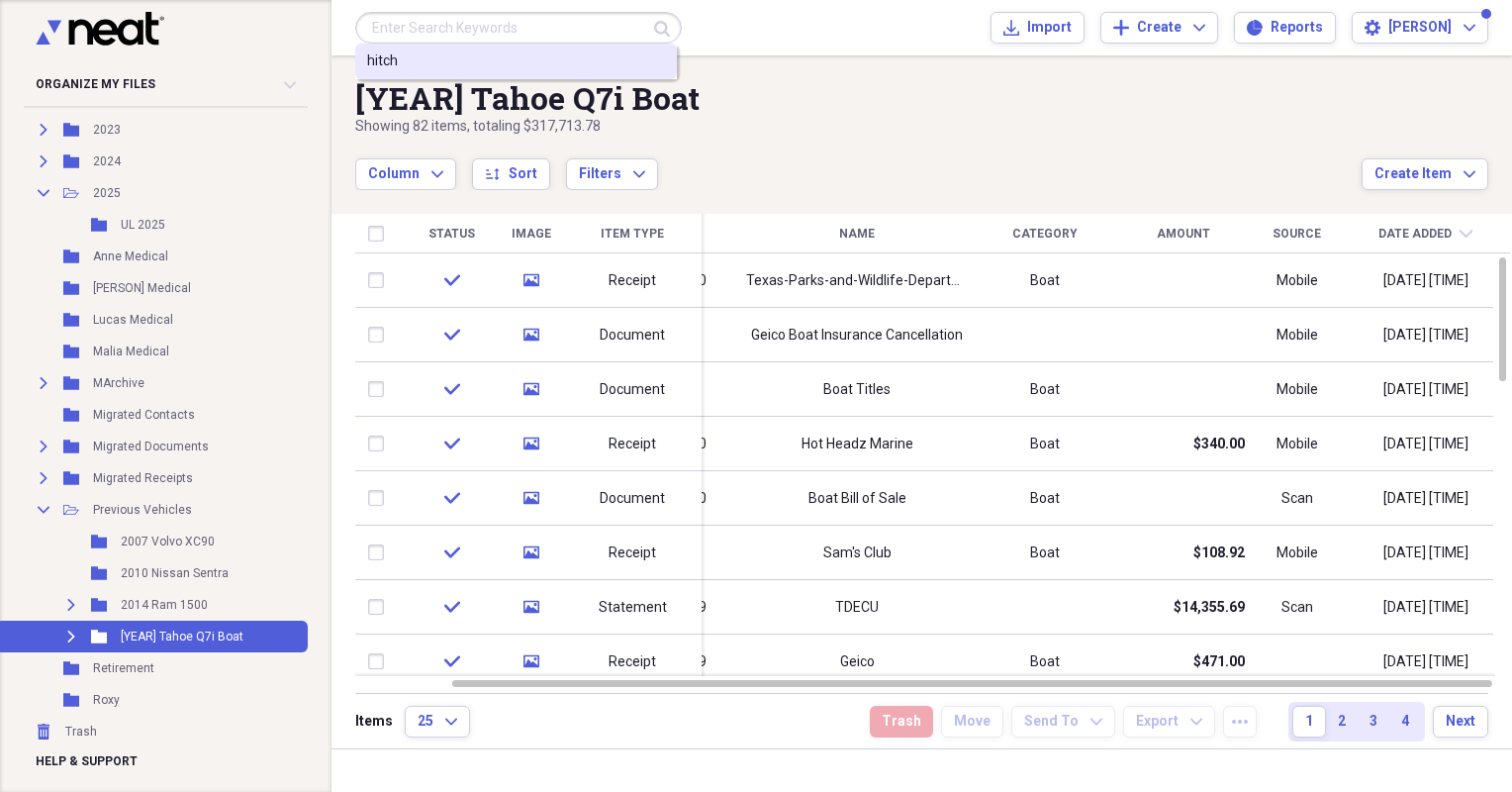 click on "hitch" at bounding box center [516, 61] 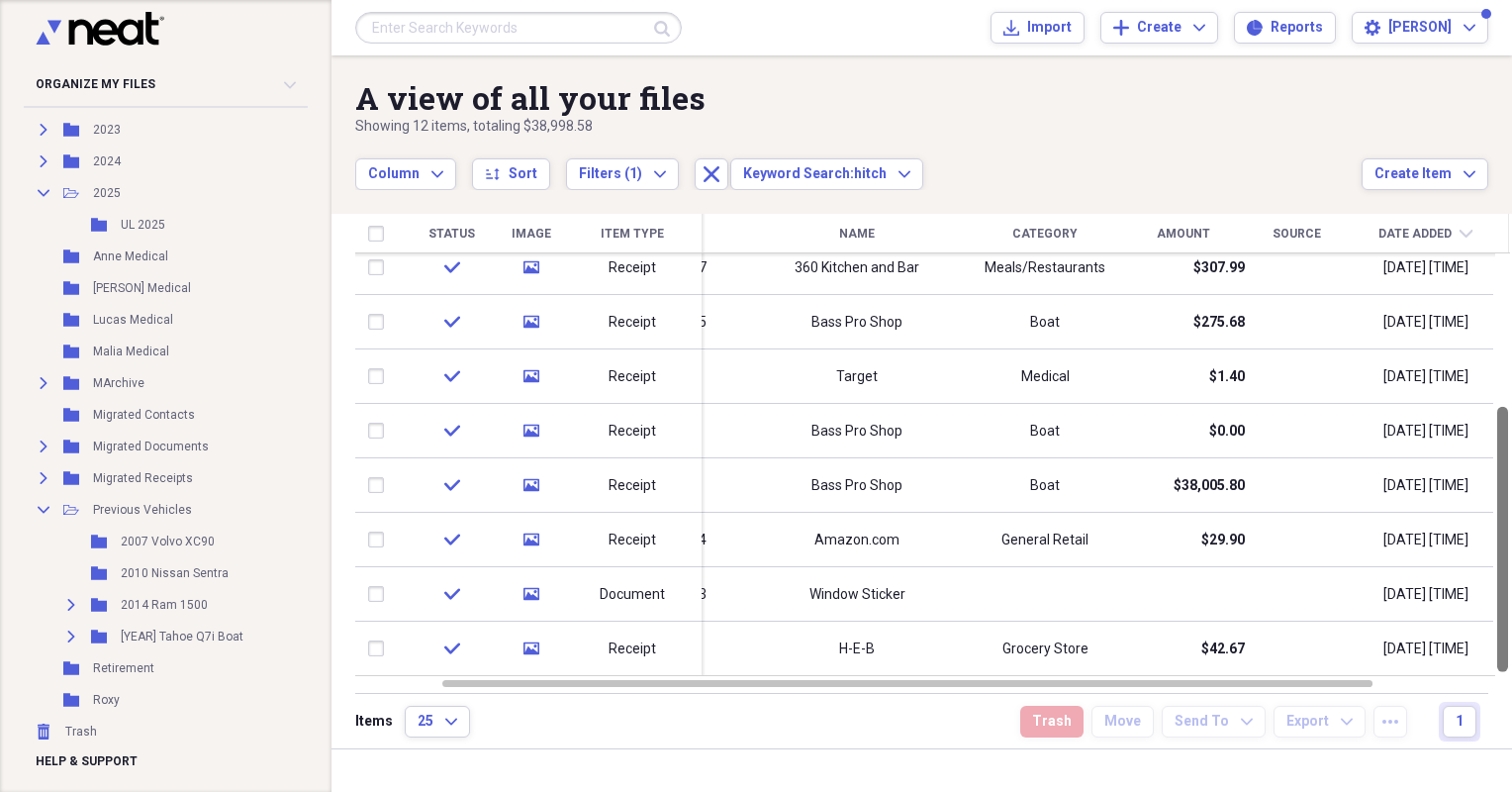 drag, startPoint x: 1500, startPoint y: 305, endPoint x: 1515, endPoint y: 531, distance: 226.49724 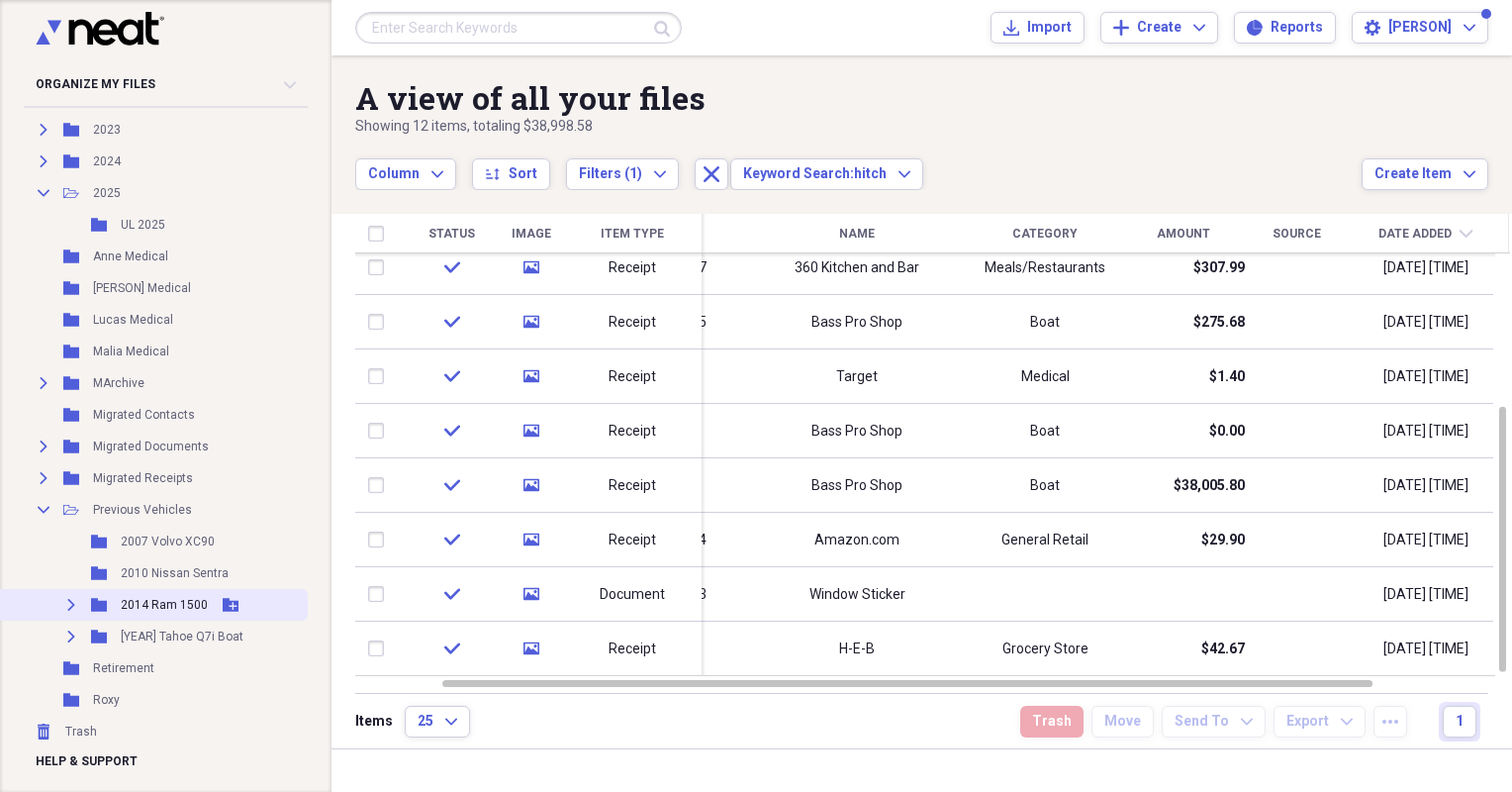 click on "2014 Ram 1500" at bounding box center [164, 605] 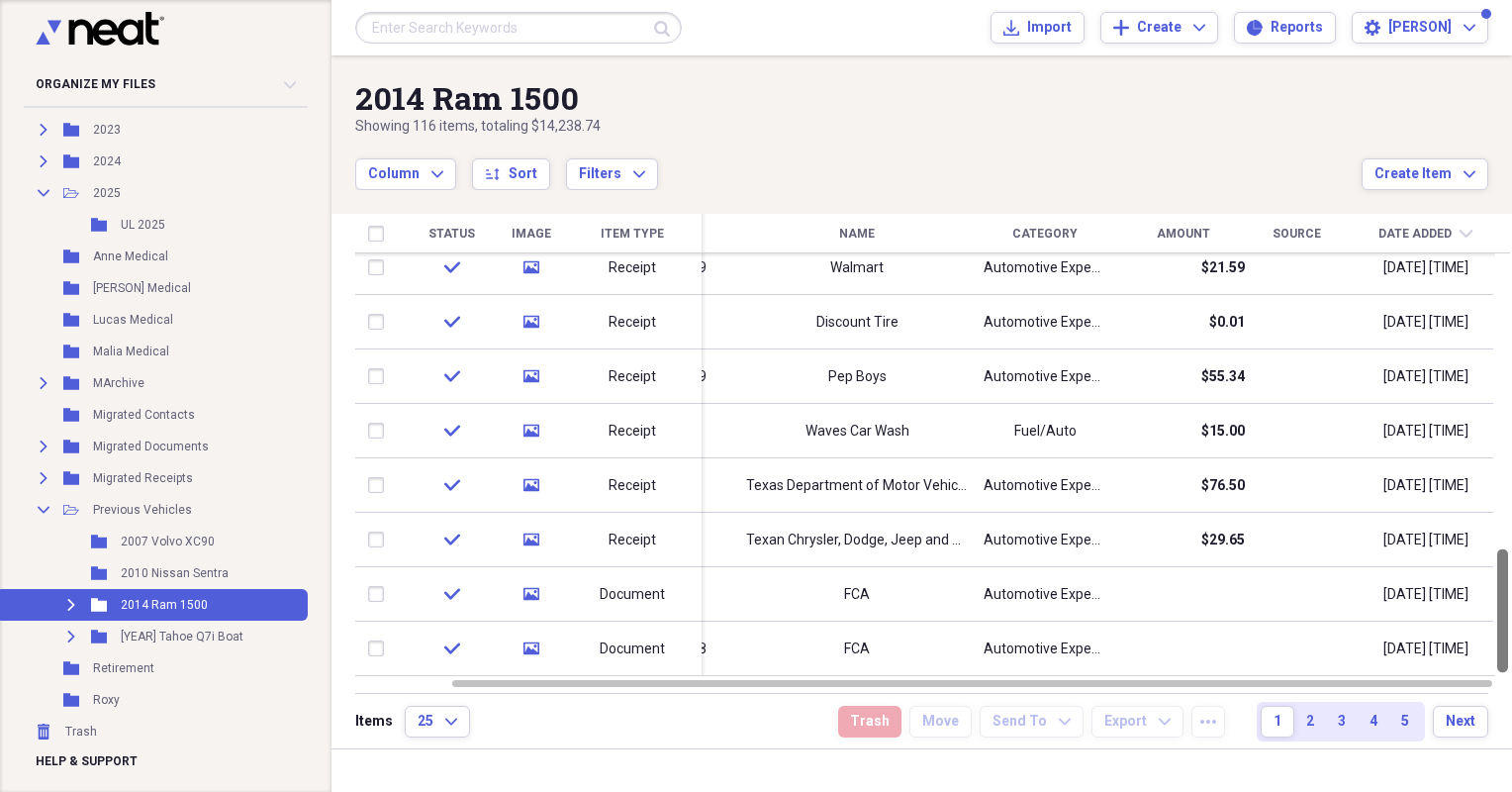 drag, startPoint x: 1505, startPoint y: 350, endPoint x: 1492, endPoint y: 713, distance: 363.2327 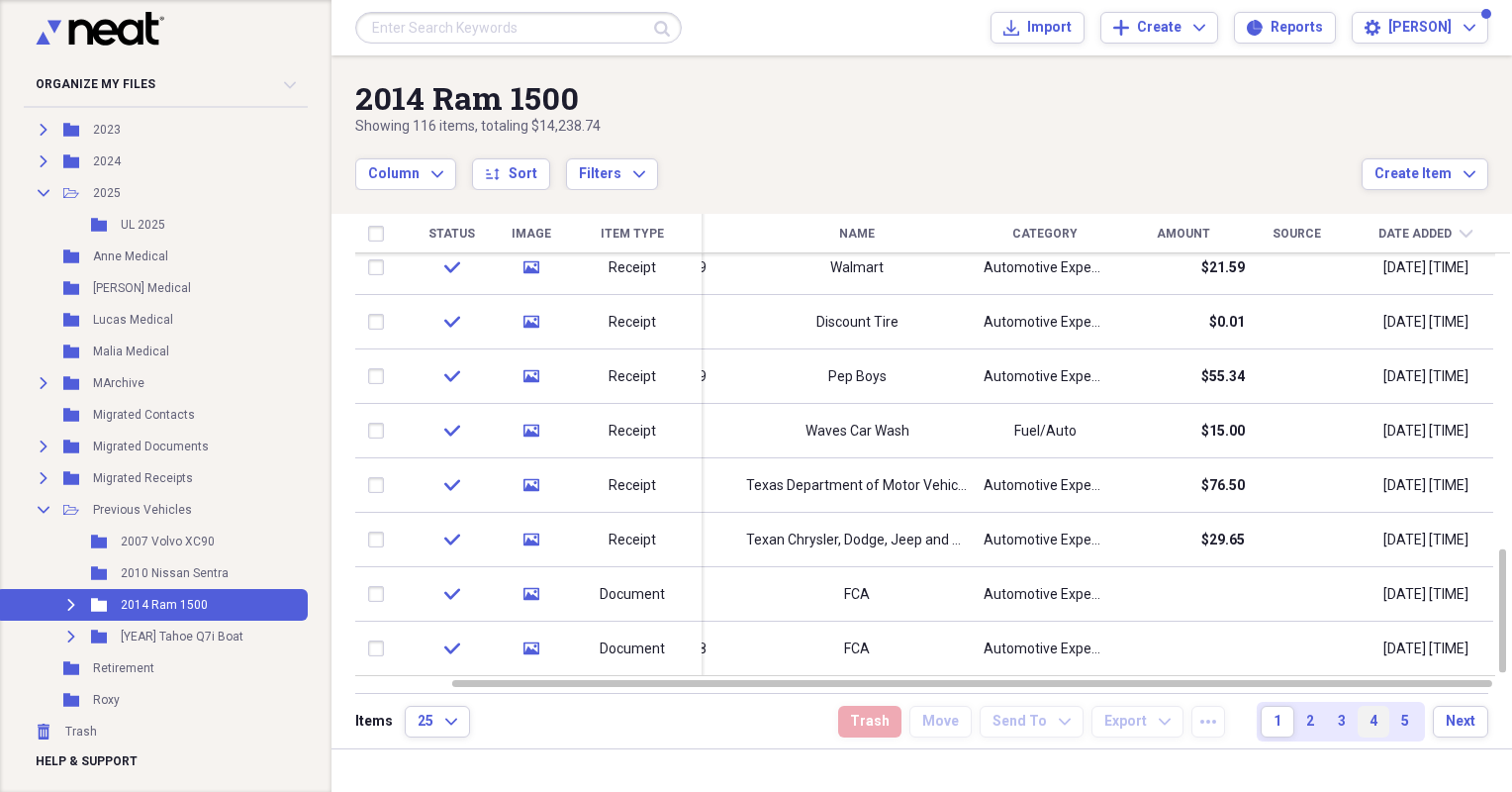 click on "4" at bounding box center [1373, 722] 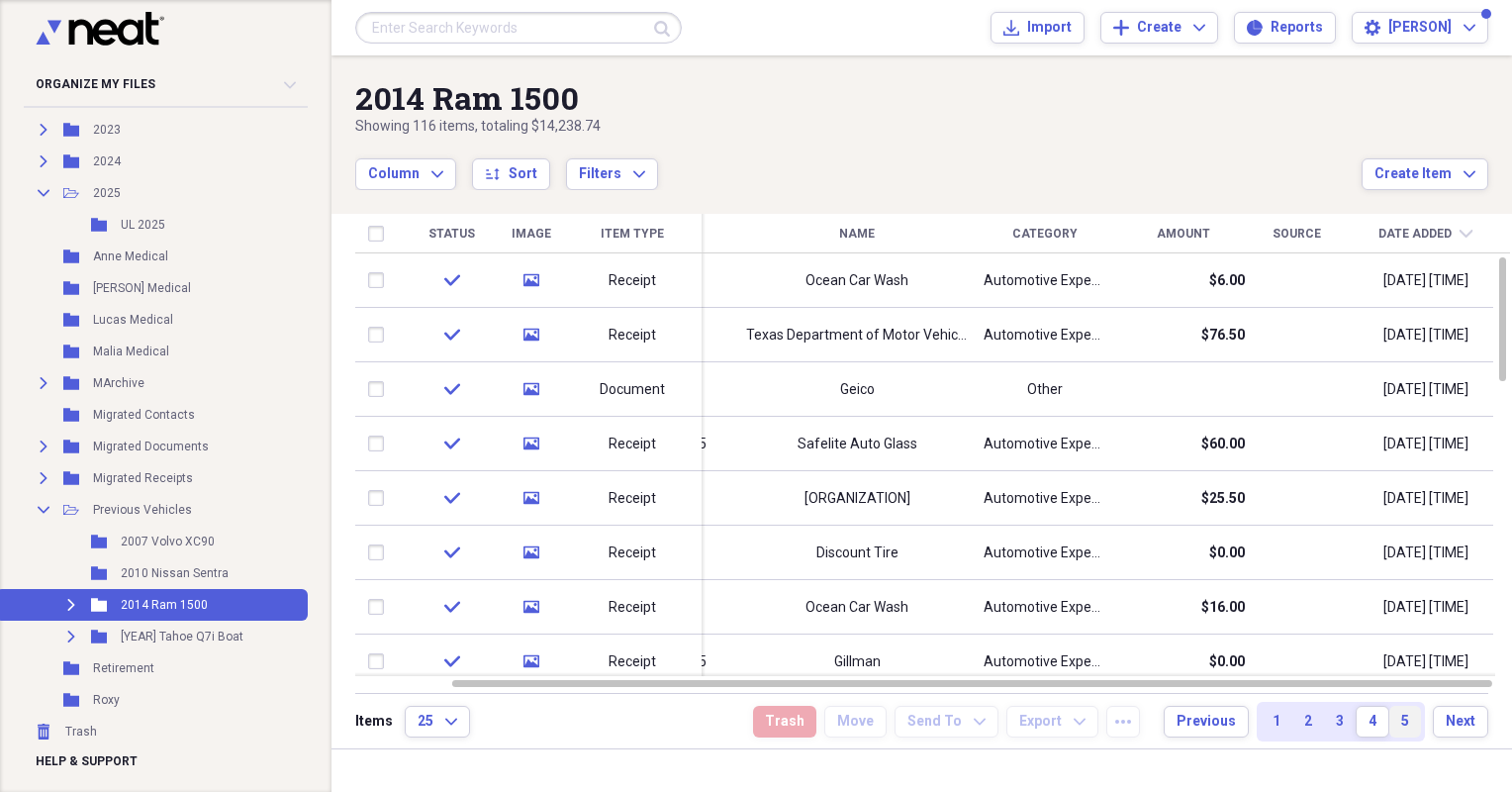 click on "5" at bounding box center (1405, 722) 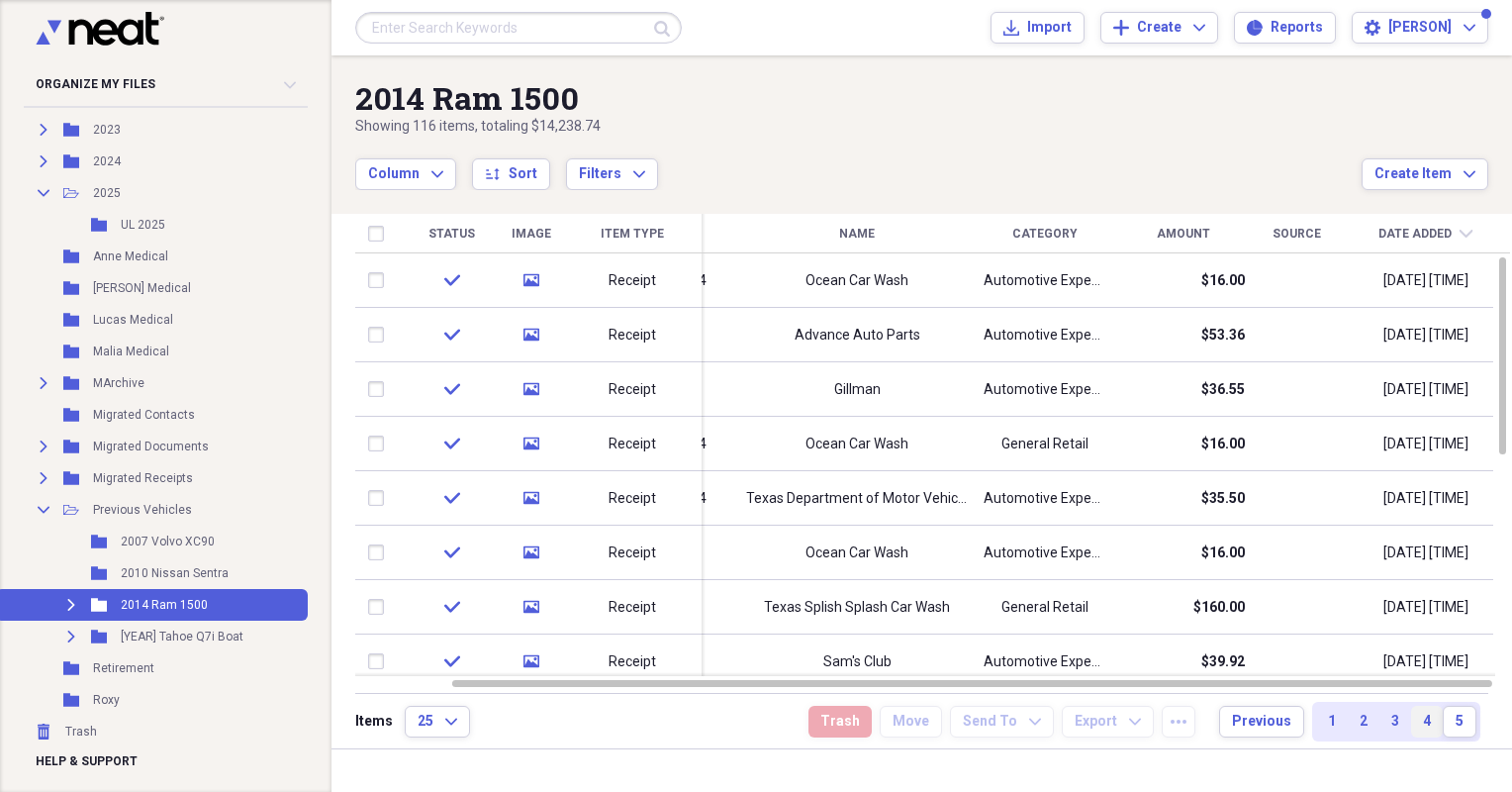 click on "4" at bounding box center [1427, 722] 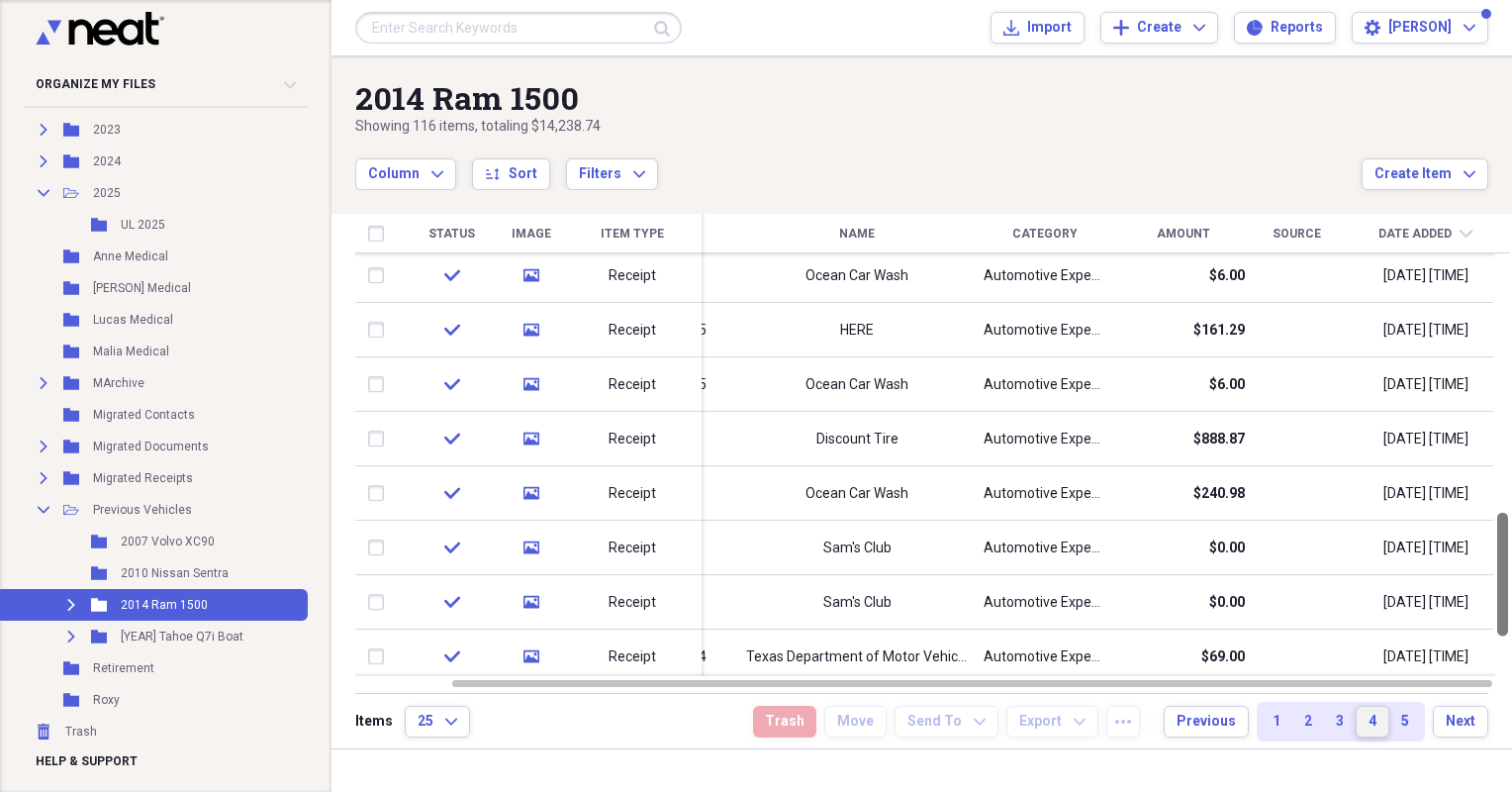 click at bounding box center (1502, 464) 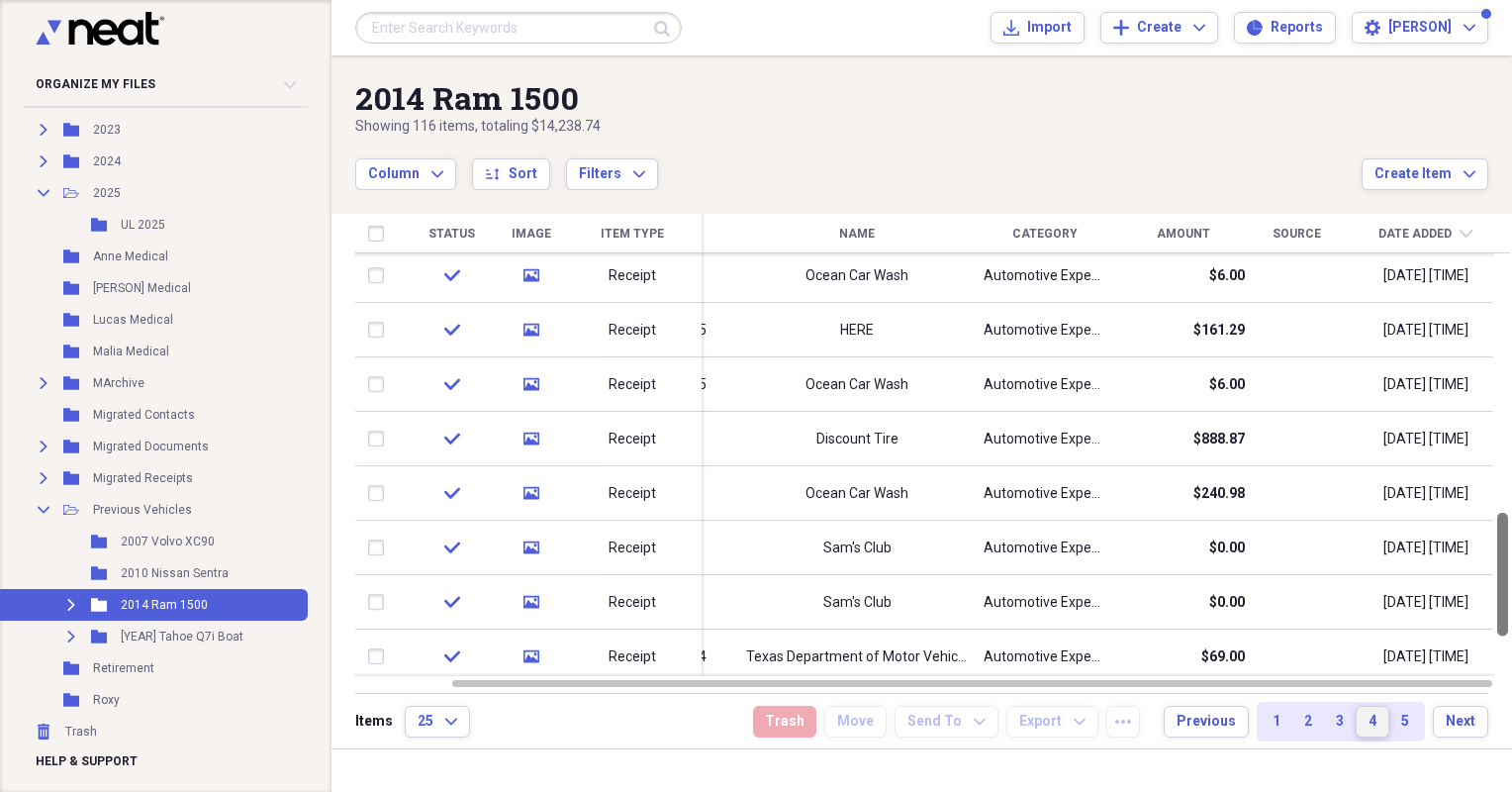 click at bounding box center (1502, 574) 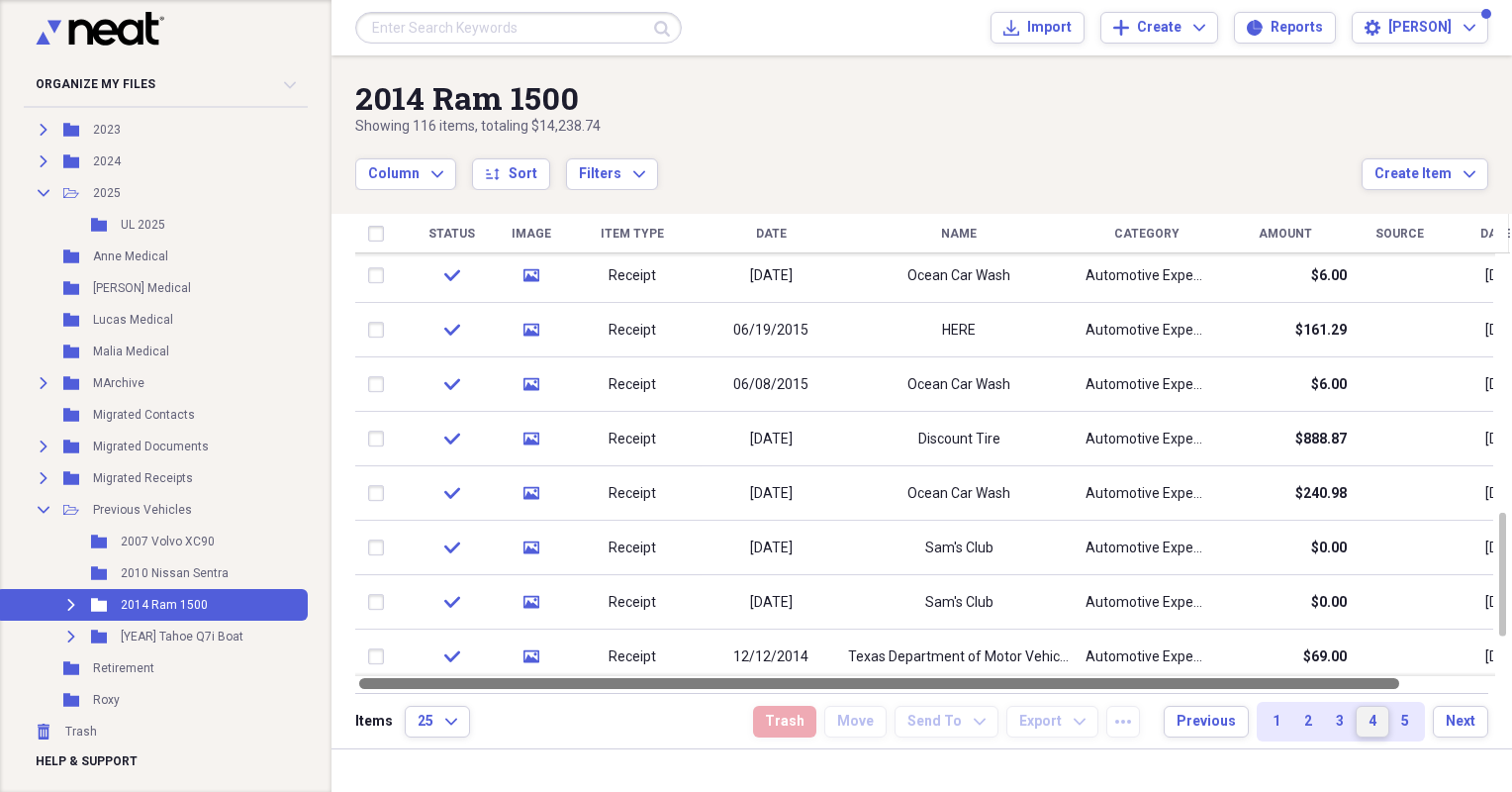 drag, startPoint x: 896, startPoint y: 683, endPoint x: 722, endPoint y: 702, distance: 175.03428 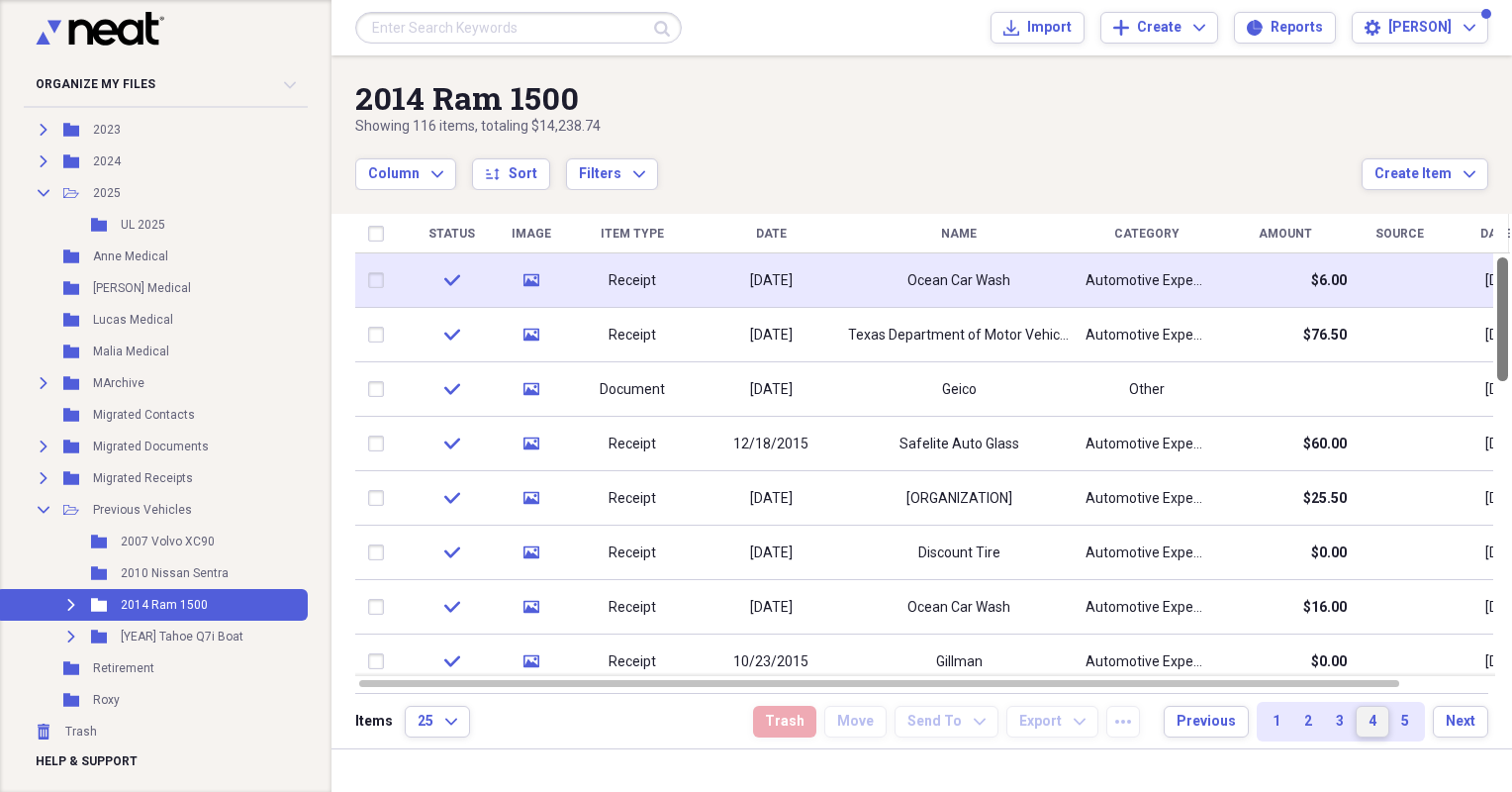 drag, startPoint x: 1500, startPoint y: 556, endPoint x: 1465, endPoint y: 287, distance: 271.267 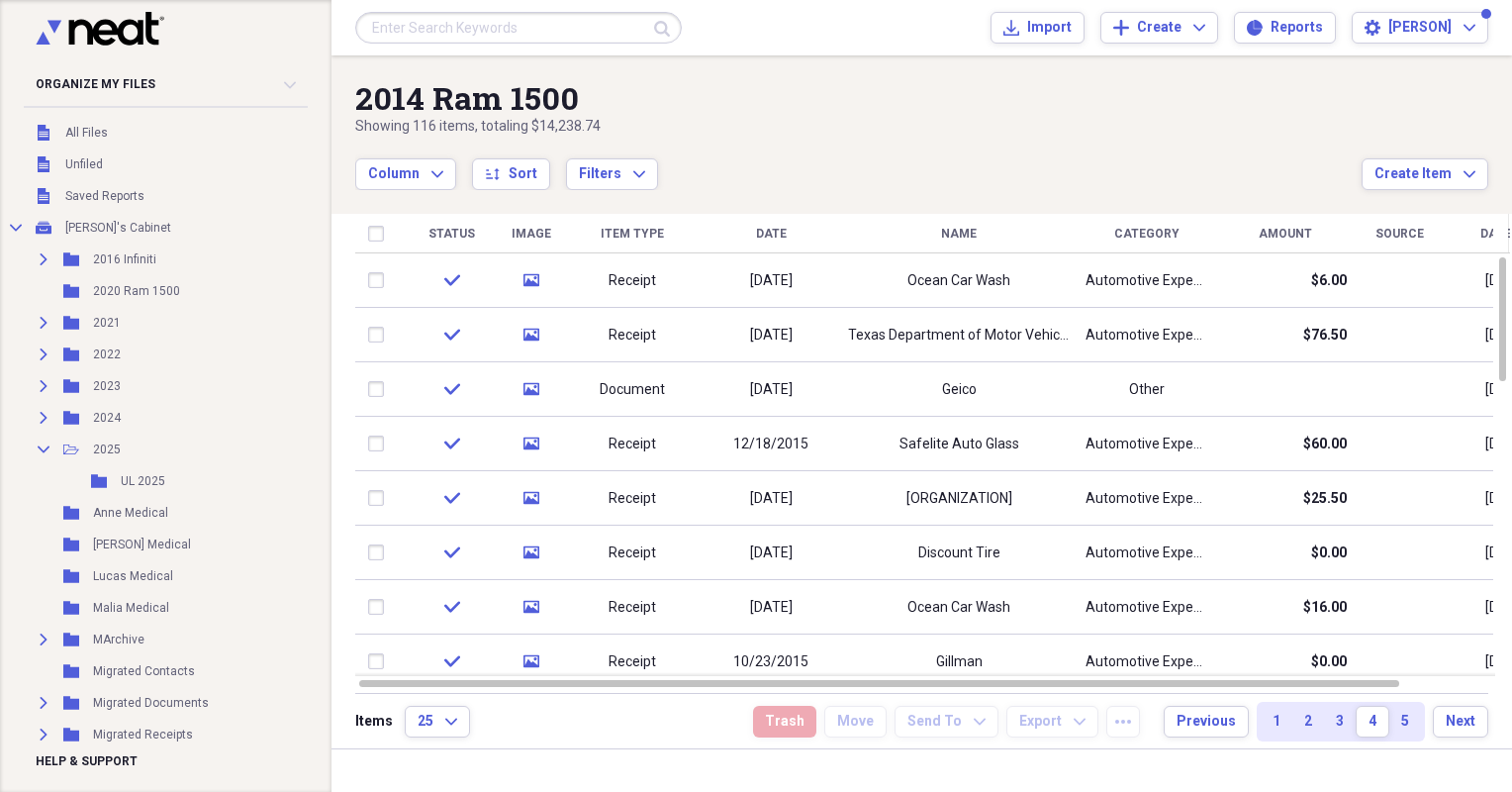 scroll, scrollTop: 28, scrollLeft: 0, axis: vertical 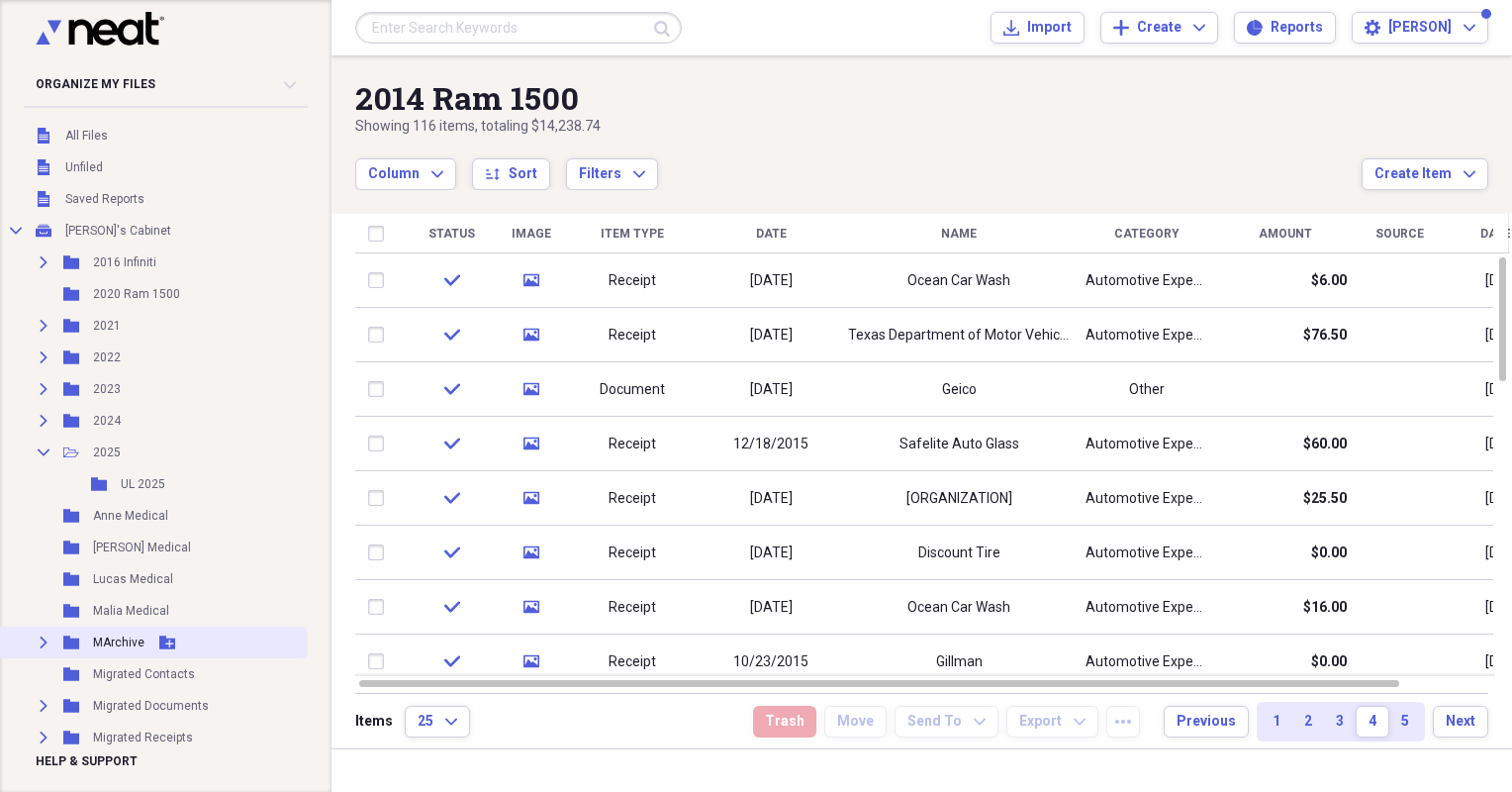 click on "MArchive" at bounding box center [119, 643] 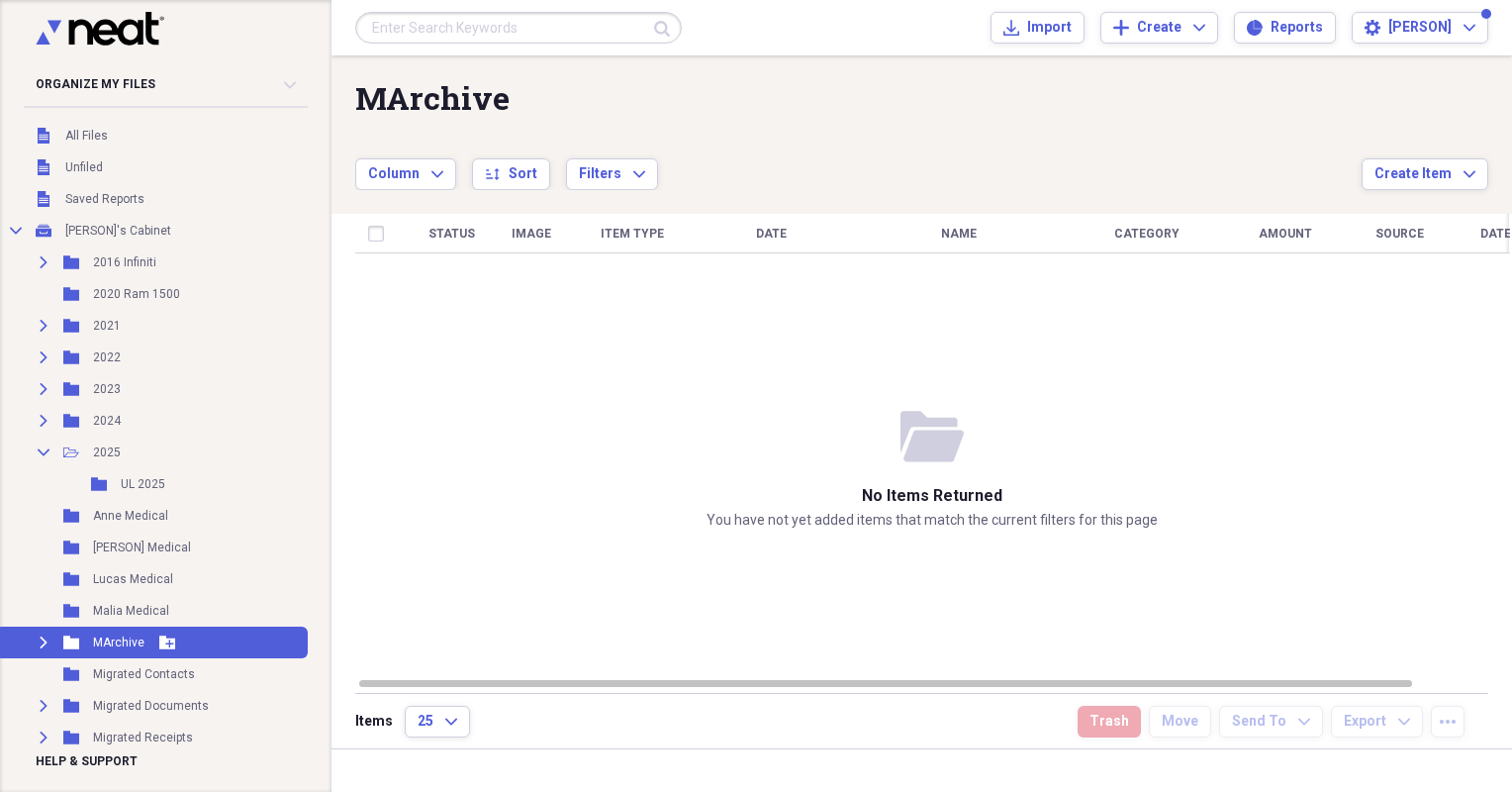click on "Expand" 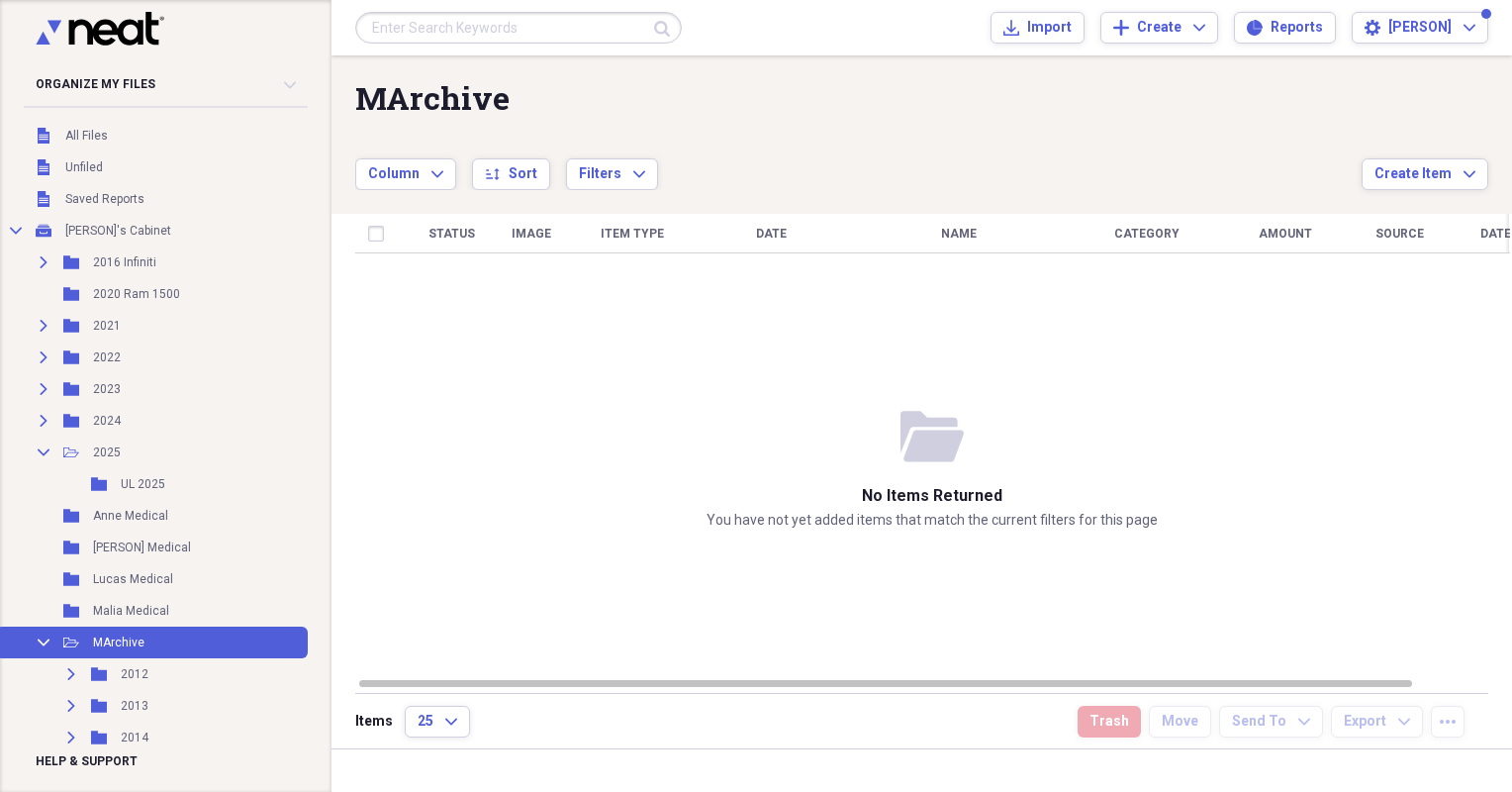 scroll, scrollTop: 572, scrollLeft: 0, axis: vertical 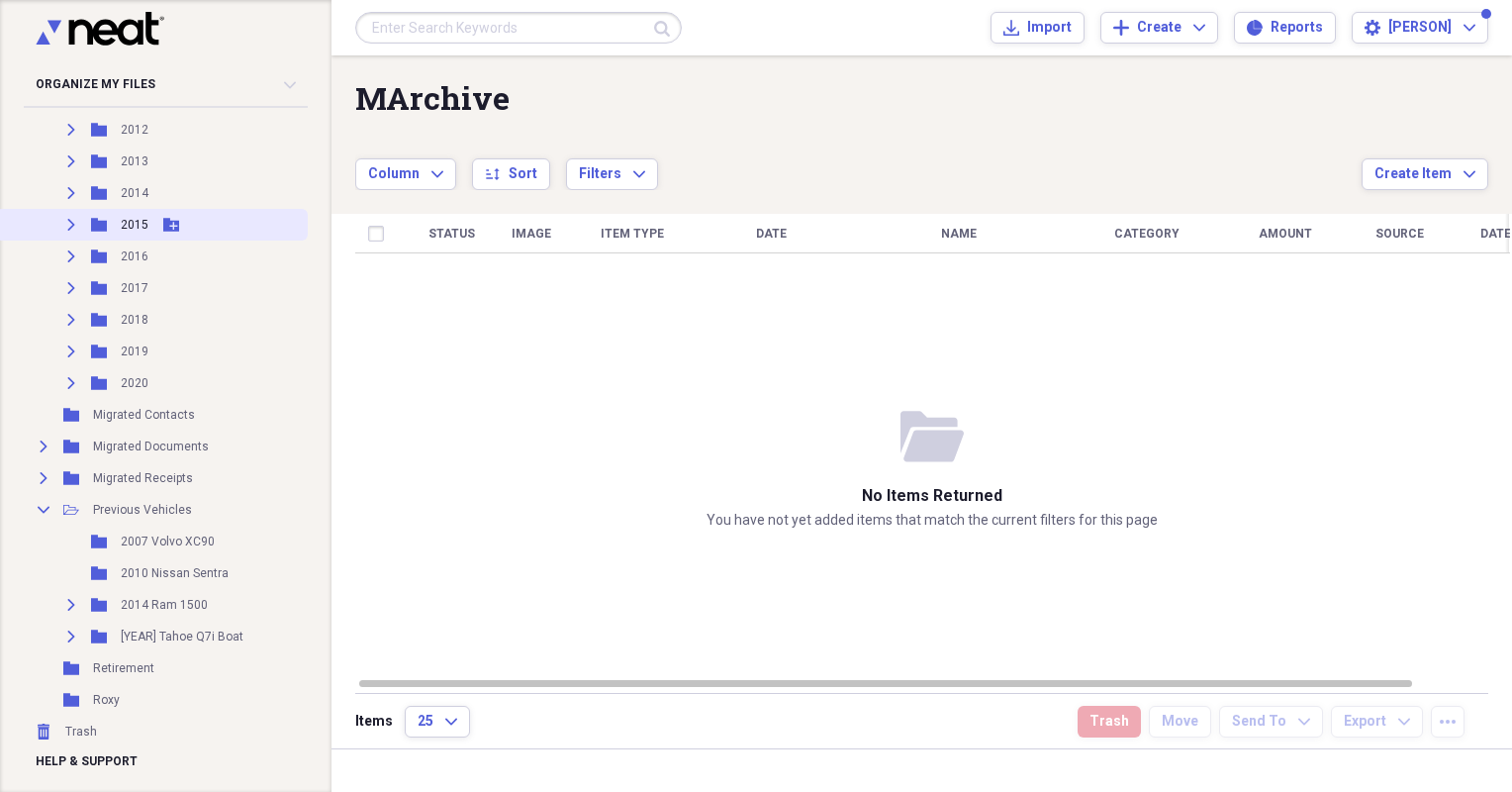 click on "2015" at bounding box center (135, 225) 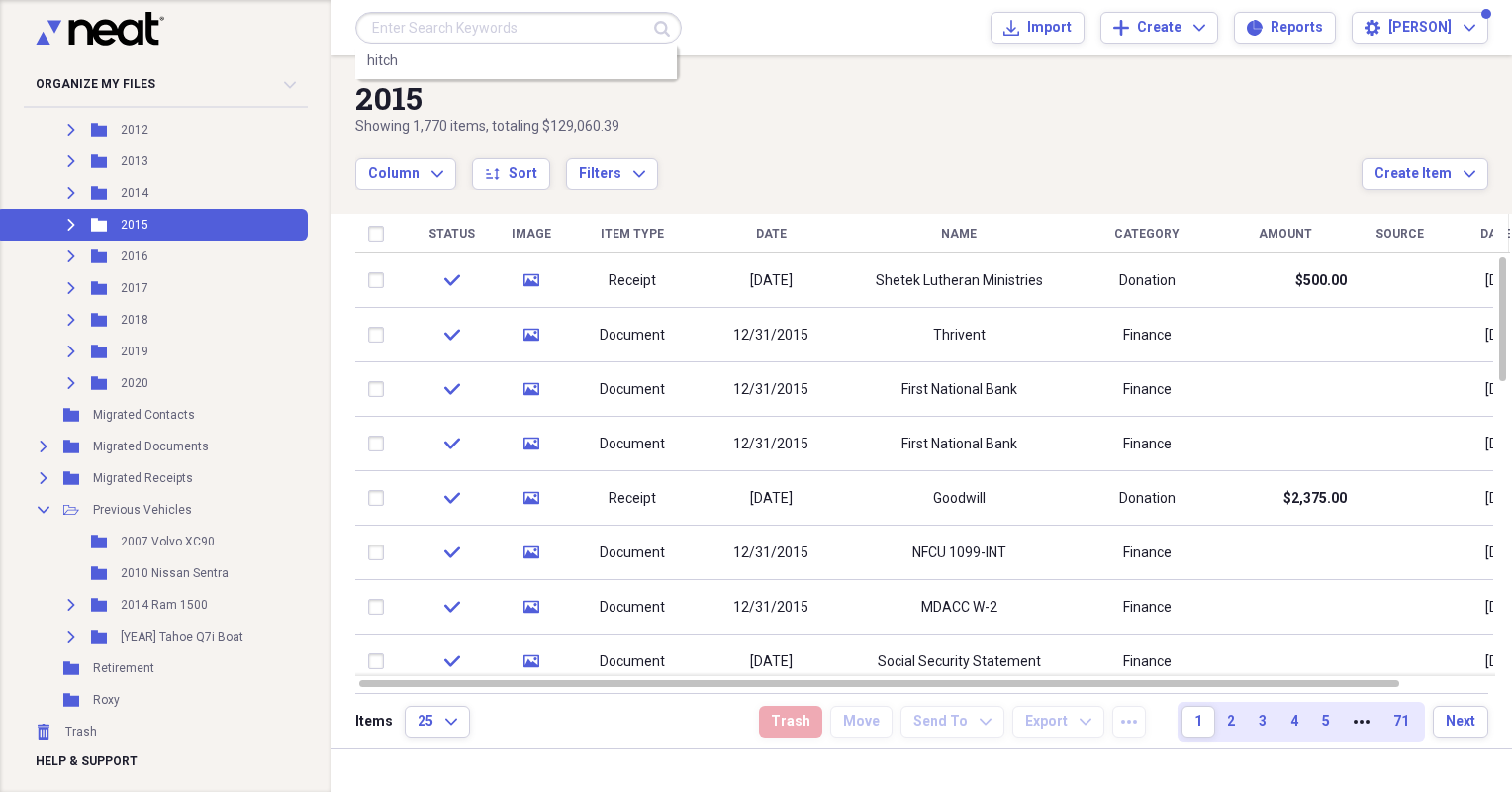 click at bounding box center (519, 28) 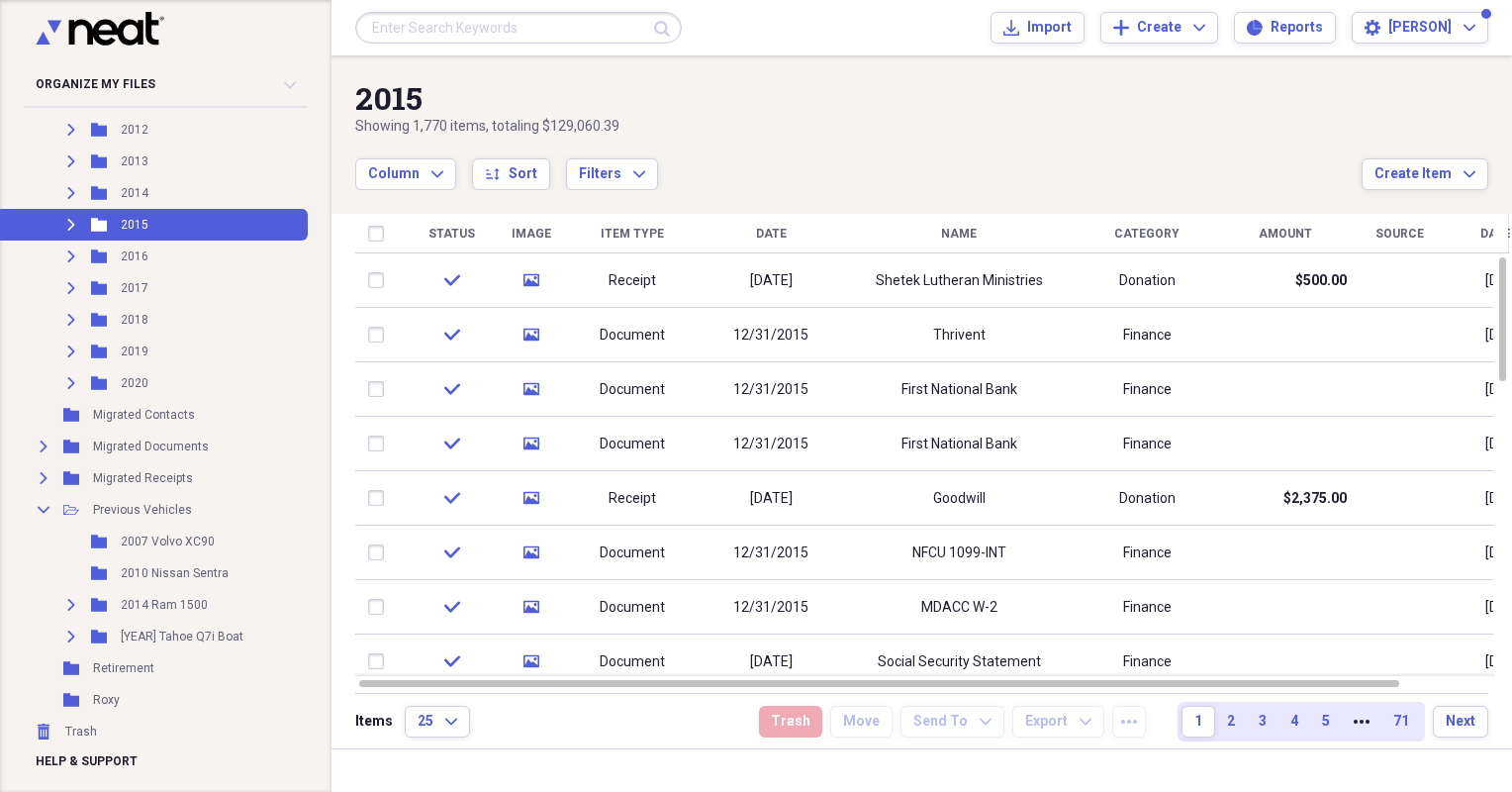 click on "2015" at bounding box center (858, 98) 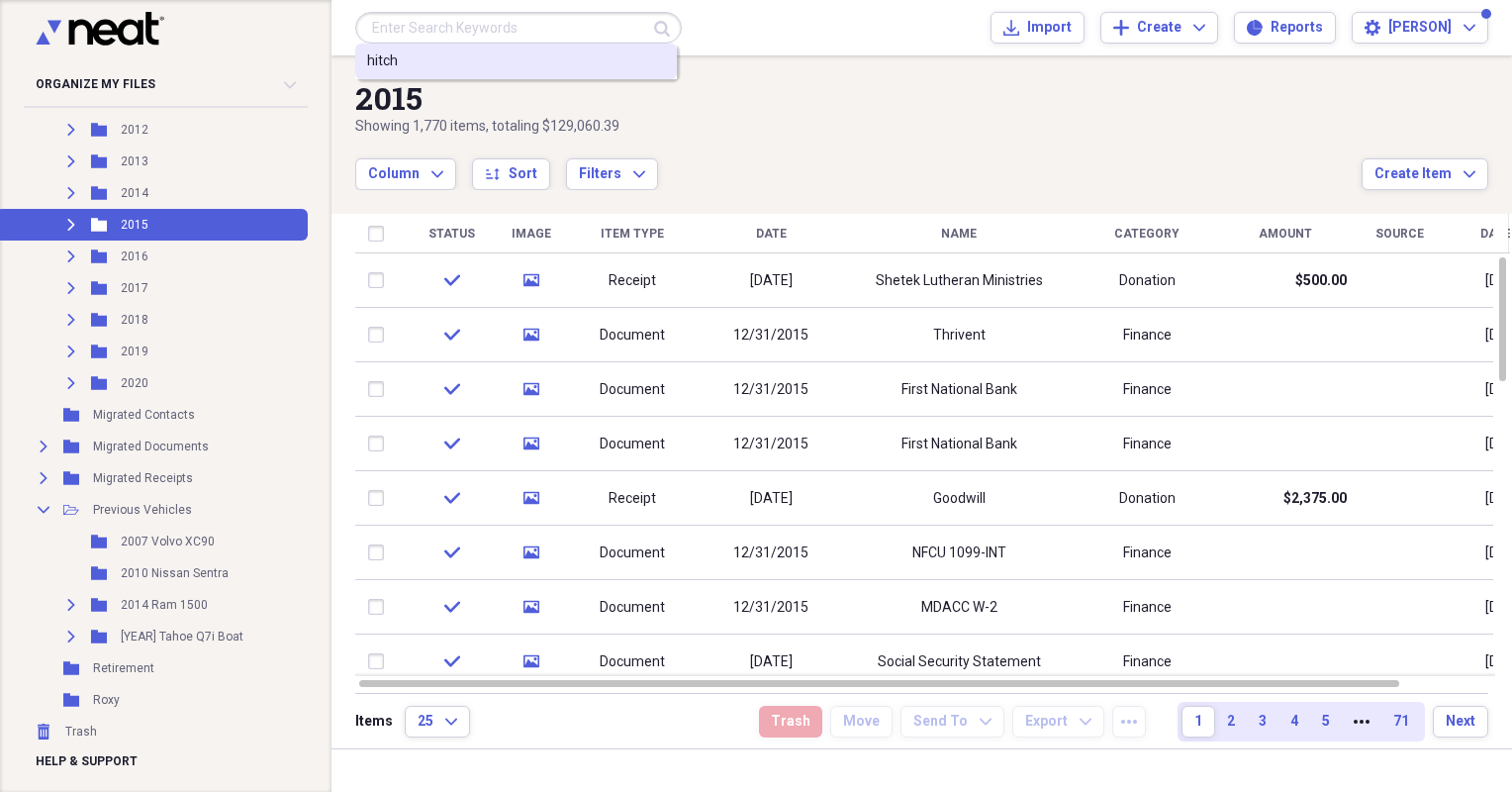 click on "hitch" at bounding box center [516, 61] 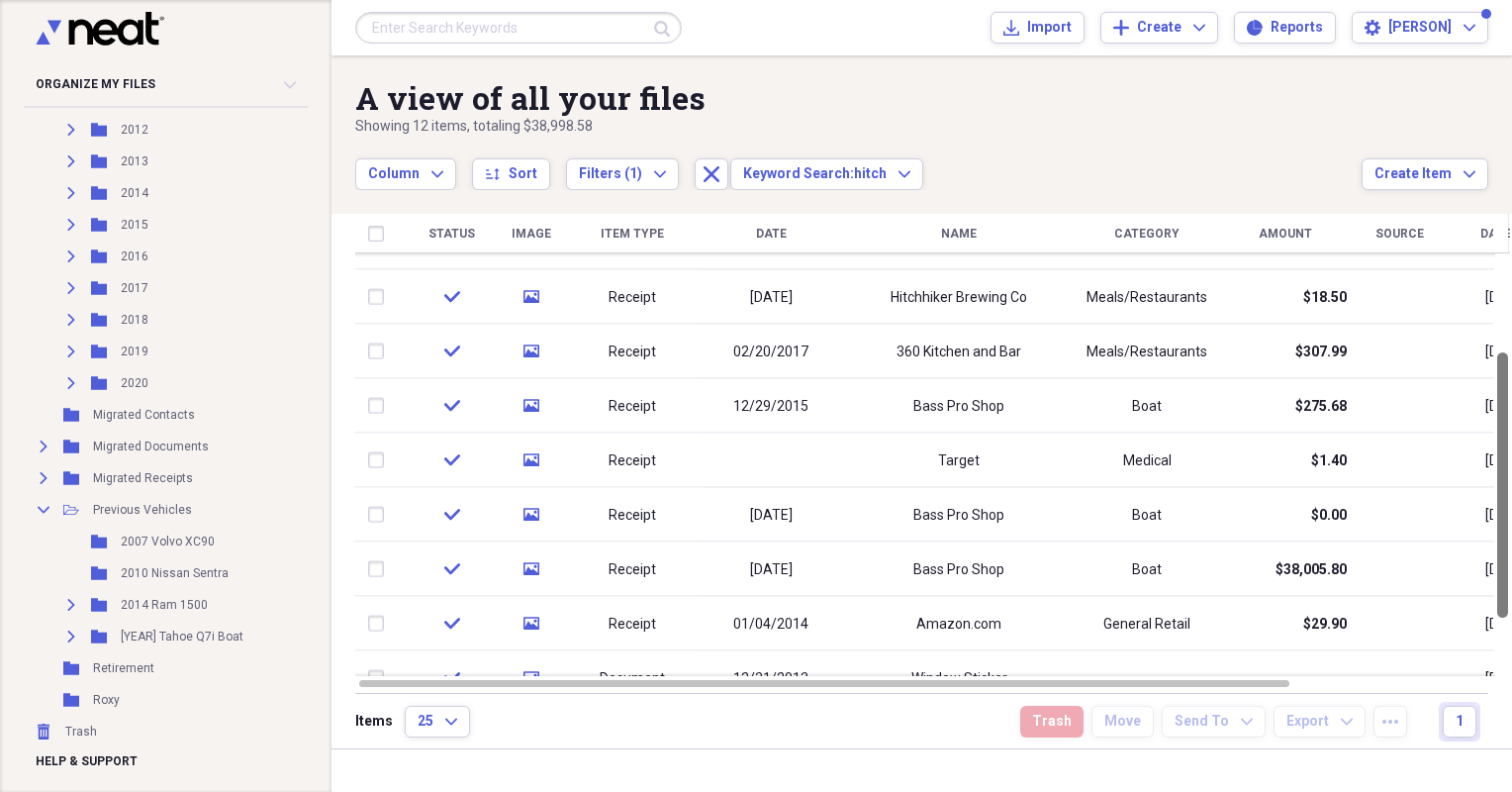 drag, startPoint x: 1502, startPoint y: 486, endPoint x: 1515, endPoint y: 581, distance: 95.88535 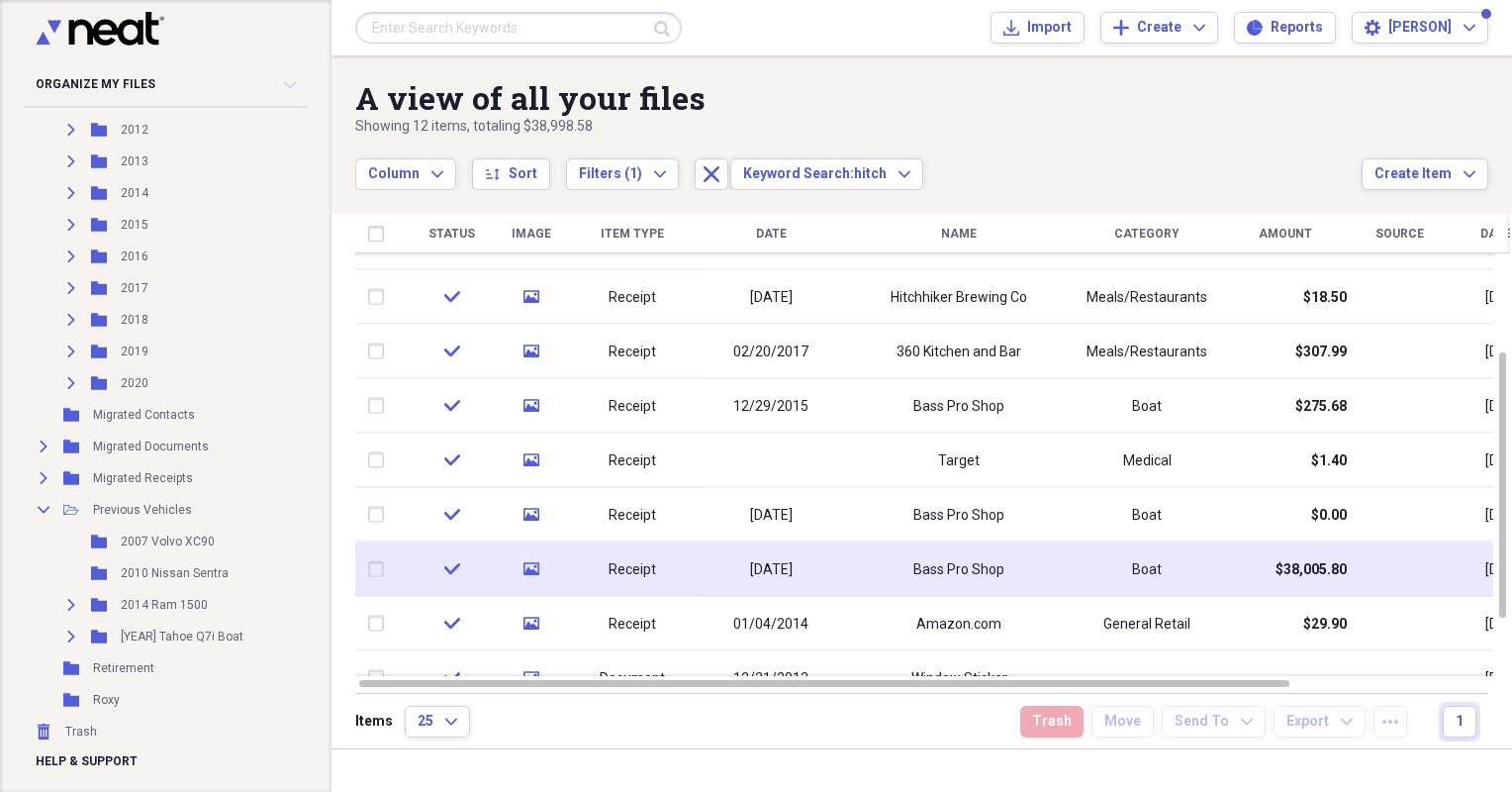 click on "[DATE]" at bounding box center [771, 569] 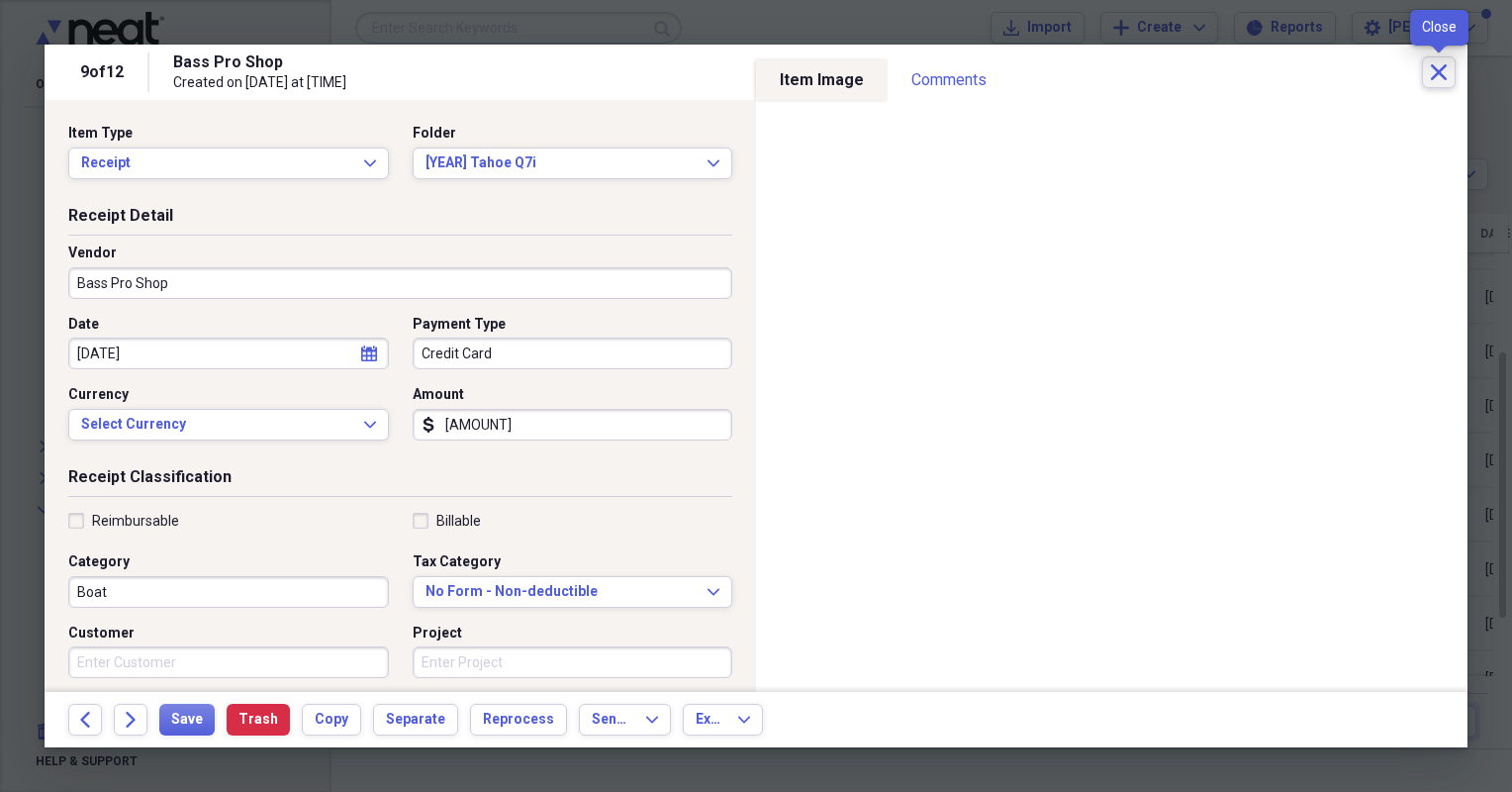 click on "Close" 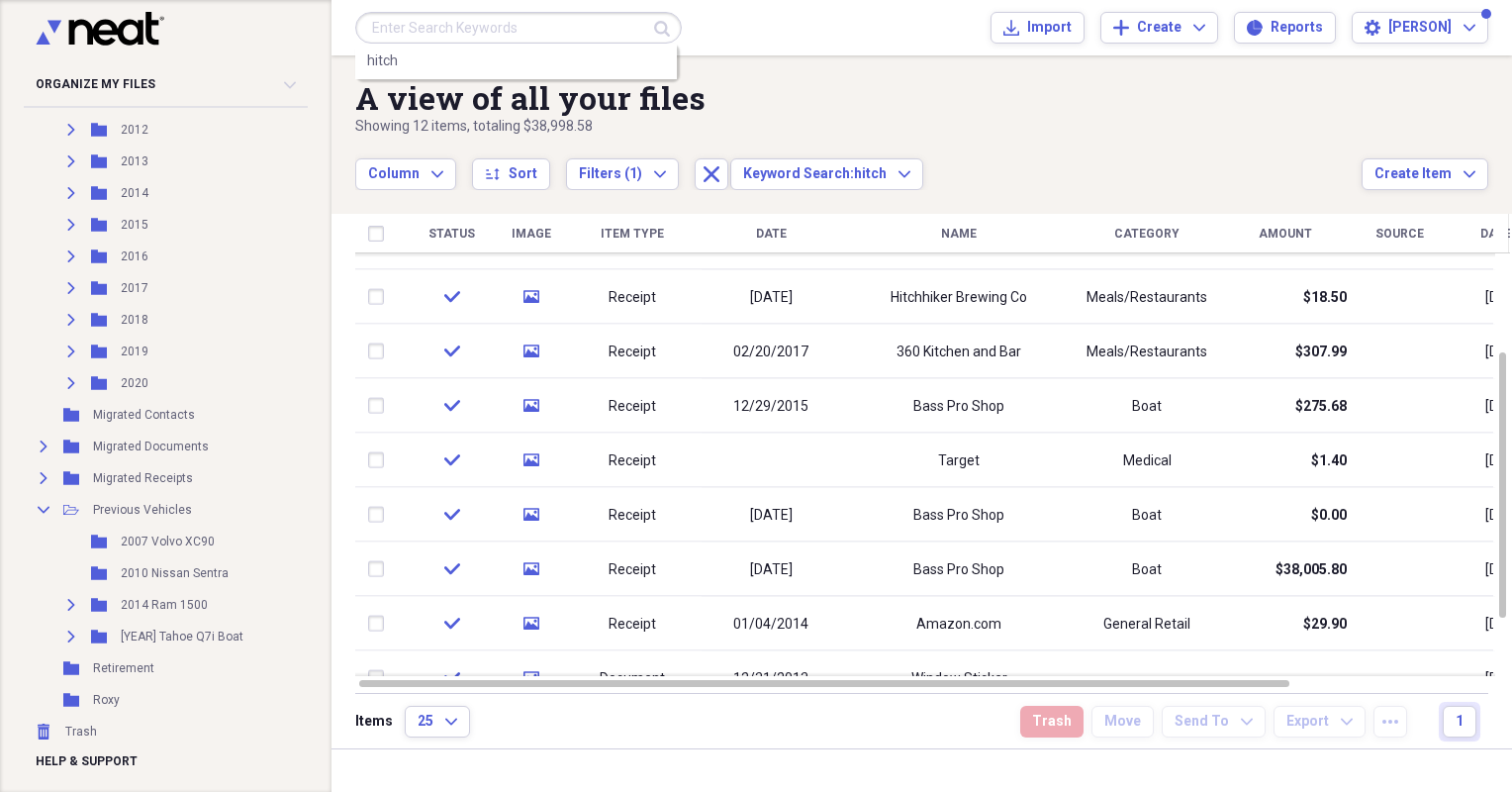click at bounding box center [519, 28] 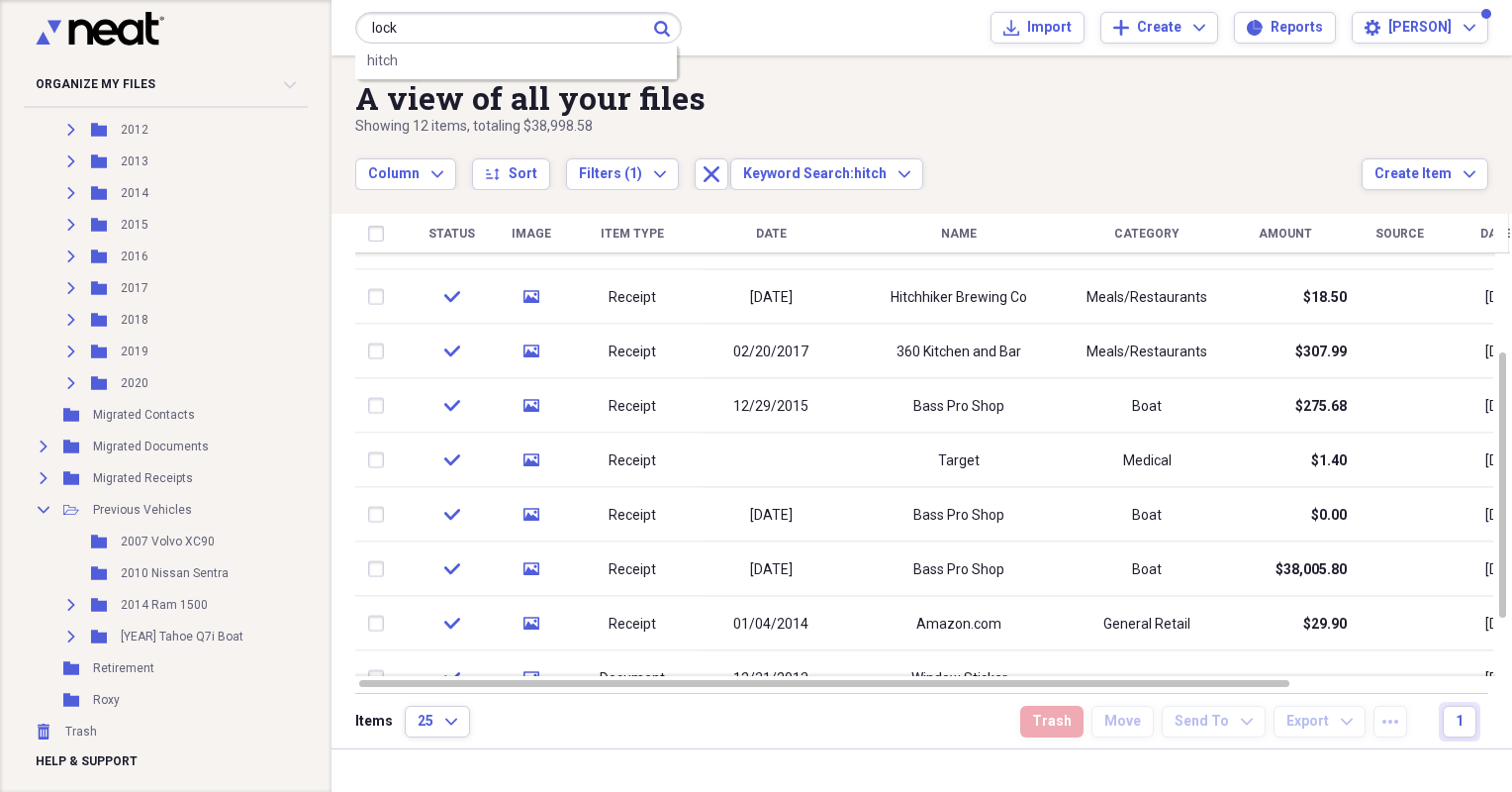 type on "lock" 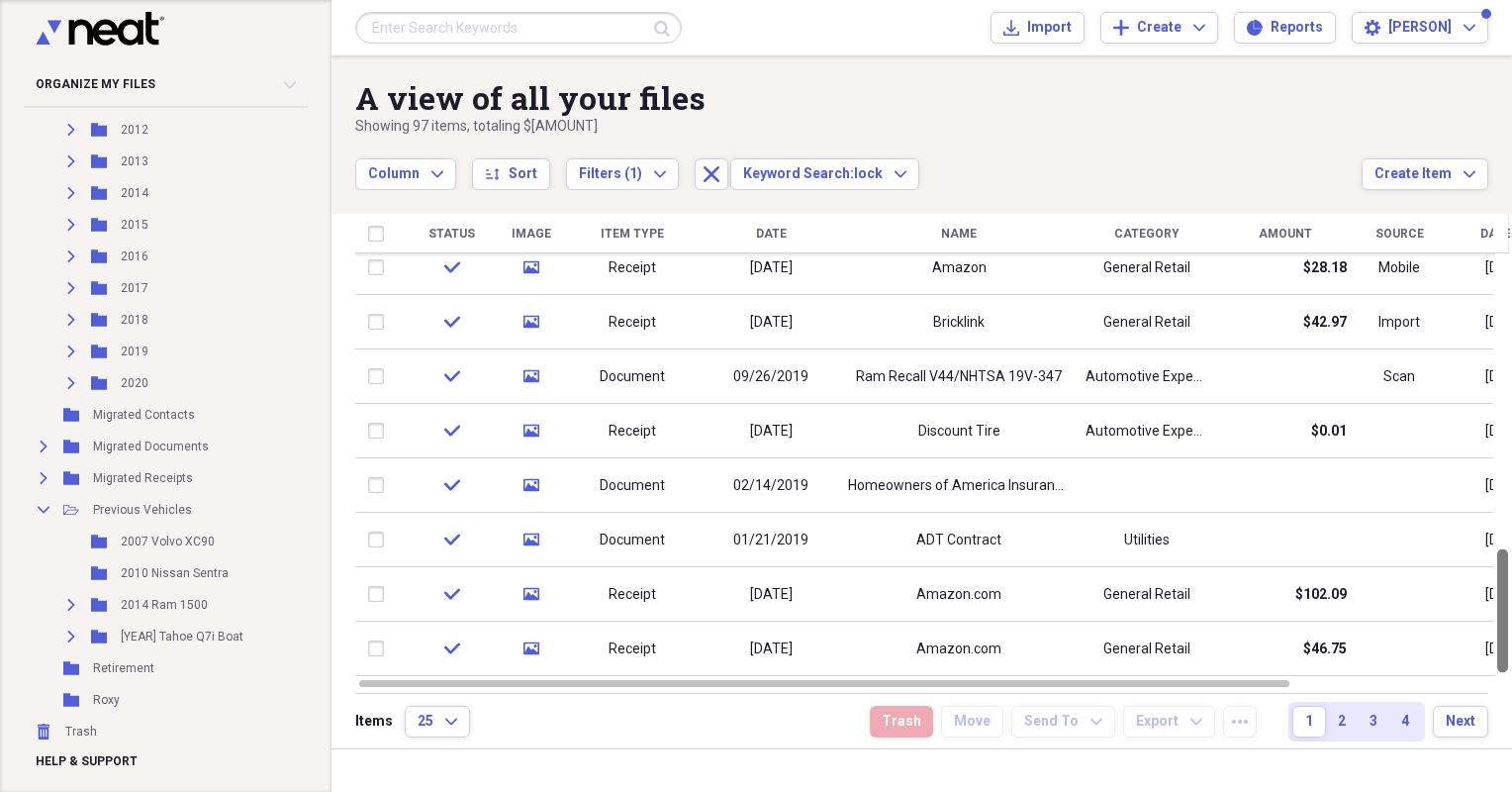 click at bounding box center [1502, 464] 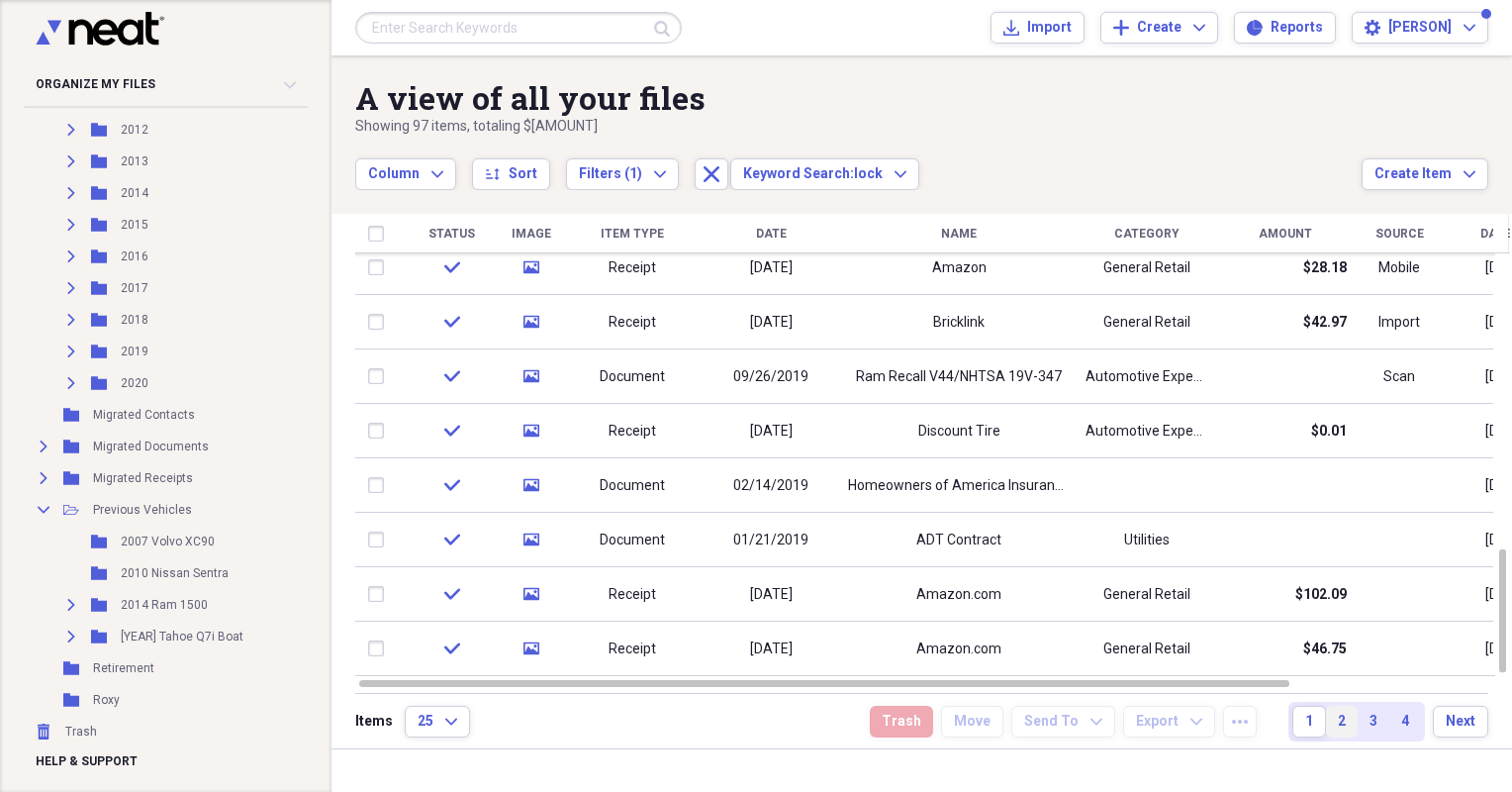 click on "2" at bounding box center [1342, 722] 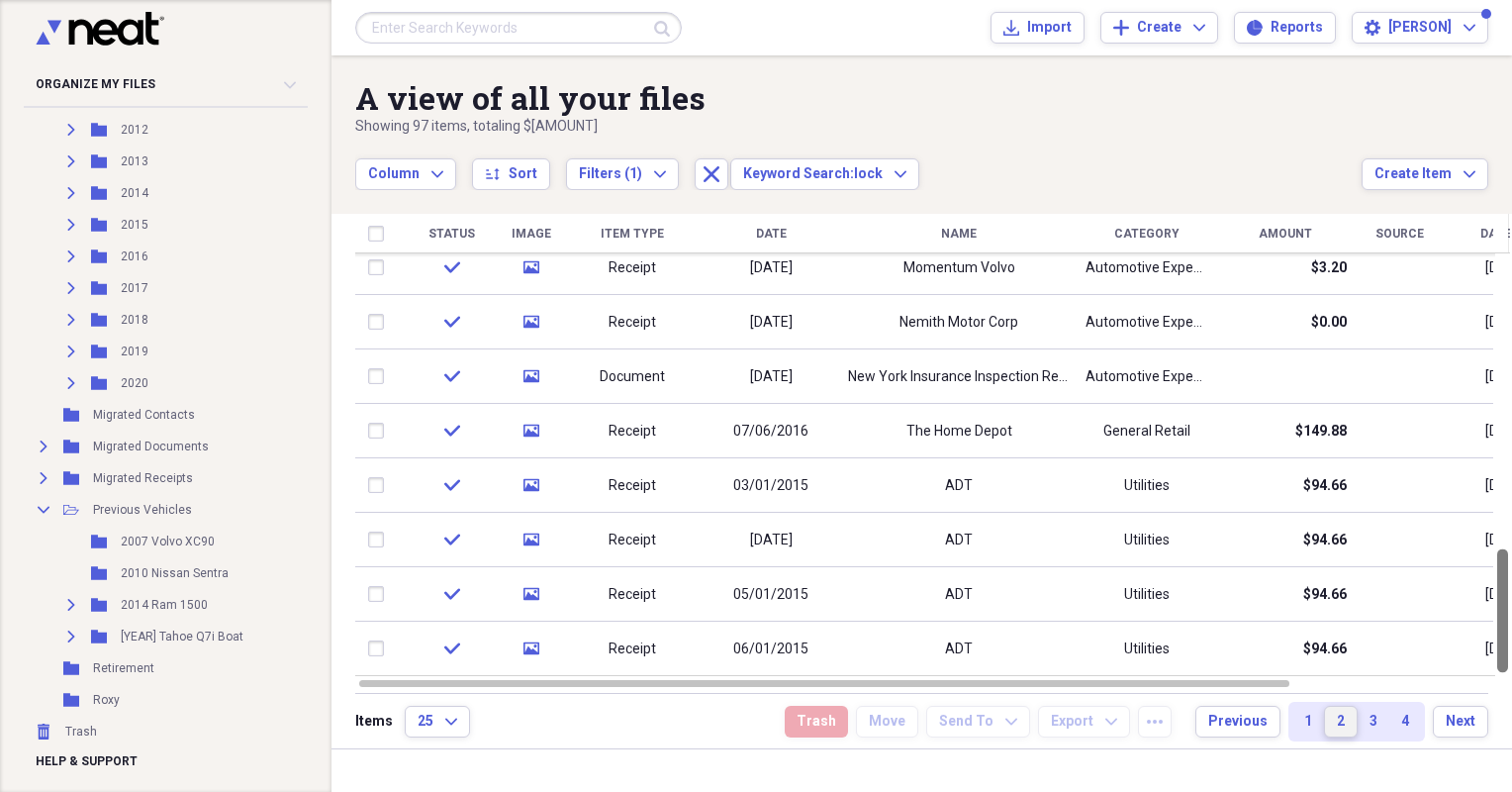 click at bounding box center (1502, 464) 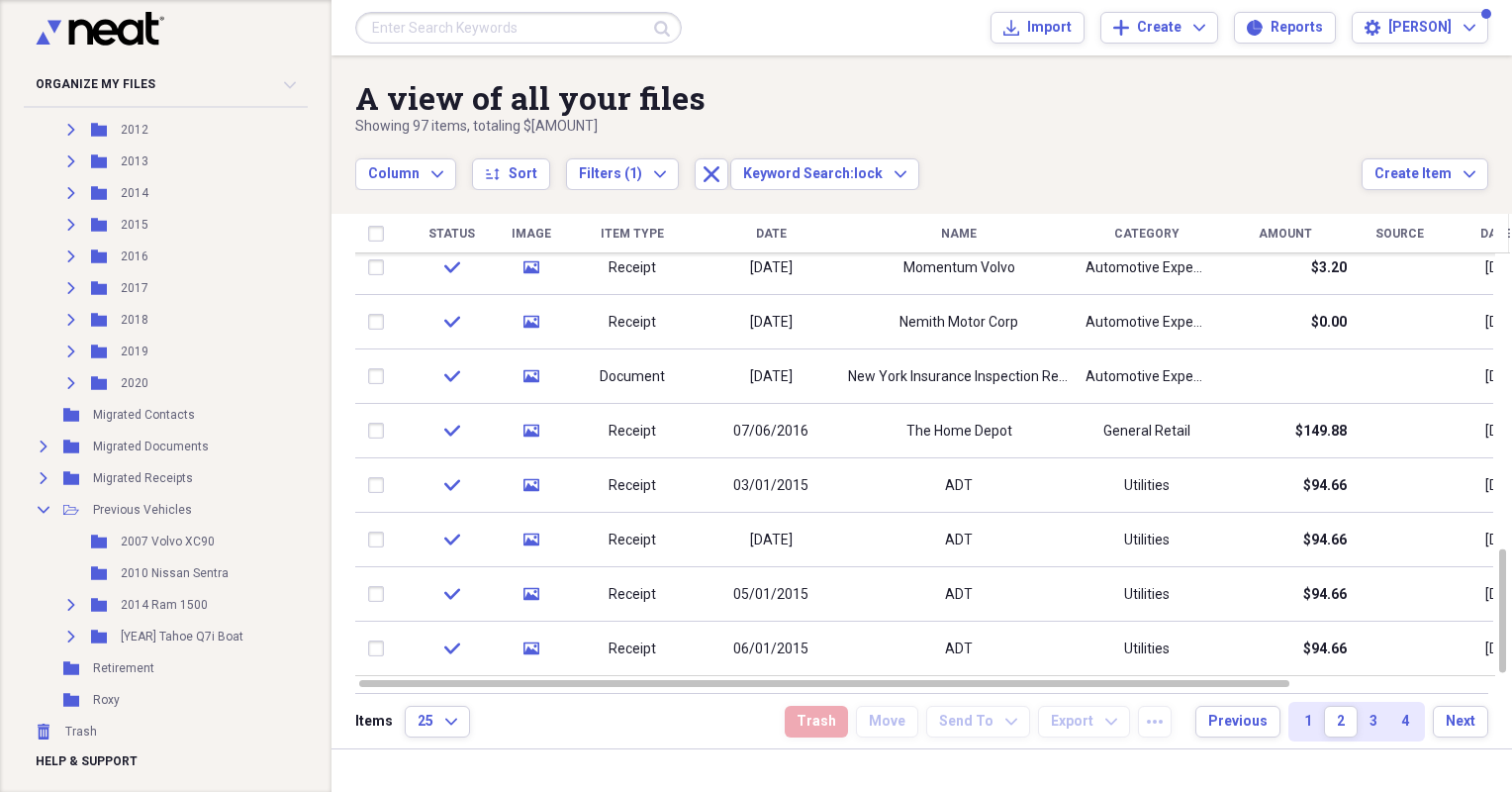click on "Date" at bounding box center (771, 234) 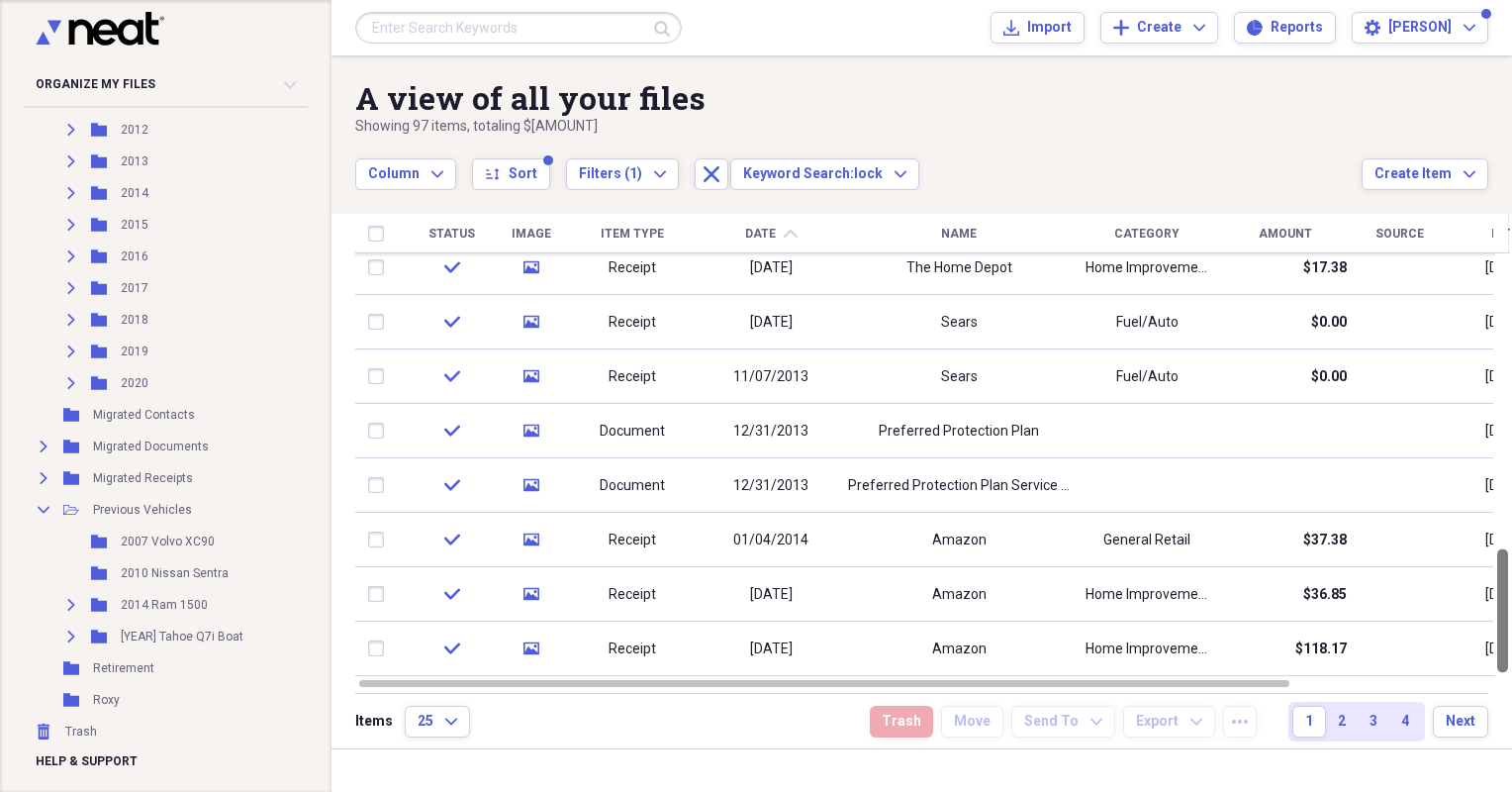 click at bounding box center (1502, 464) 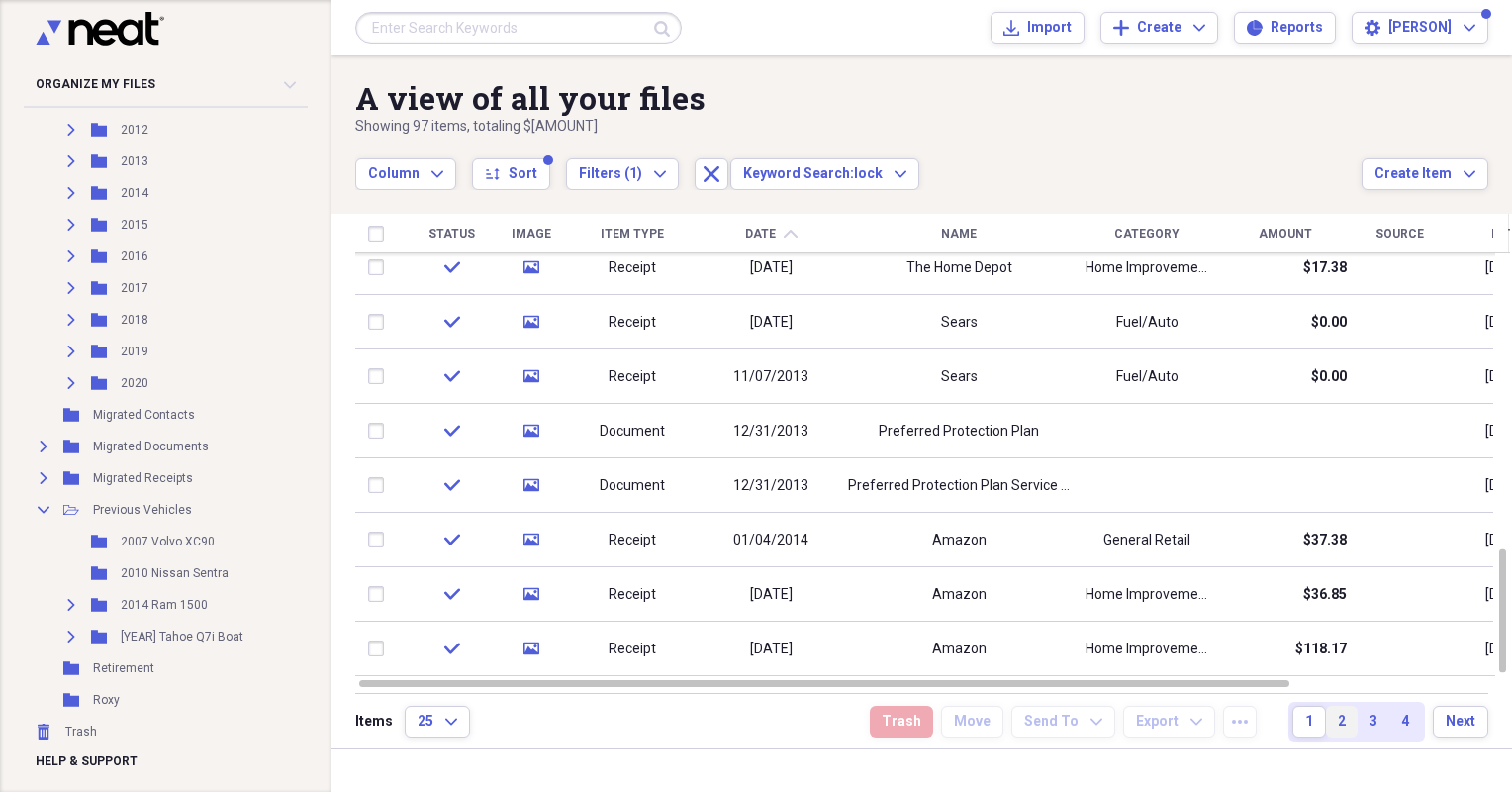 click on "2" at bounding box center (1342, 722) 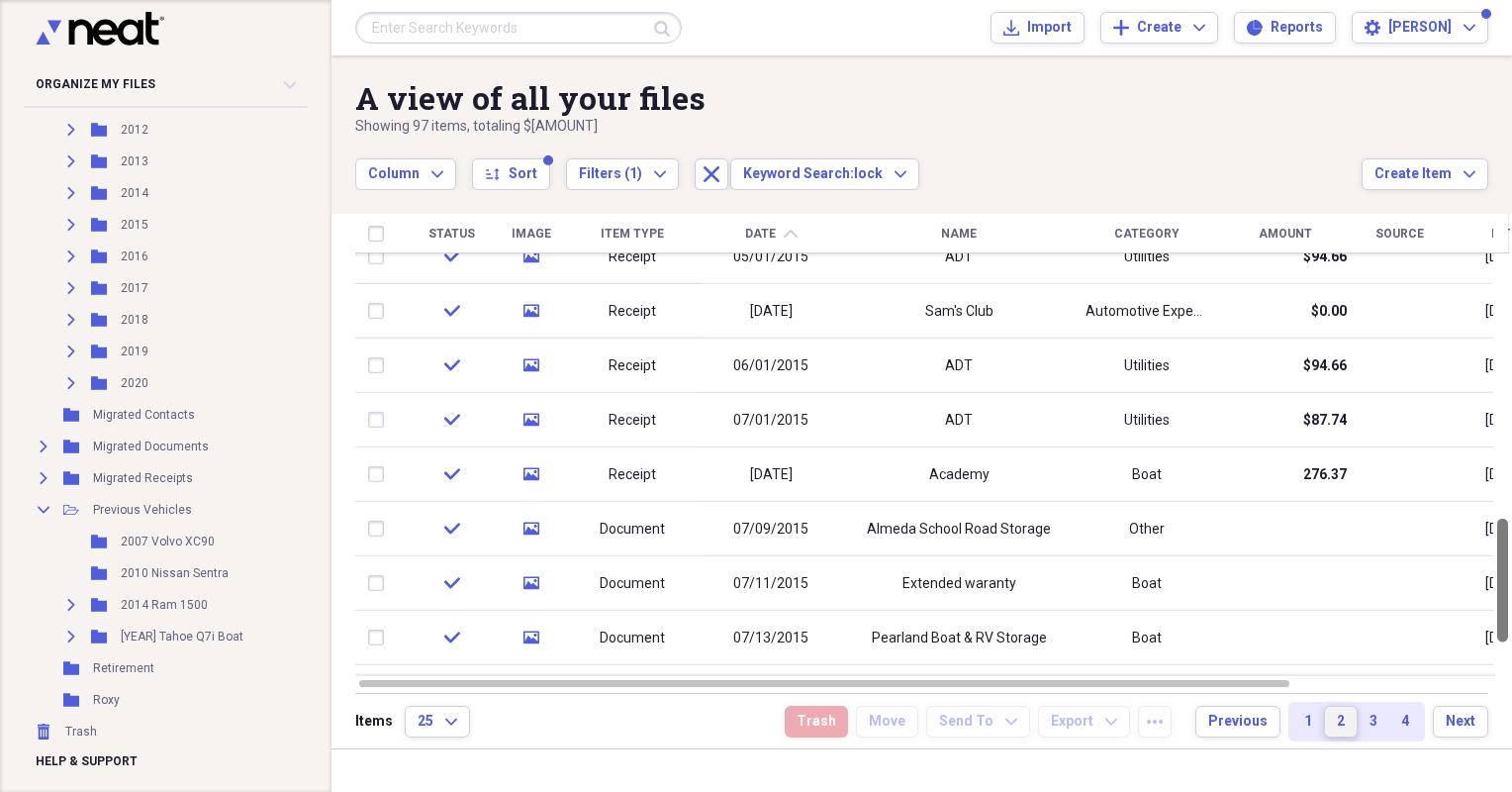 click at bounding box center [1502, 464] 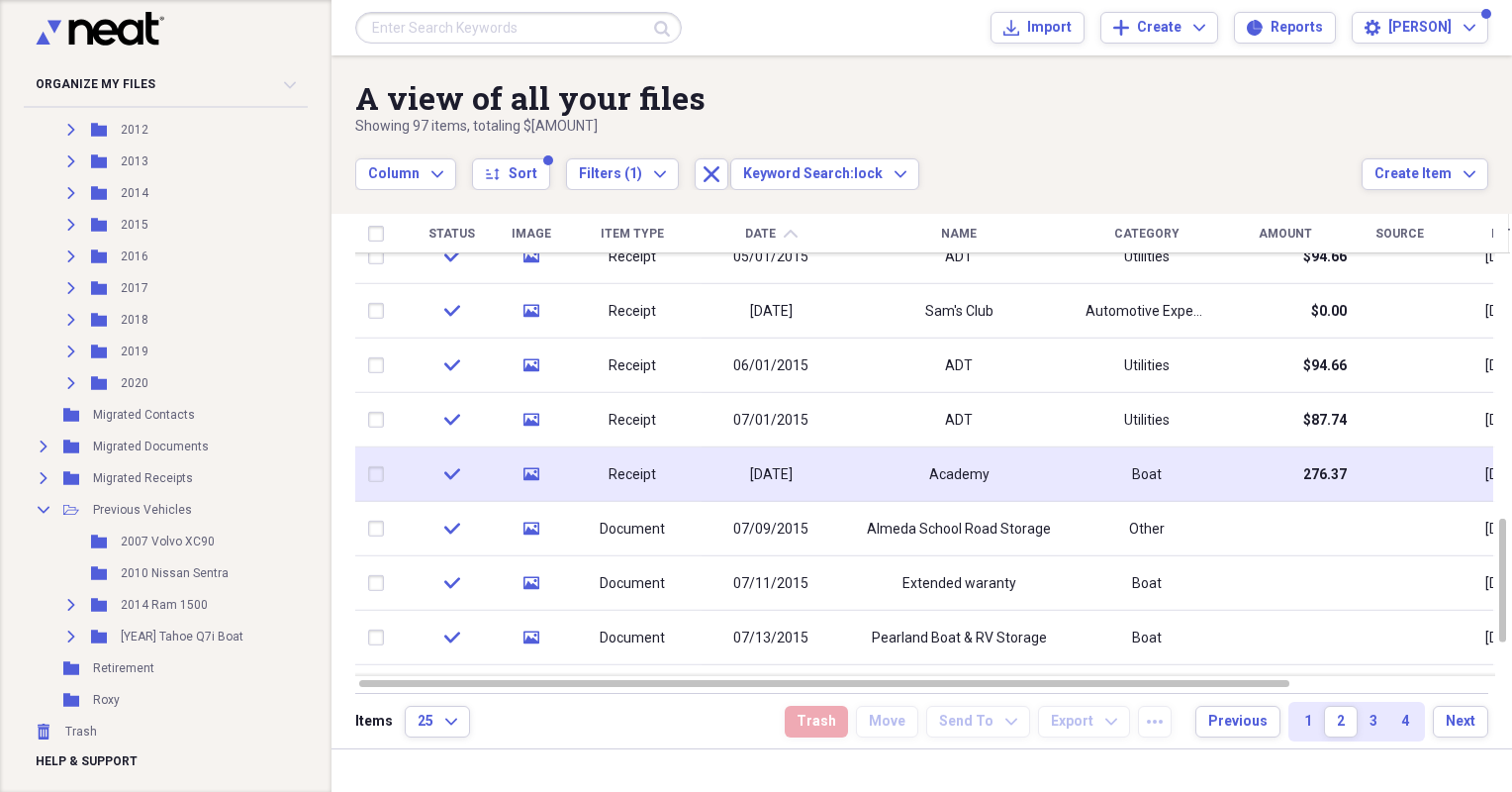 click on "Academy" at bounding box center (959, 475) 